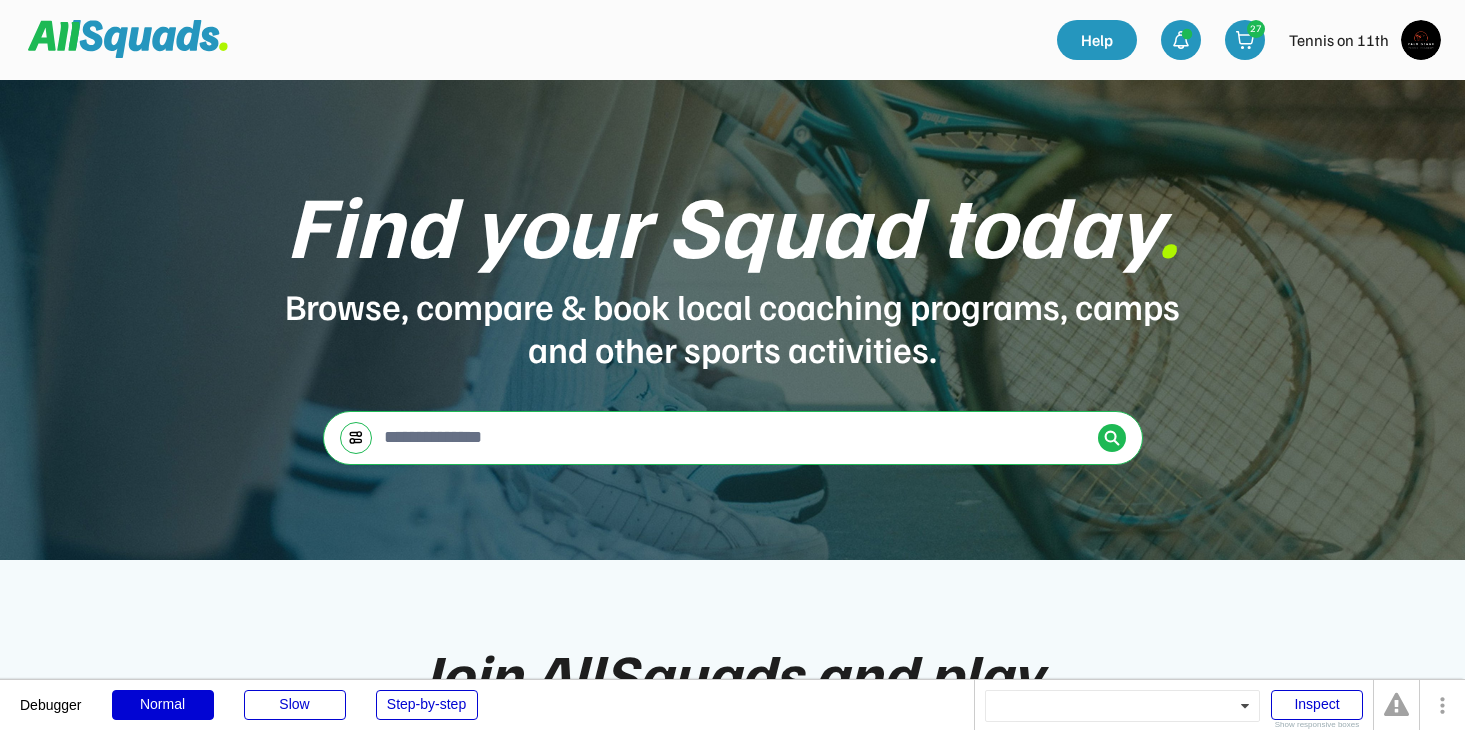 scroll, scrollTop: 0, scrollLeft: 0, axis: both 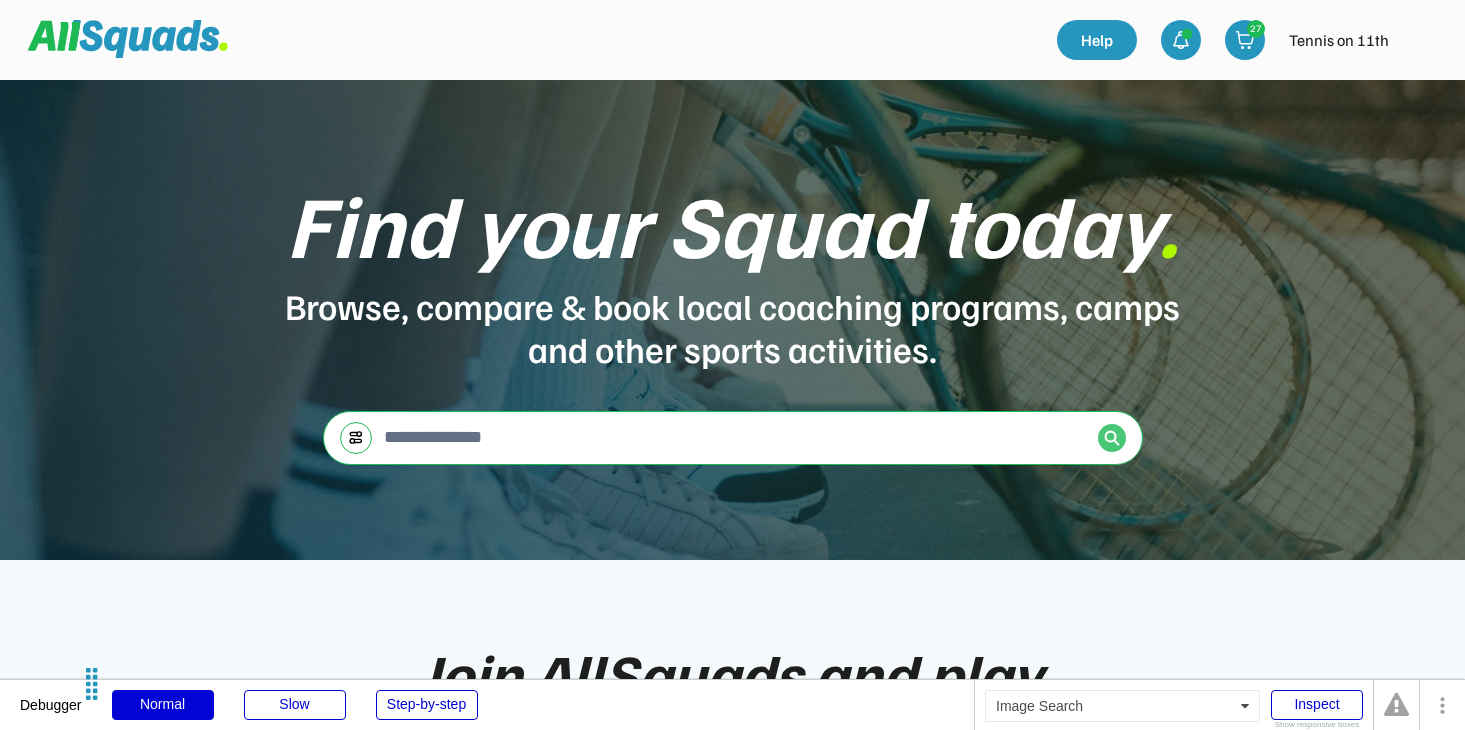 click at bounding box center [1112, 438] 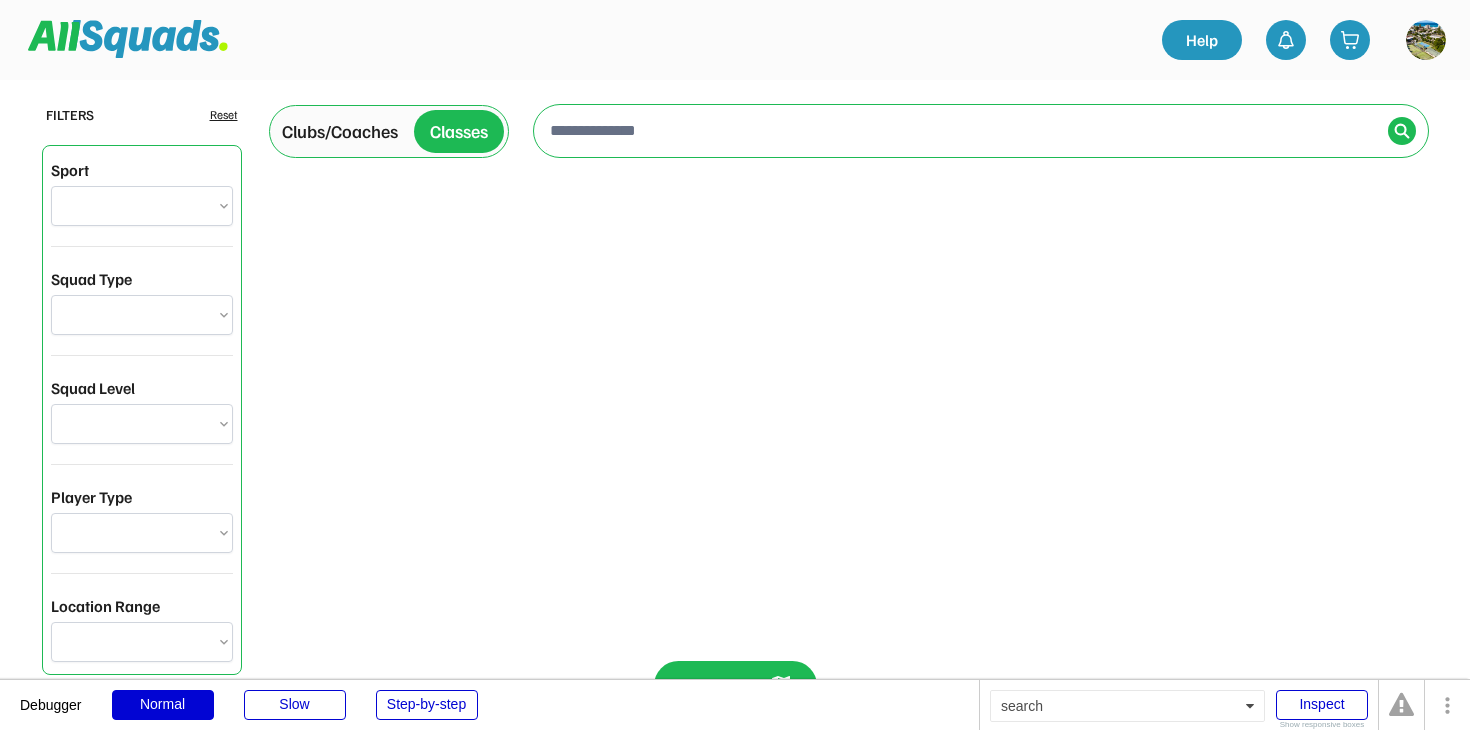 scroll, scrollTop: 0, scrollLeft: 0, axis: both 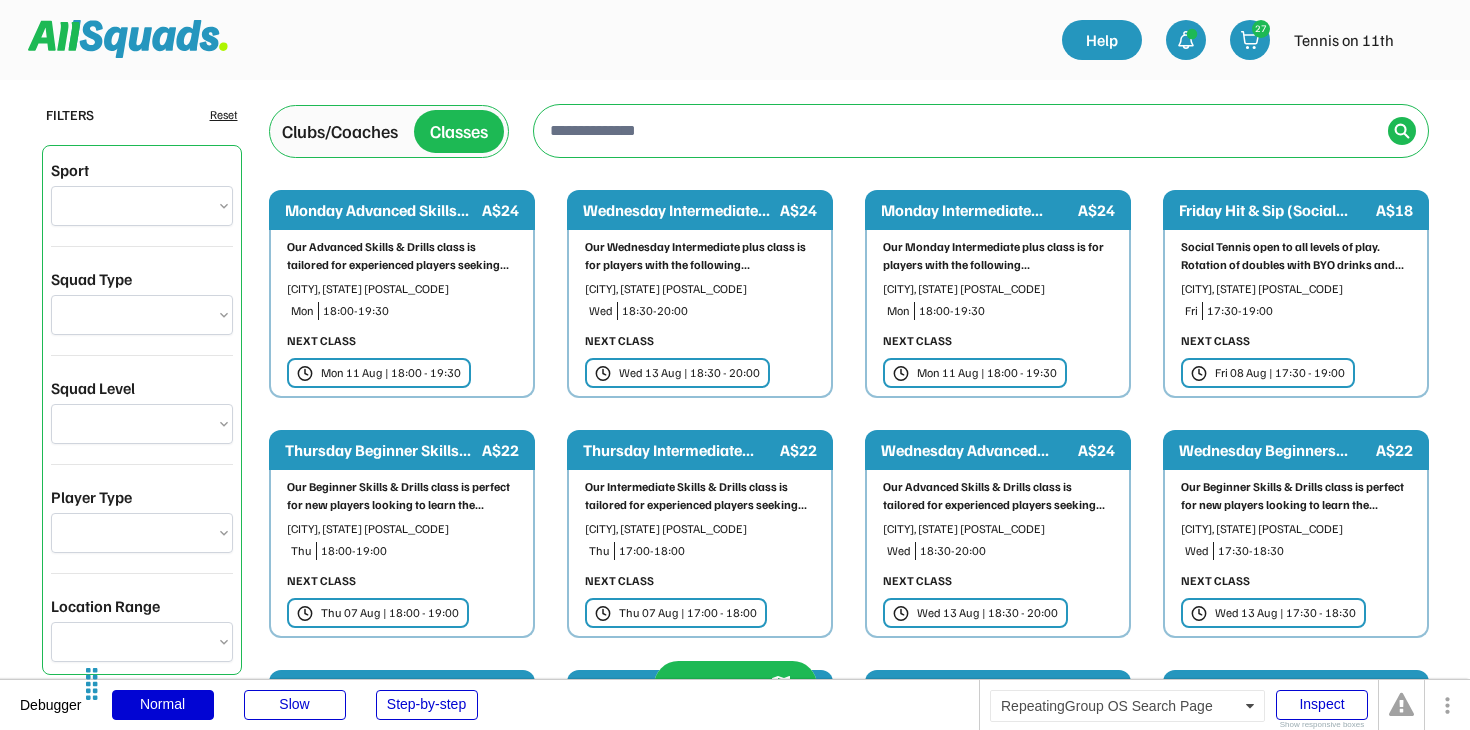 click on "Clubs/Coaches" at bounding box center [340, 131] 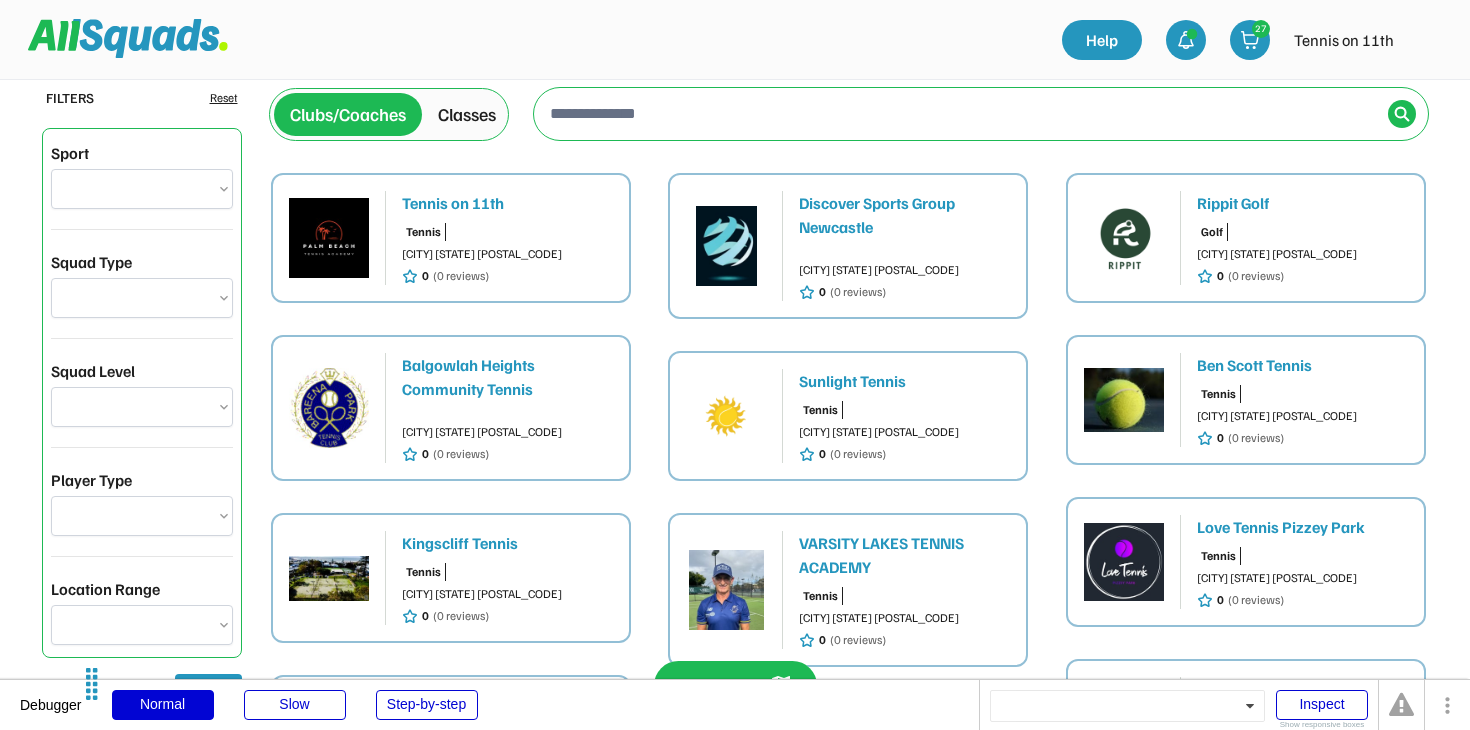 scroll, scrollTop: 0, scrollLeft: 0, axis: both 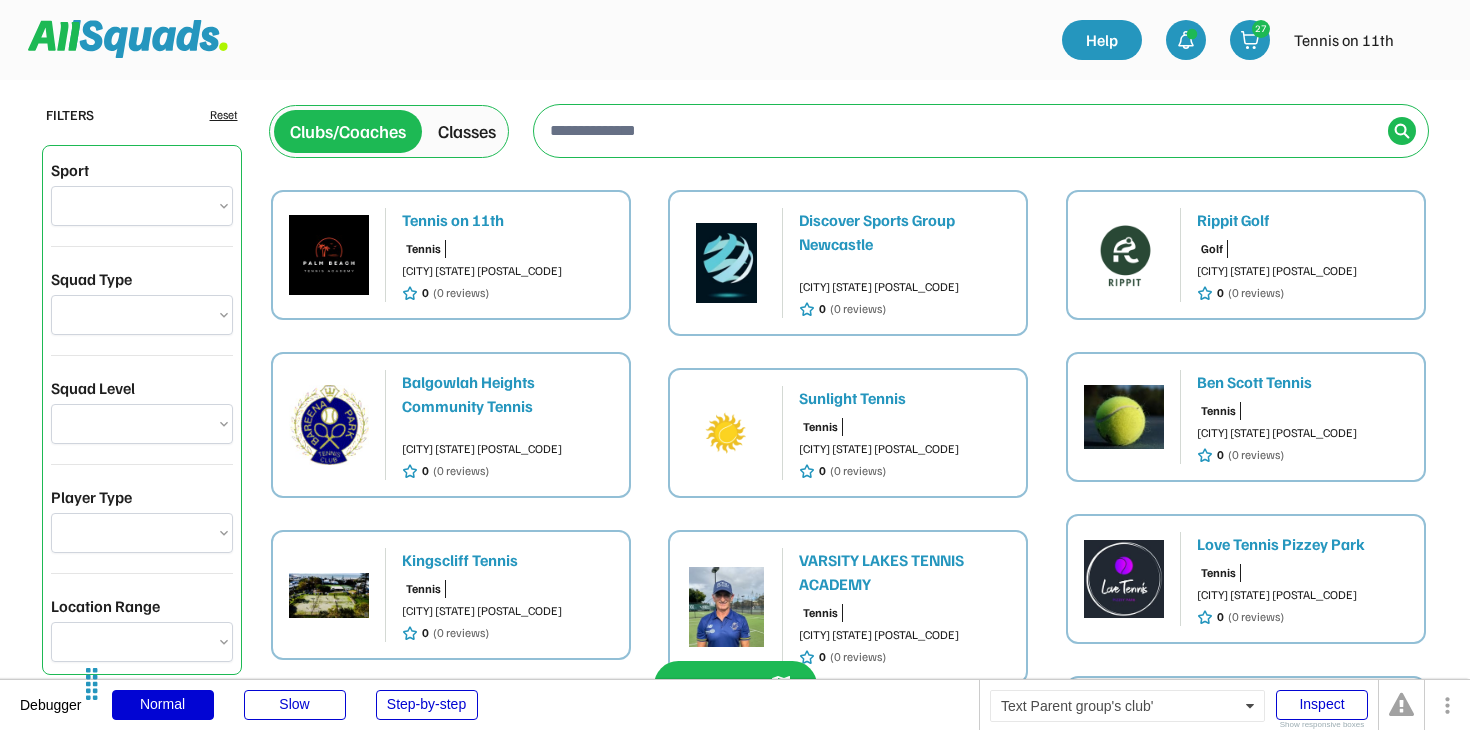 click on "Tennis on 11th" at bounding box center [507, 220] 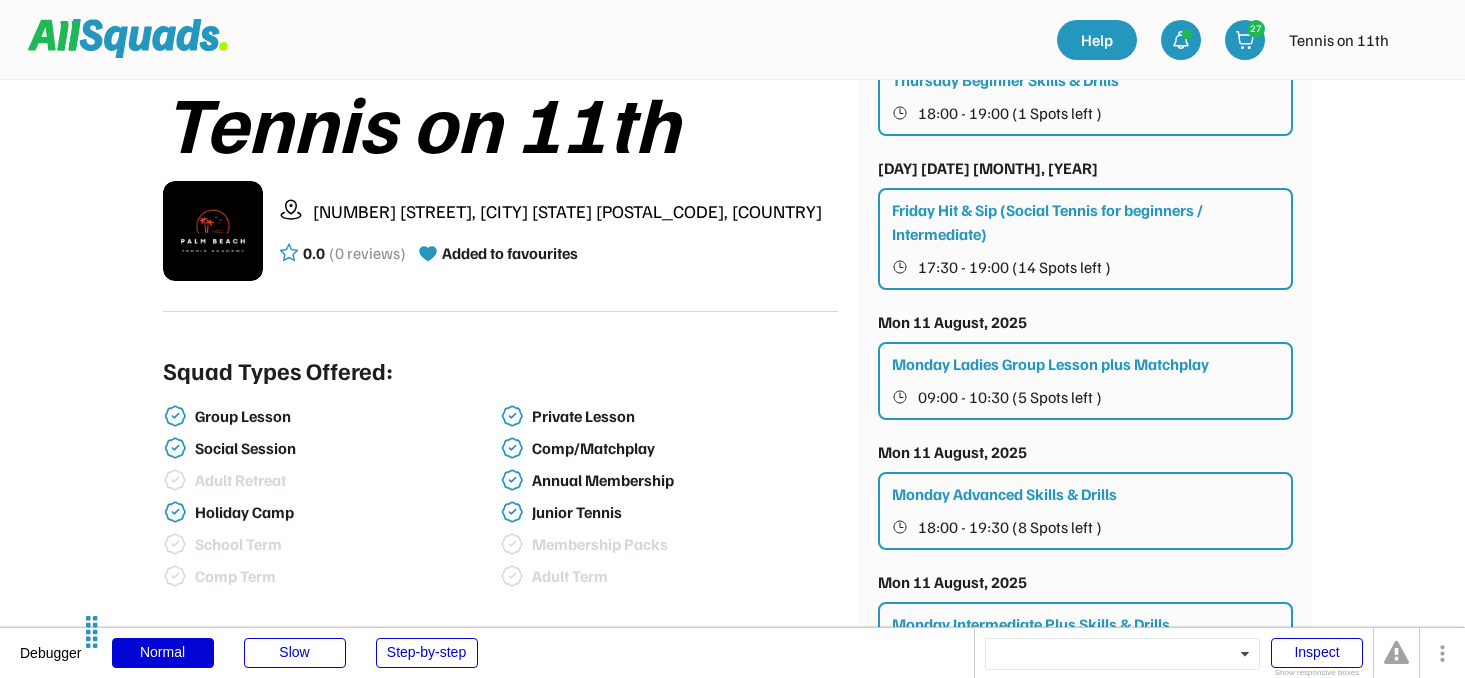 scroll, scrollTop: 392, scrollLeft: 0, axis: vertical 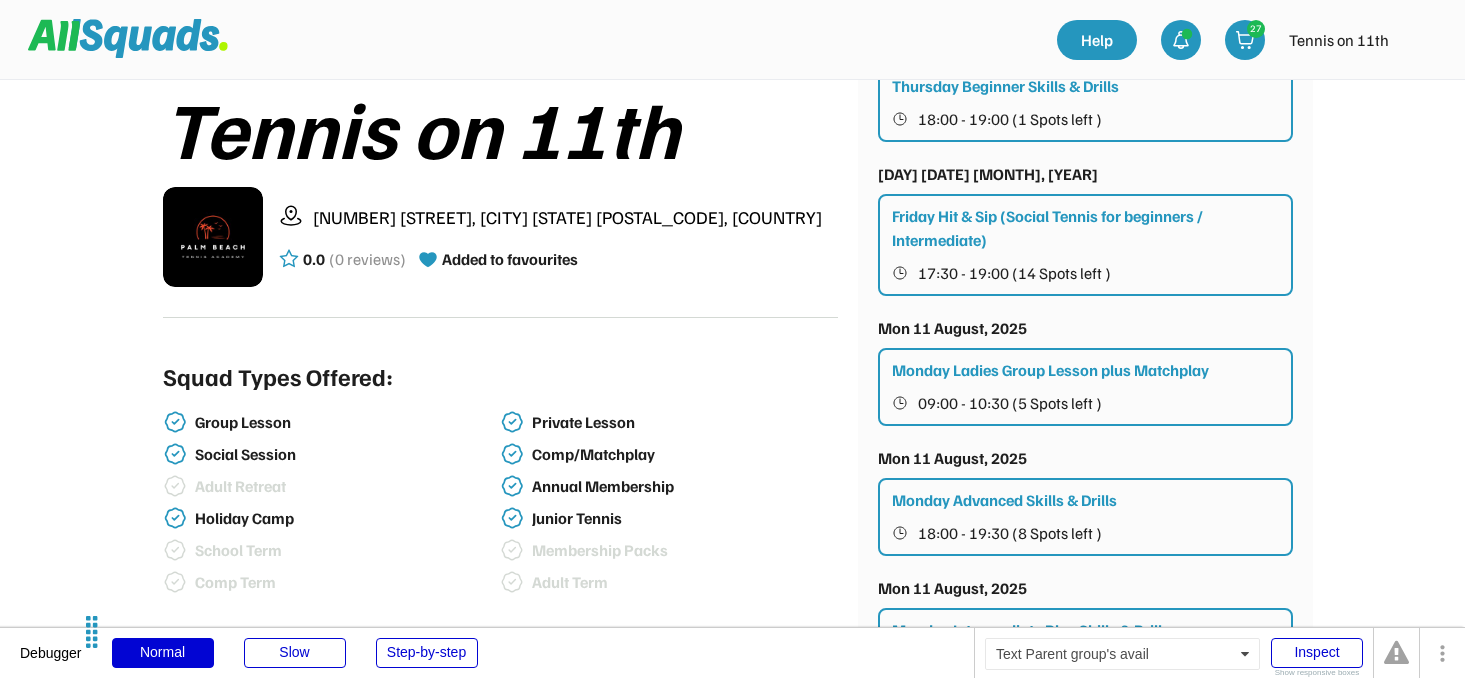click on "Friday Hit & Sip (Social Tennis for beginners / Intermediate)" at bounding box center [1086, 228] 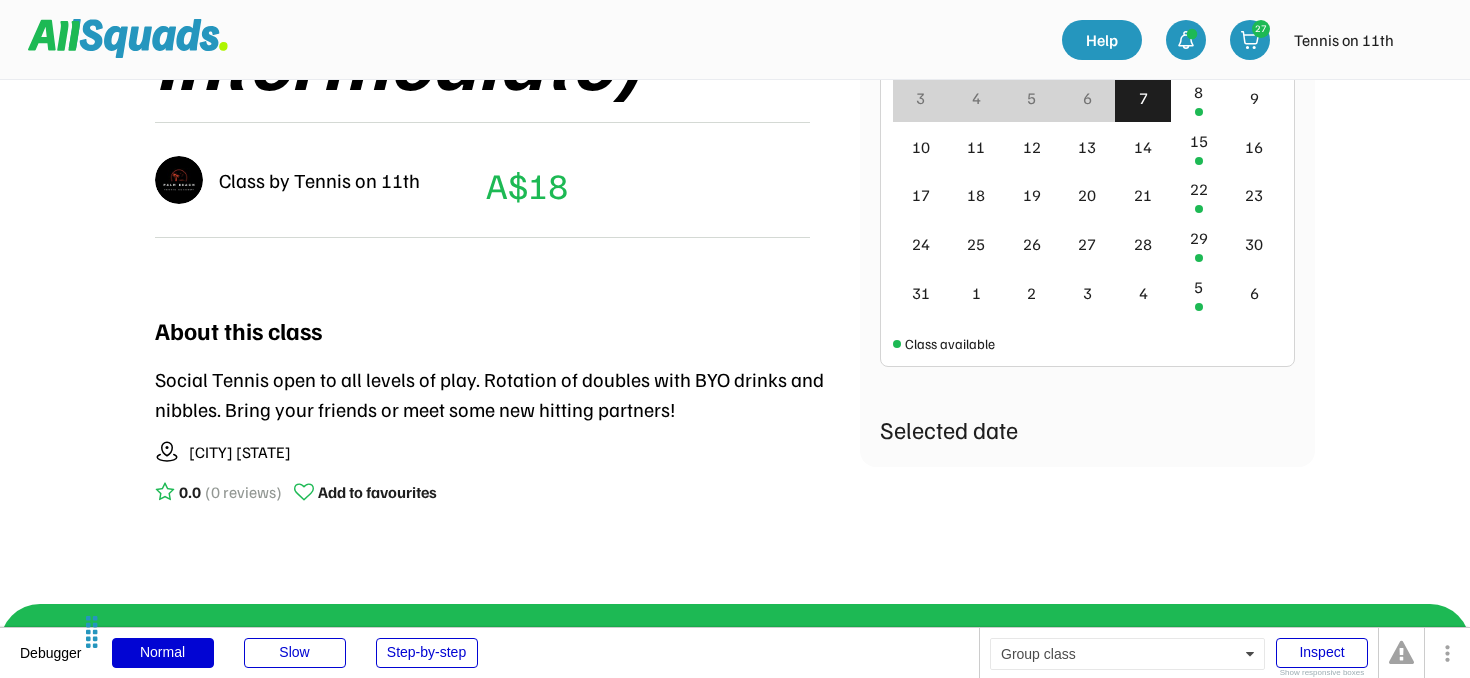 scroll, scrollTop: 634, scrollLeft: 0, axis: vertical 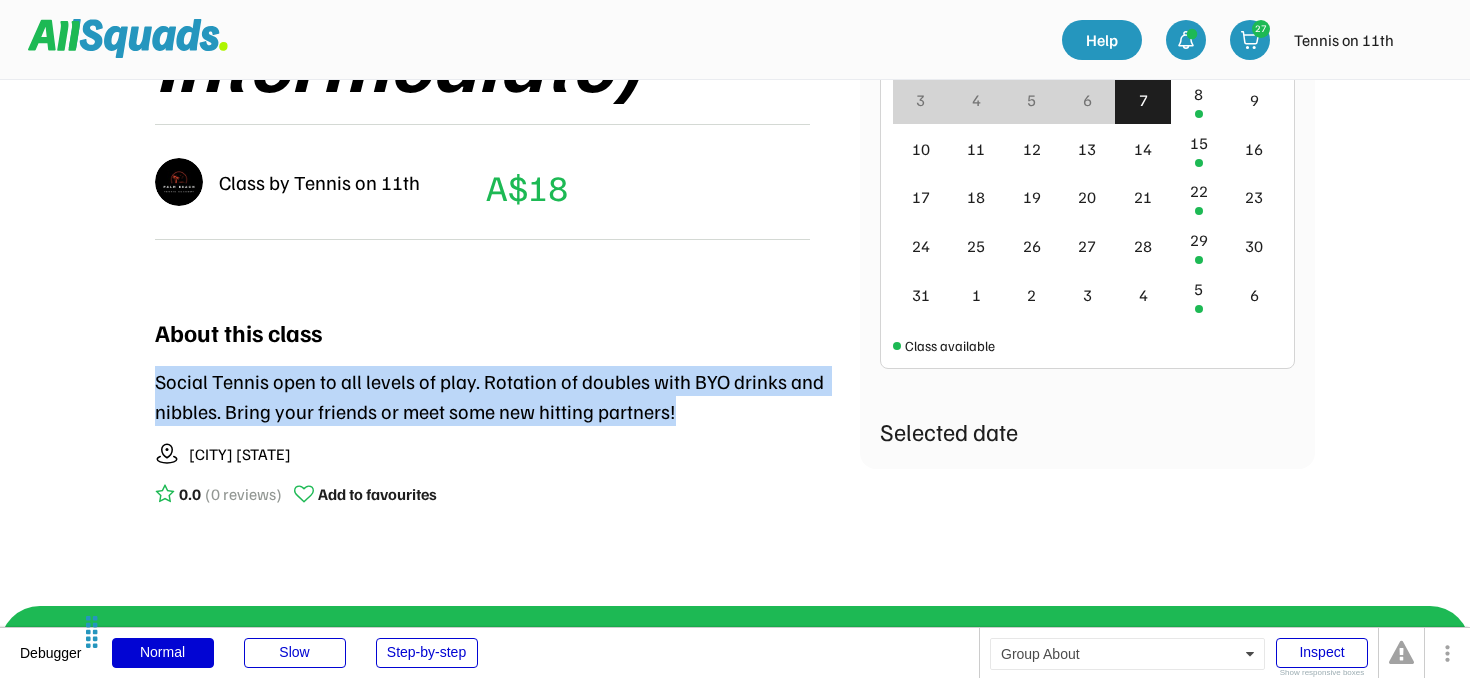 drag, startPoint x: 701, startPoint y: 408, endPoint x: 171, endPoint y: 363, distance: 531.9069 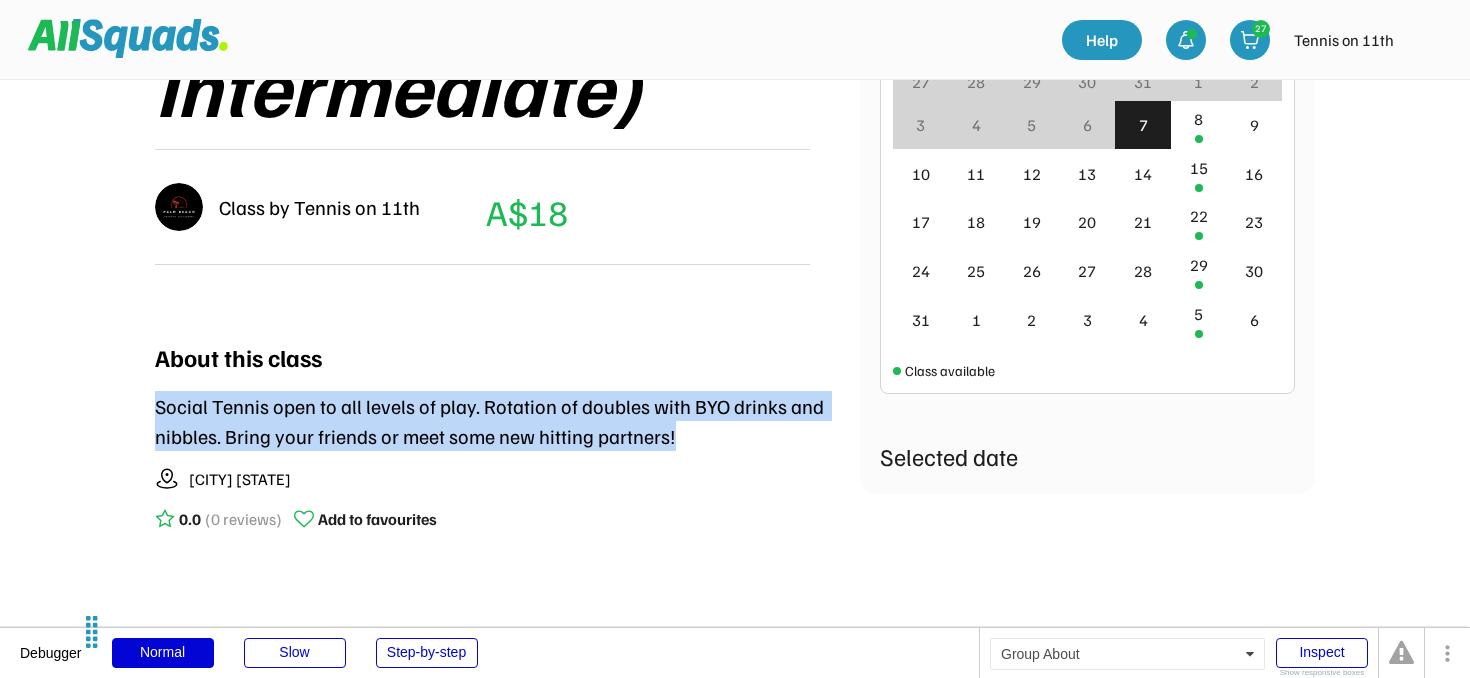 scroll, scrollTop: 616, scrollLeft: 0, axis: vertical 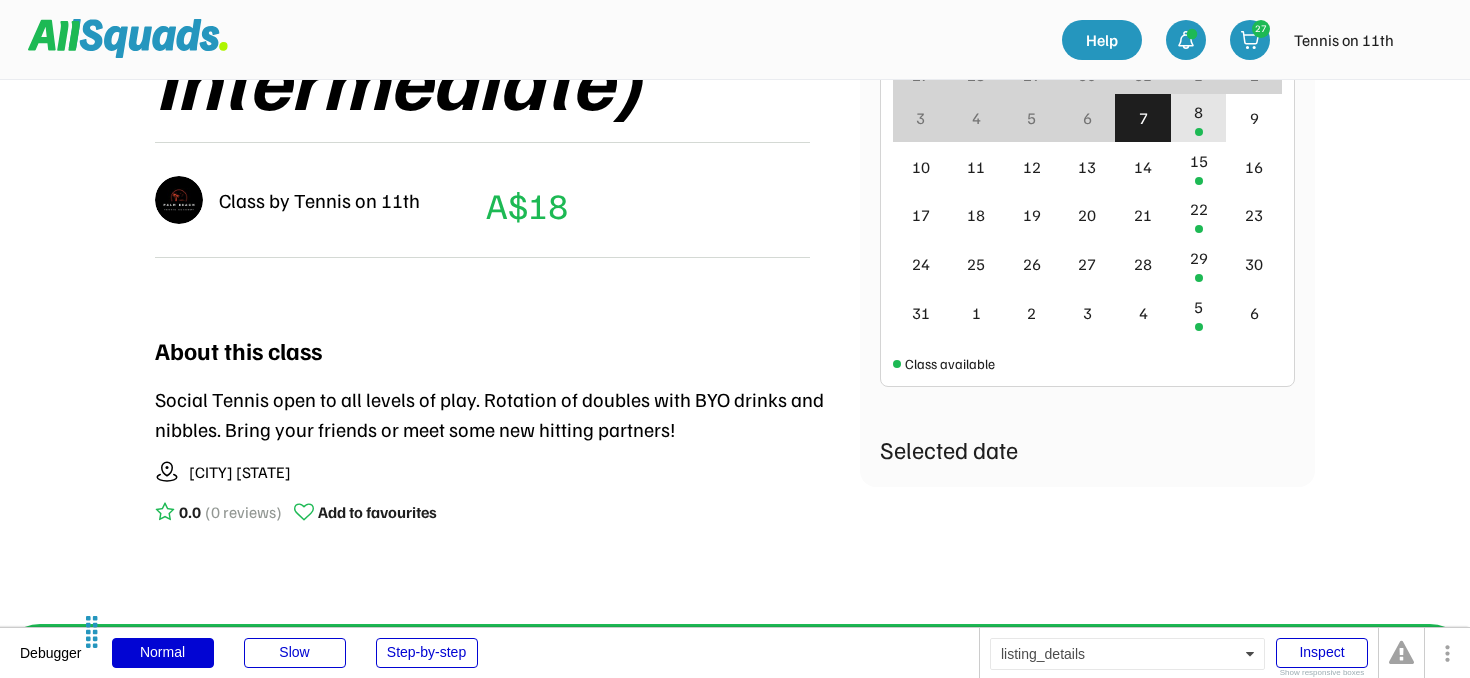 click on "8" at bounding box center [1199, 118] 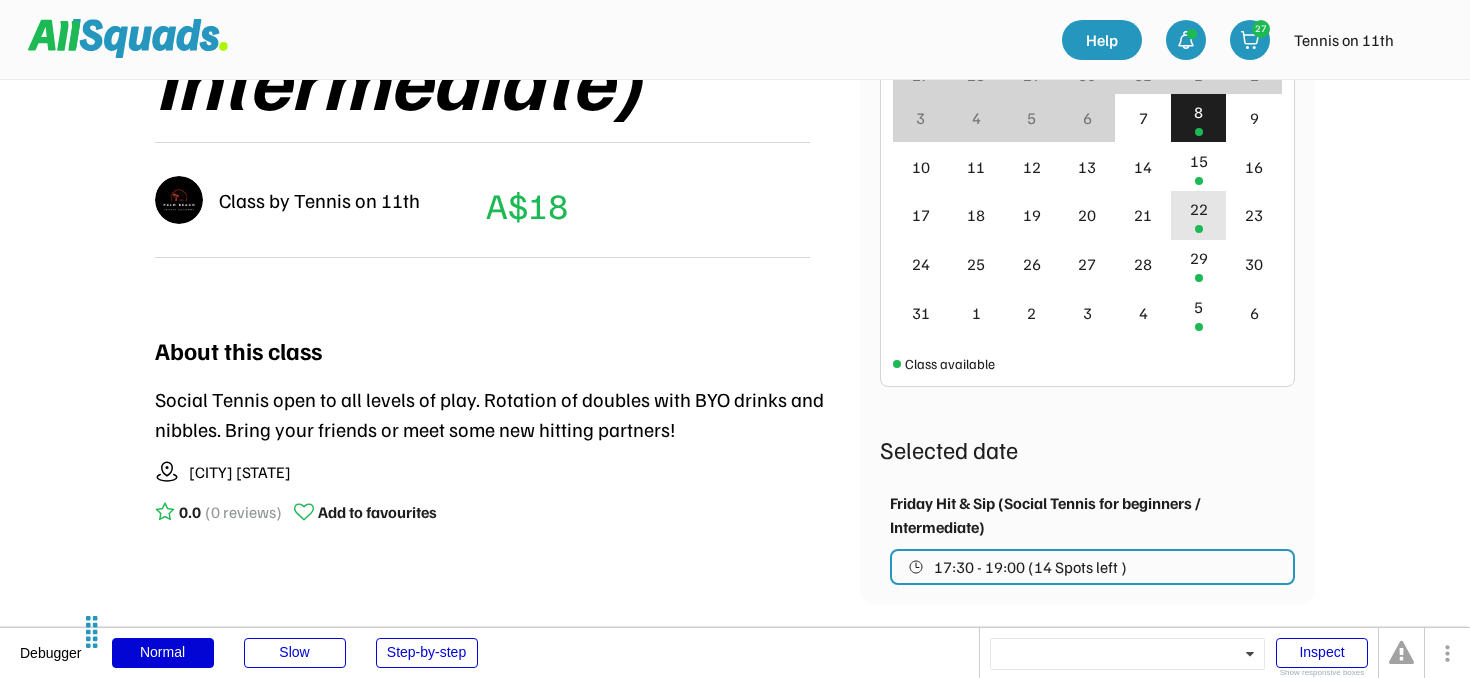 click on "22" at bounding box center (1199, 215) 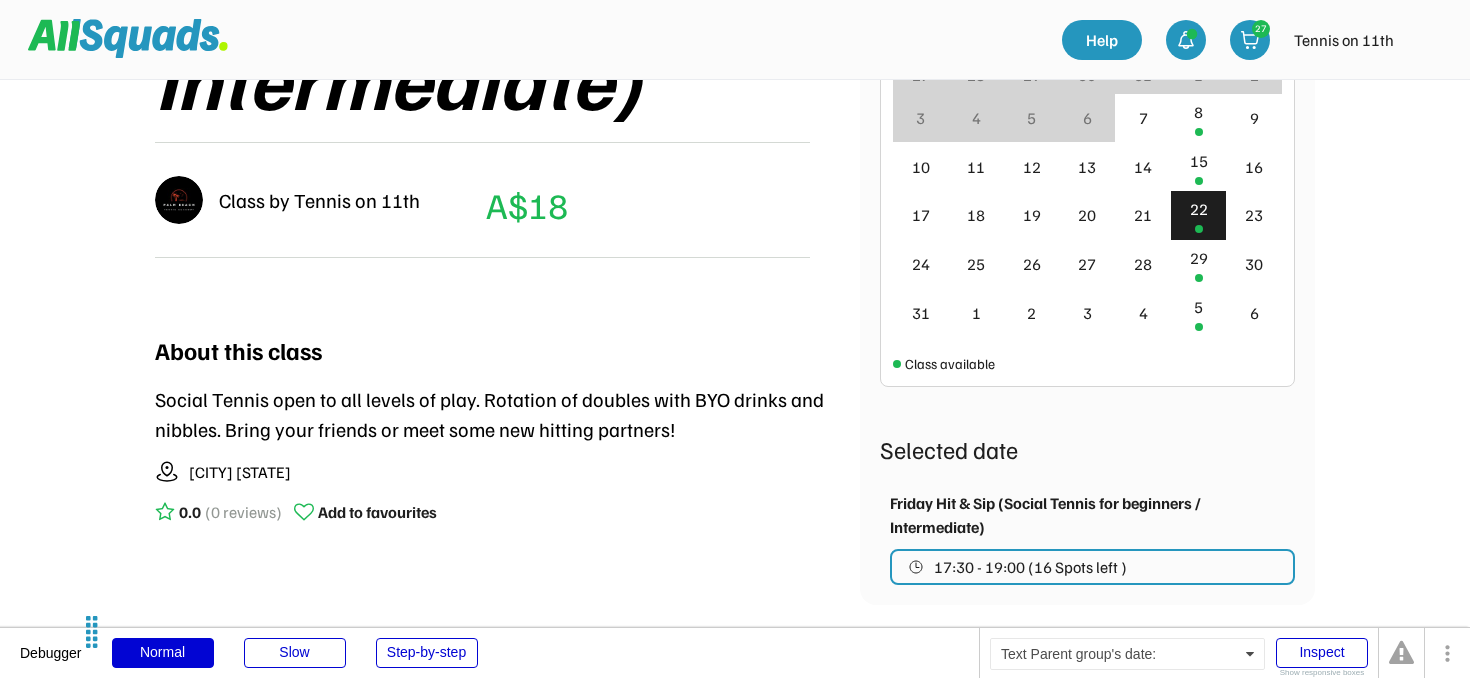 click on "22" at bounding box center (1199, 209) 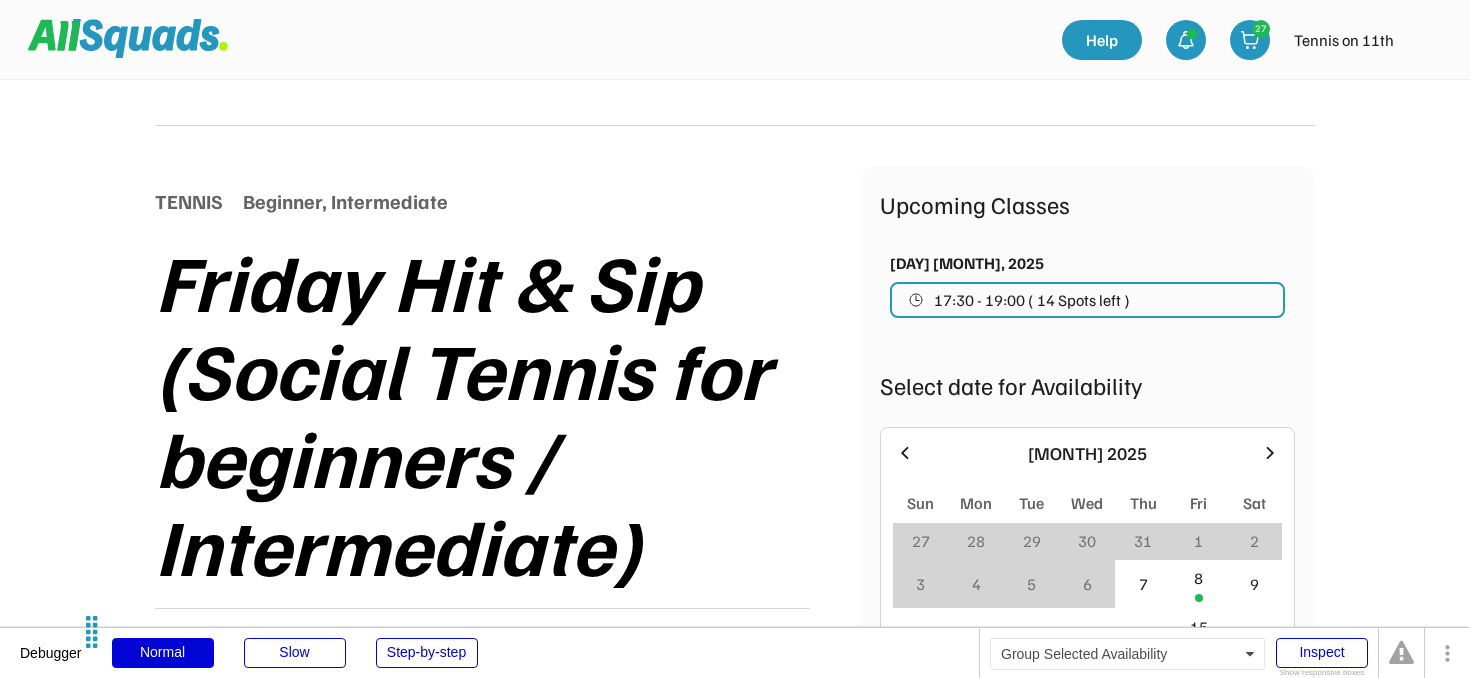 scroll, scrollTop: 139, scrollLeft: 0, axis: vertical 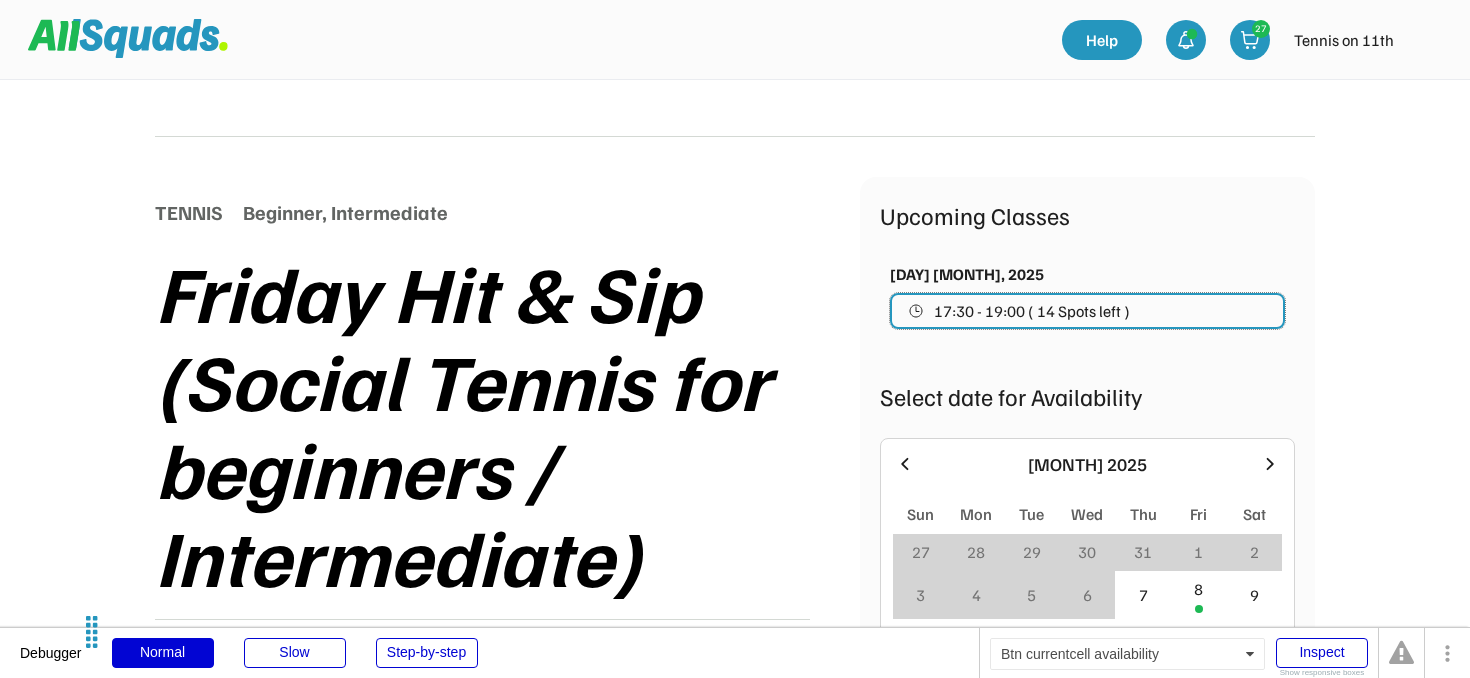 click on "17:30 - 19:00  ( 14 Spots left )" at bounding box center [1032, 311] 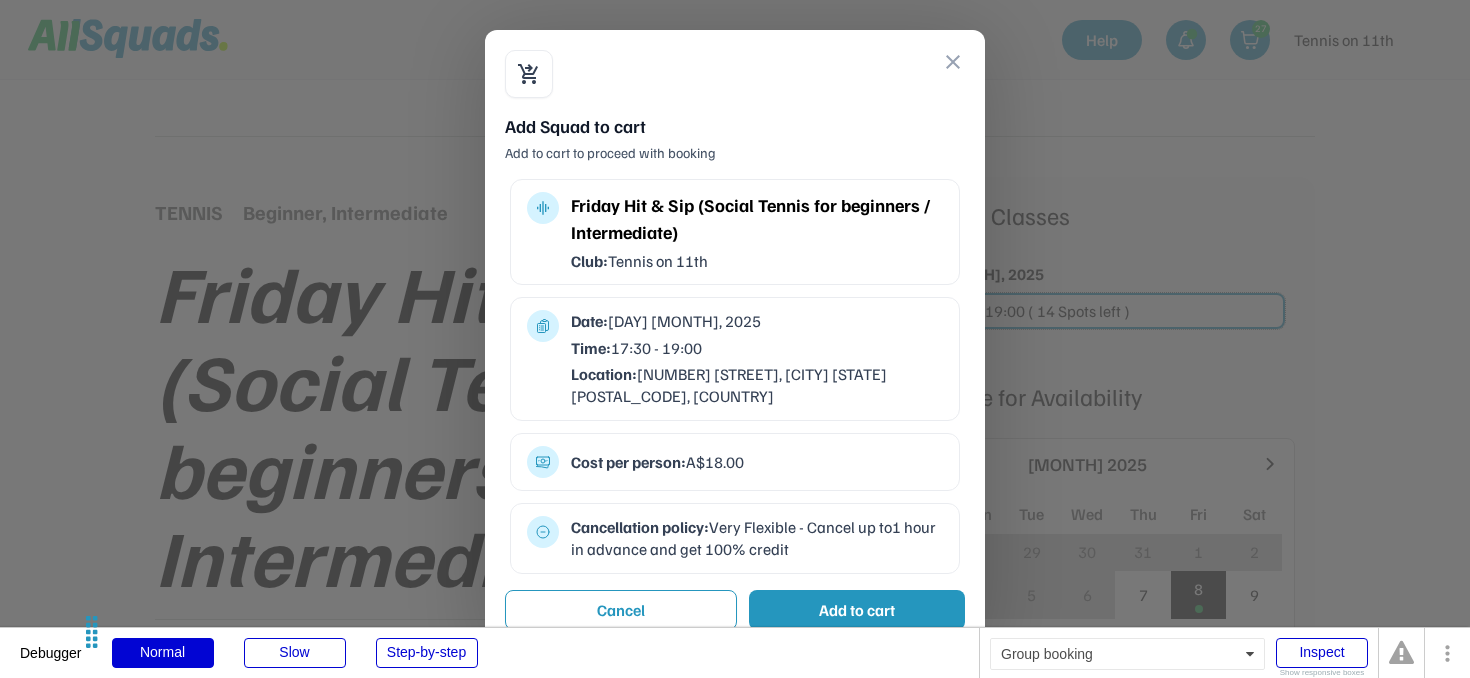 click on "Add to cart" at bounding box center (857, 610) 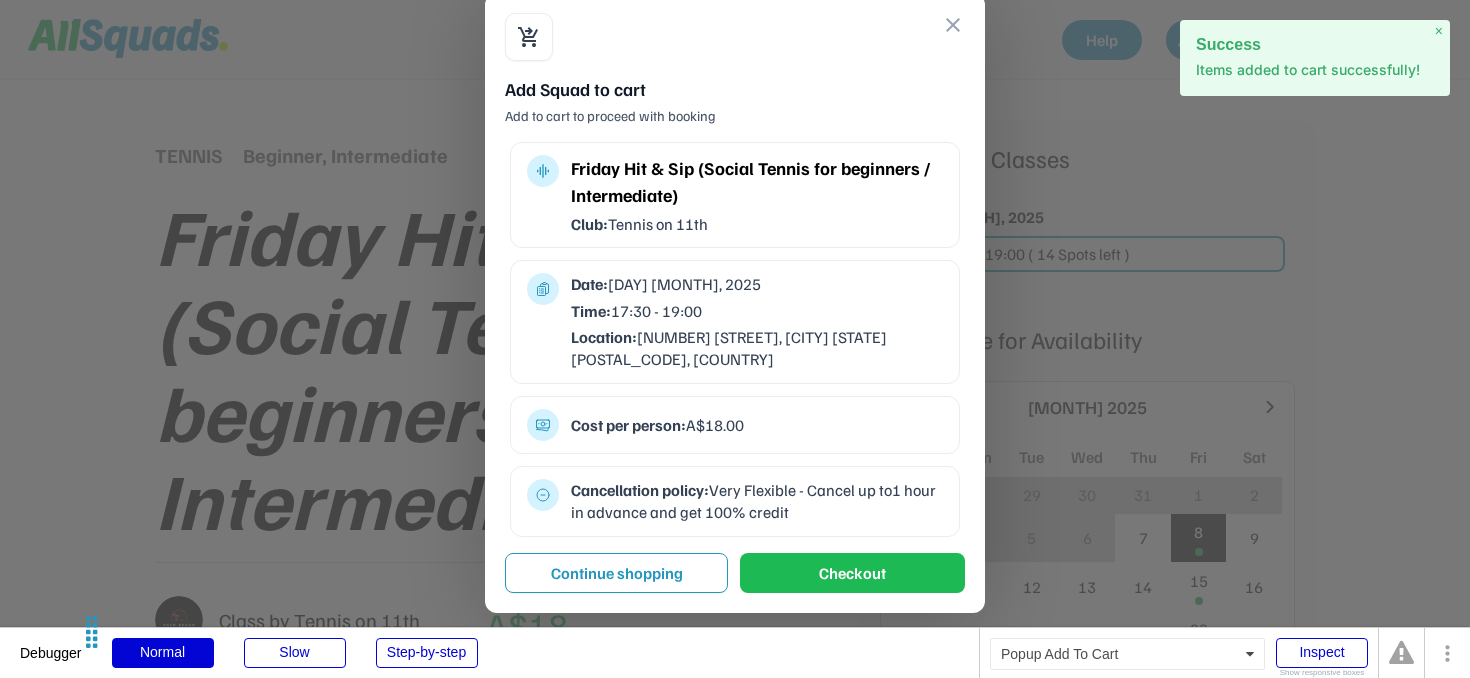 scroll, scrollTop: 195, scrollLeft: 0, axis: vertical 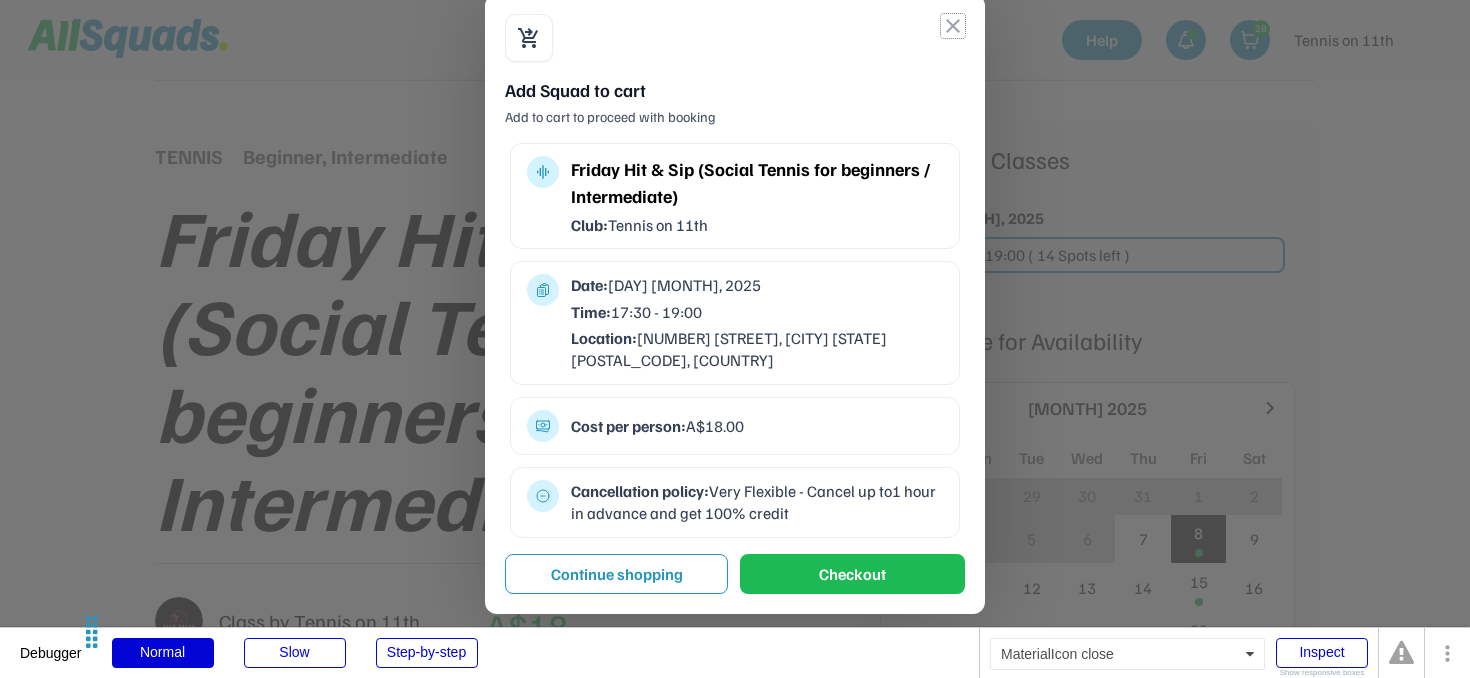 click on "close" at bounding box center [953, 26] 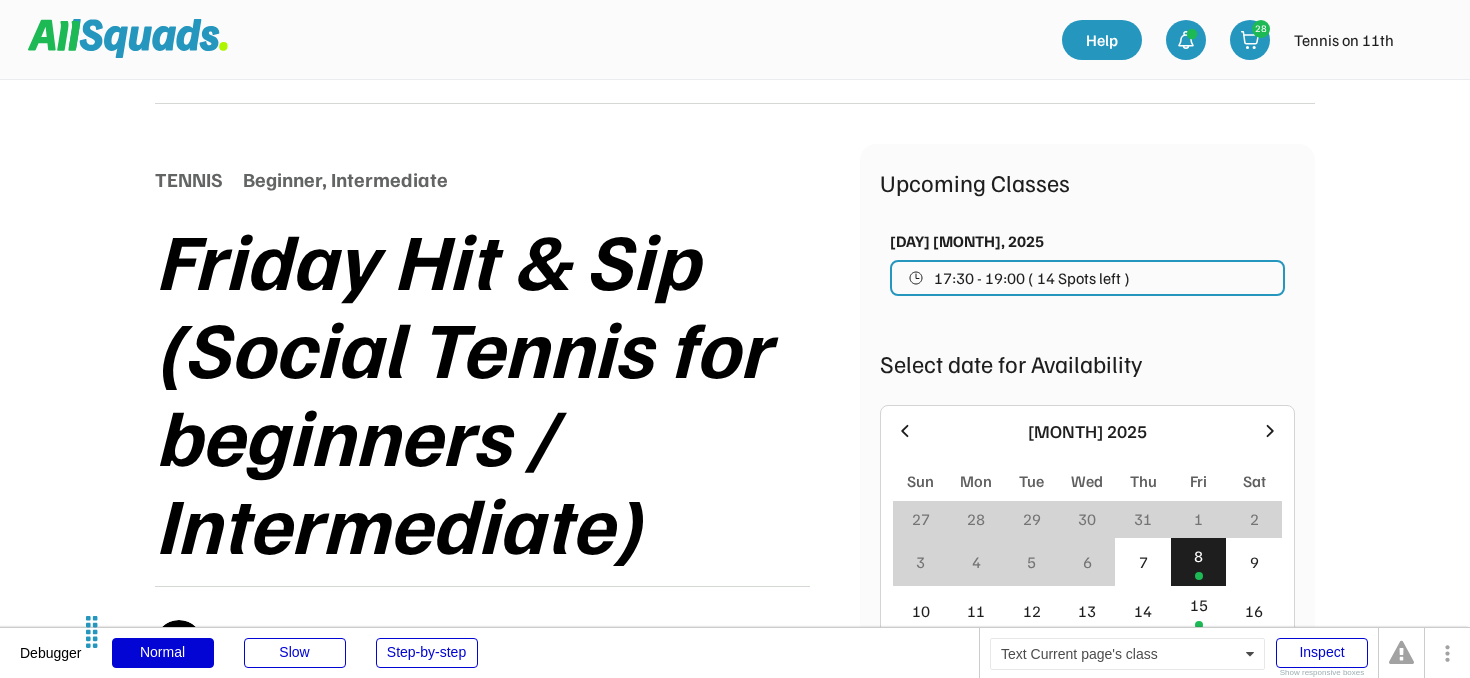 scroll, scrollTop: 166, scrollLeft: 0, axis: vertical 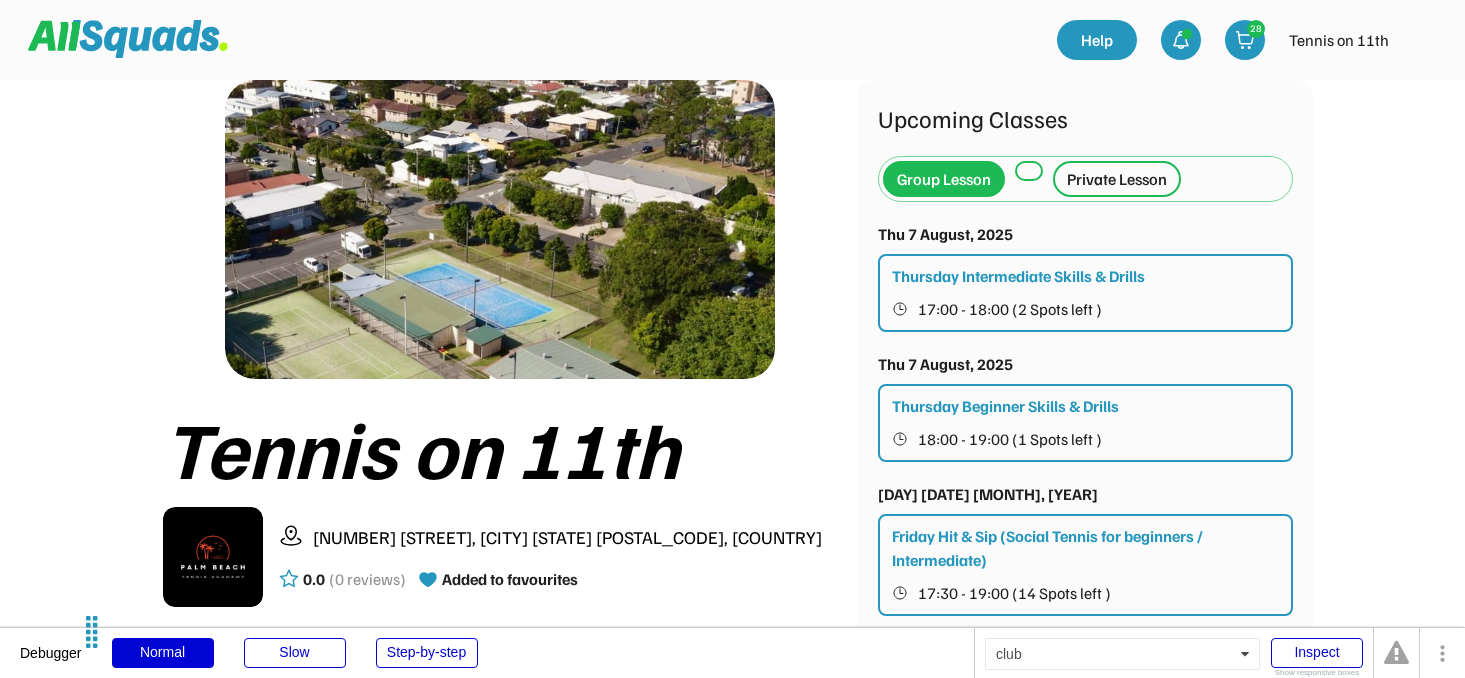 click on "Private Lesson" at bounding box center (1117, 179) 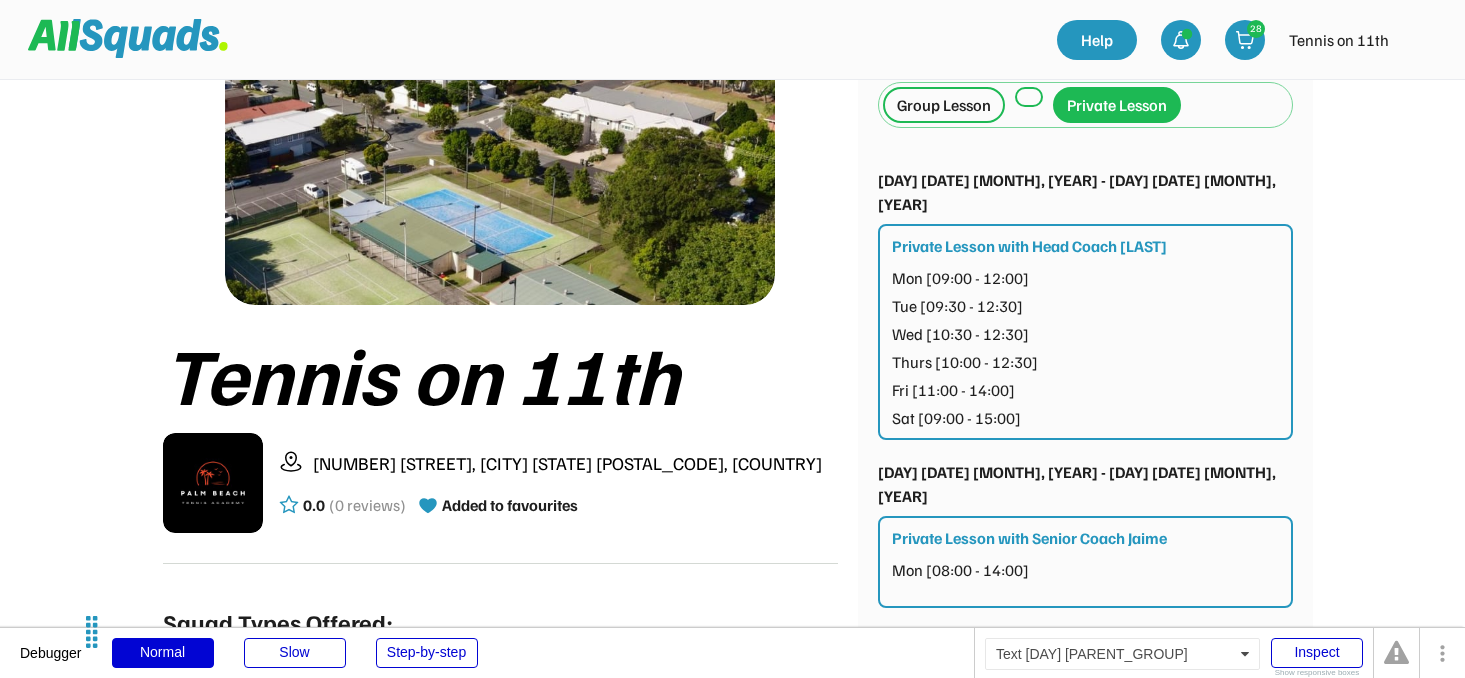scroll, scrollTop: 143, scrollLeft: 0, axis: vertical 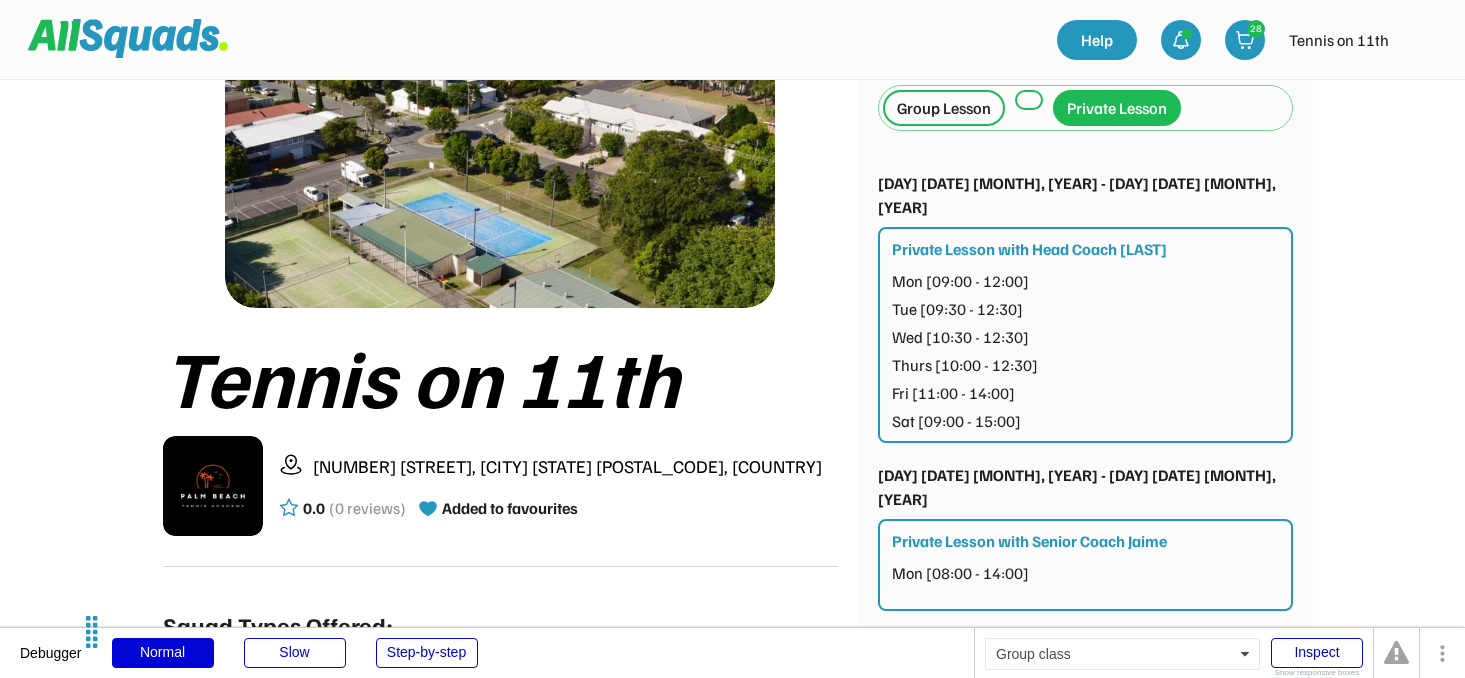 click on "Mon [08:00 - 14:00]" at bounding box center (1086, 581) 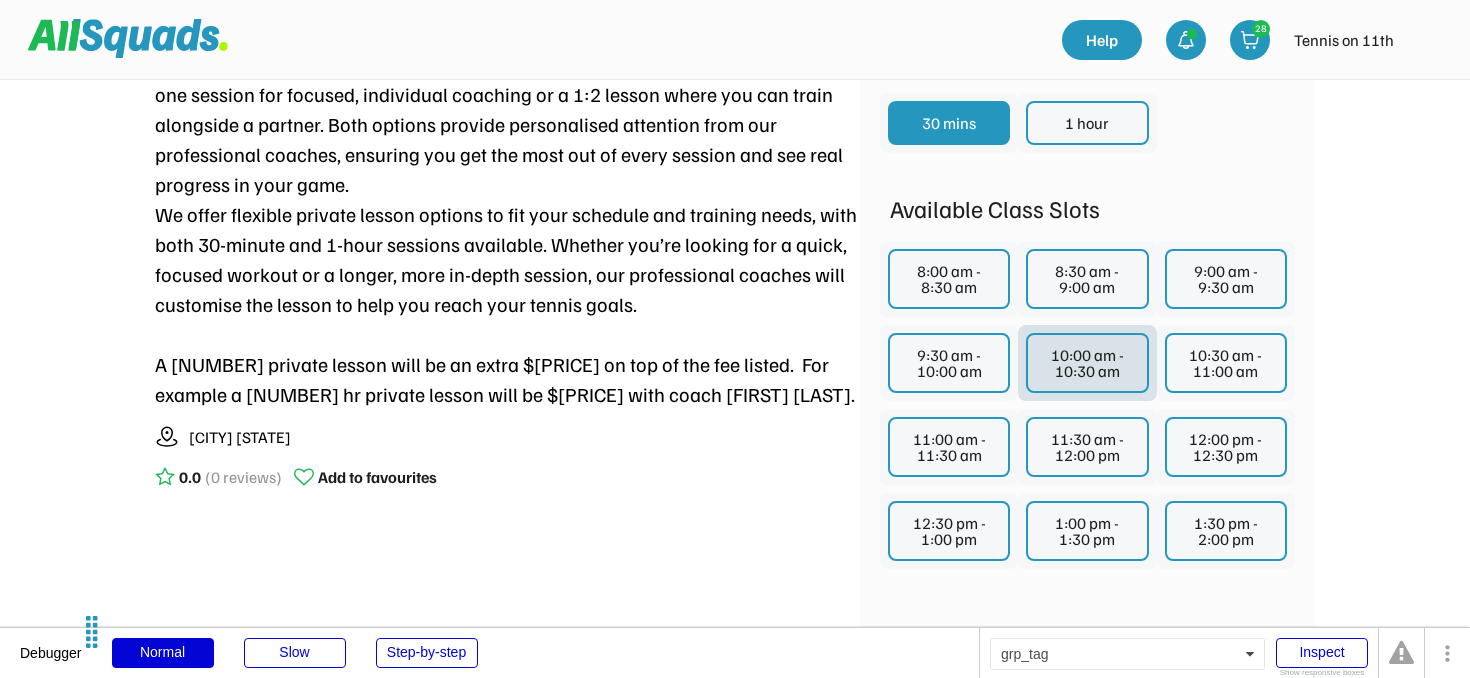 scroll, scrollTop: 831, scrollLeft: 0, axis: vertical 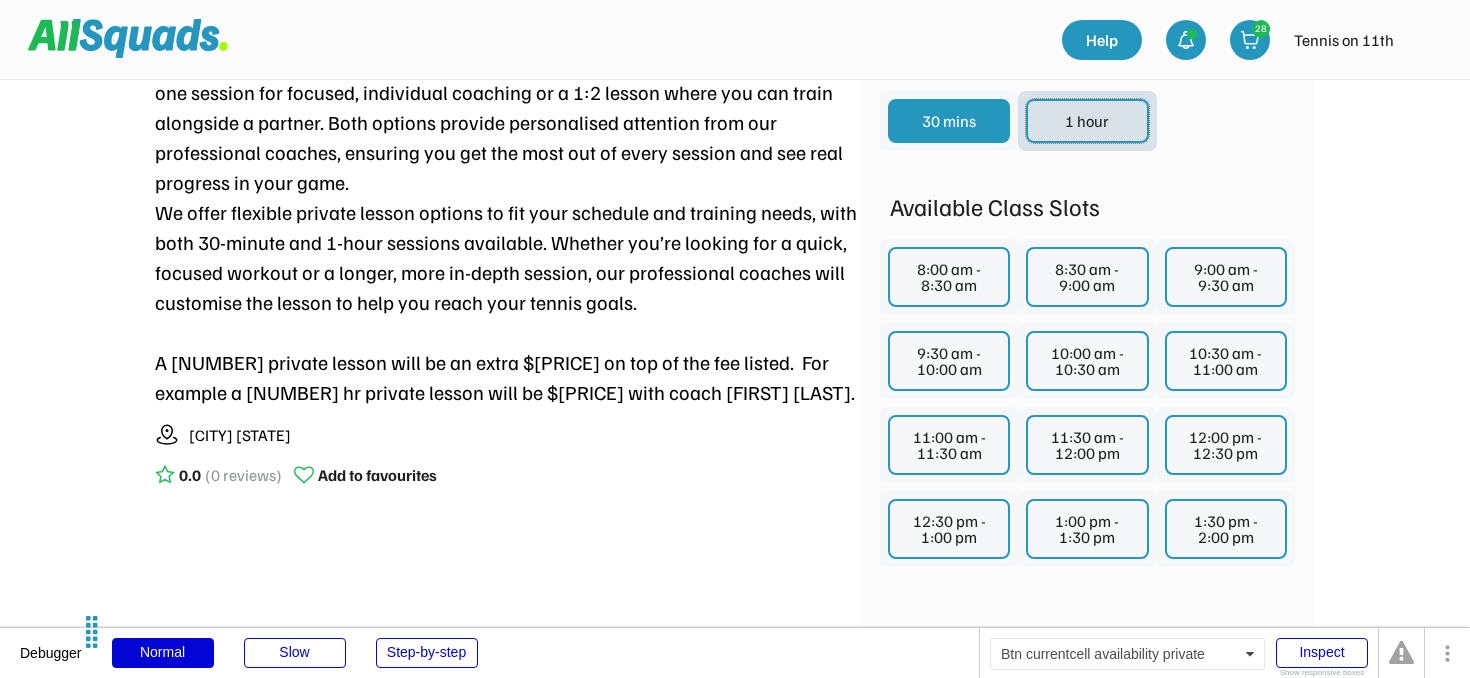 click on "1 hour" at bounding box center (1087, 121) 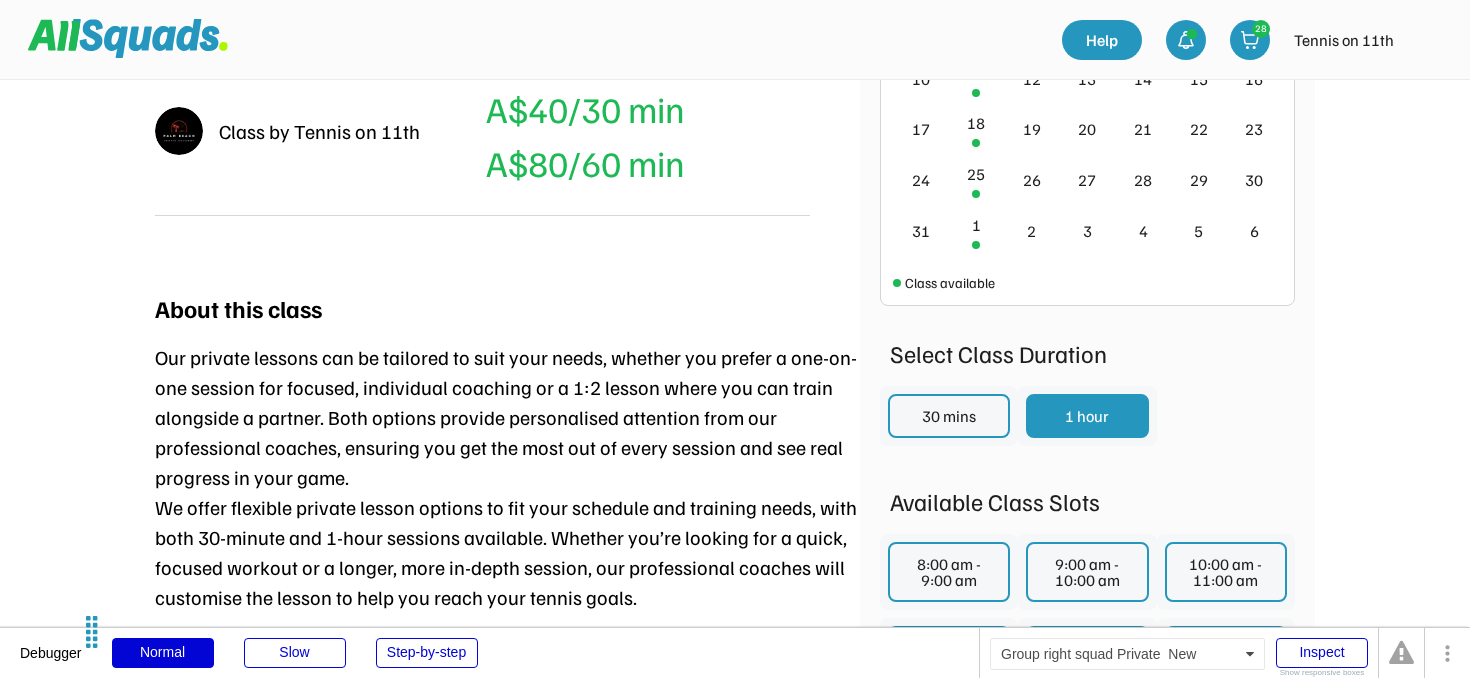 scroll, scrollTop: 534, scrollLeft: 0, axis: vertical 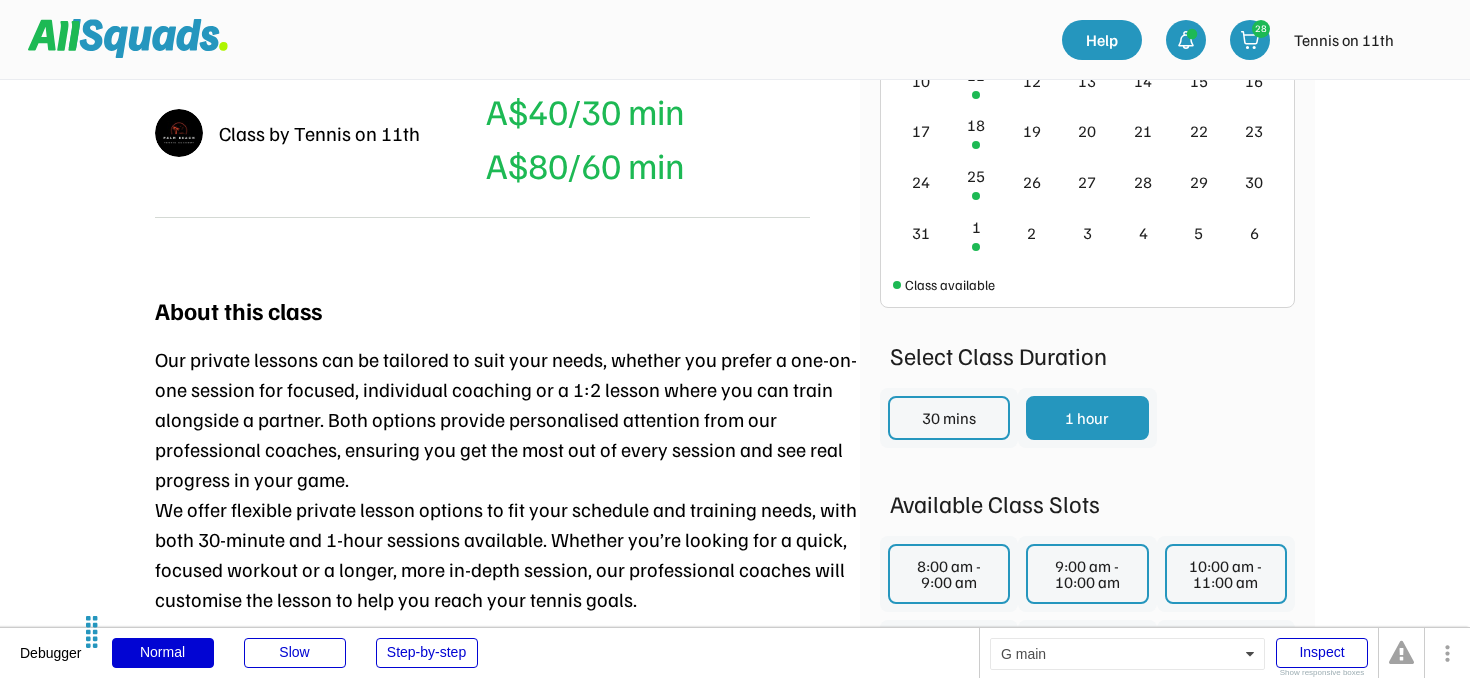 click at bounding box center (1426, 40) 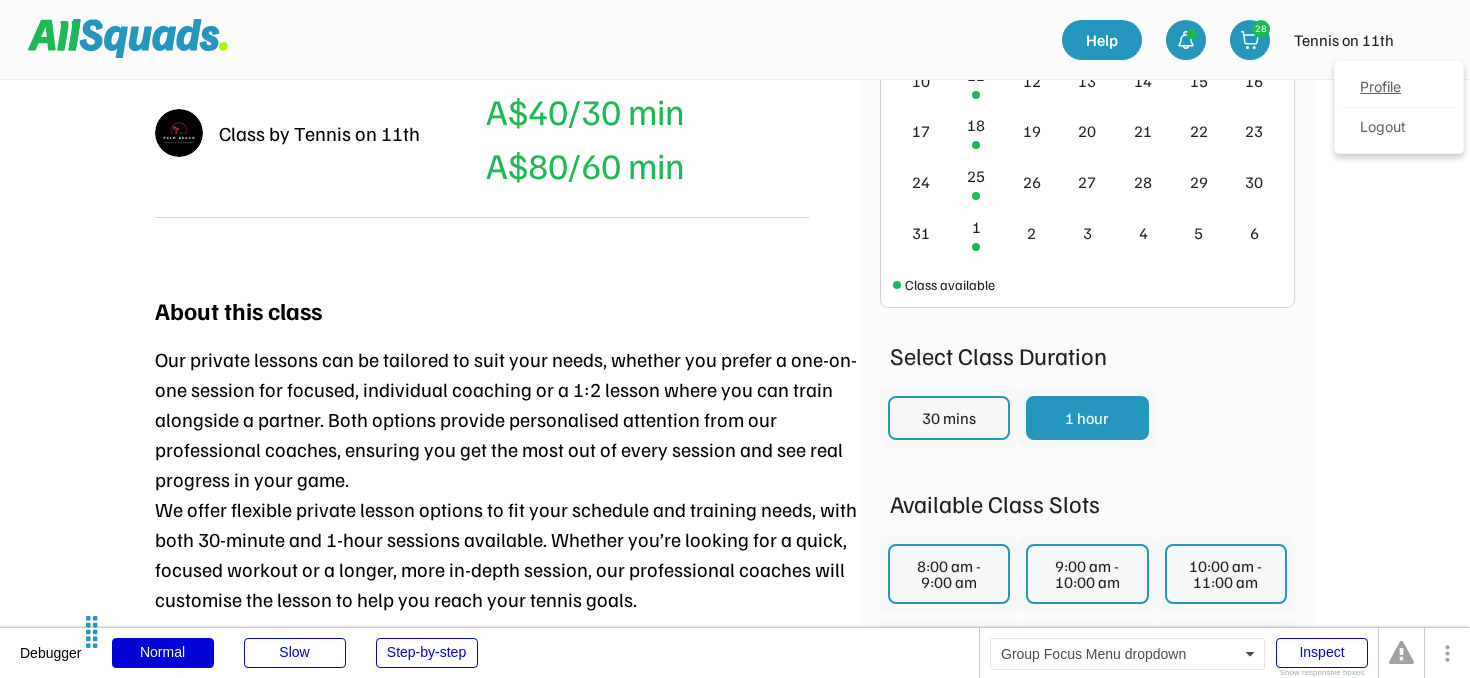 click on "Profile" at bounding box center [1399, 88] 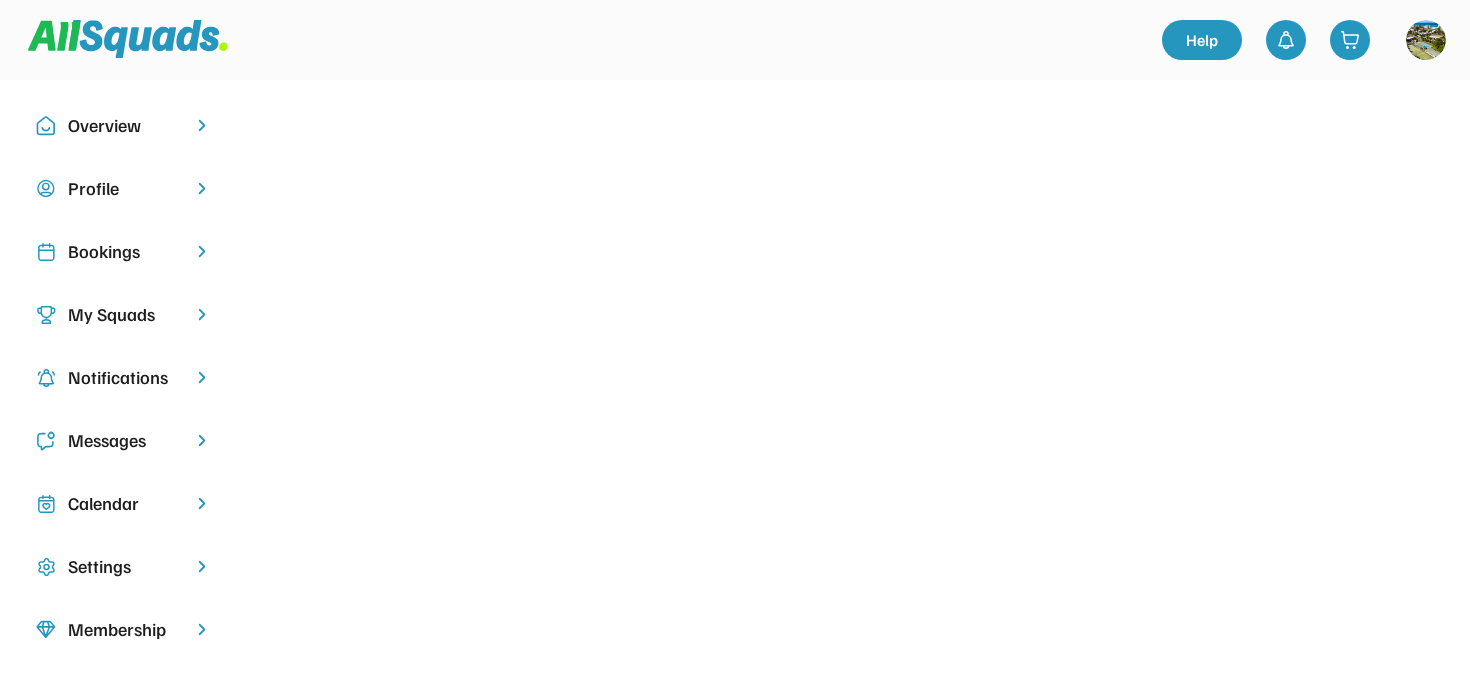 scroll, scrollTop: 0, scrollLeft: 0, axis: both 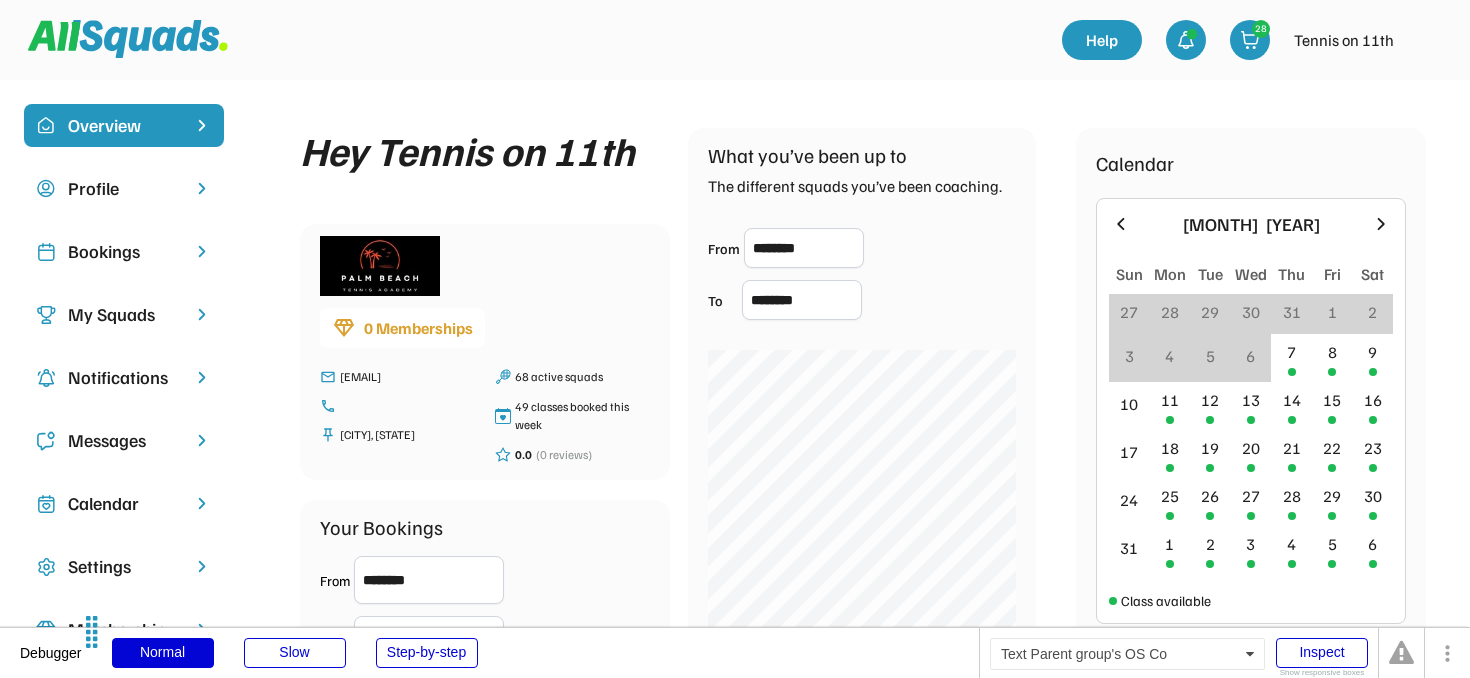 click on "Profile" at bounding box center (124, 188) 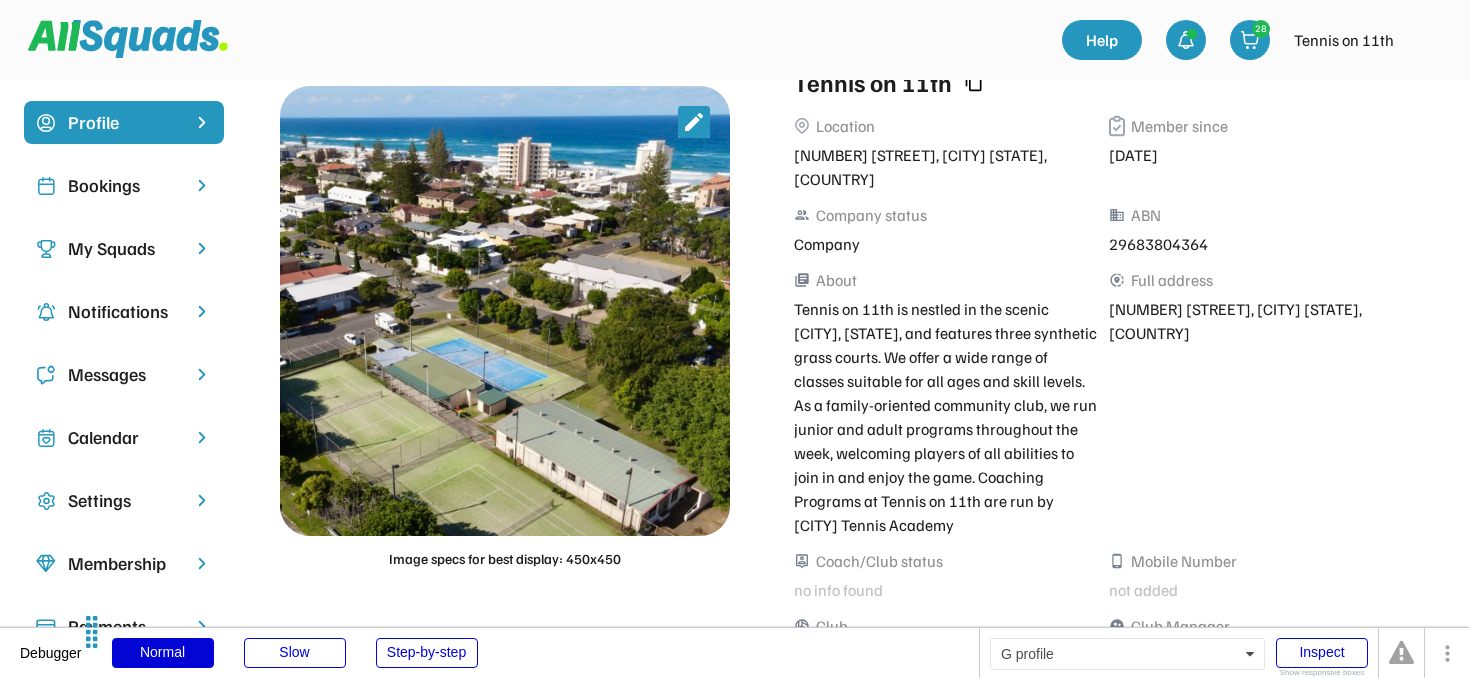 scroll, scrollTop: 0, scrollLeft: 0, axis: both 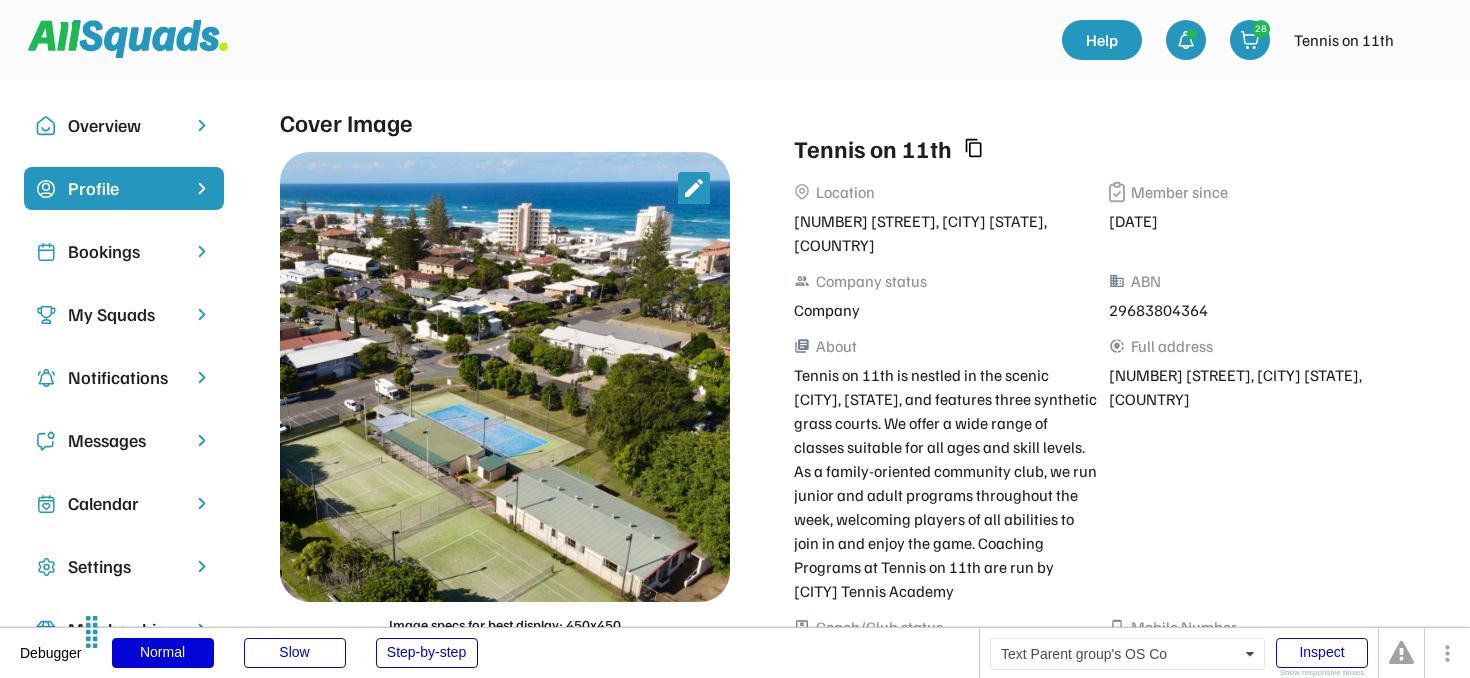 click on "My Squads" at bounding box center (124, 314) 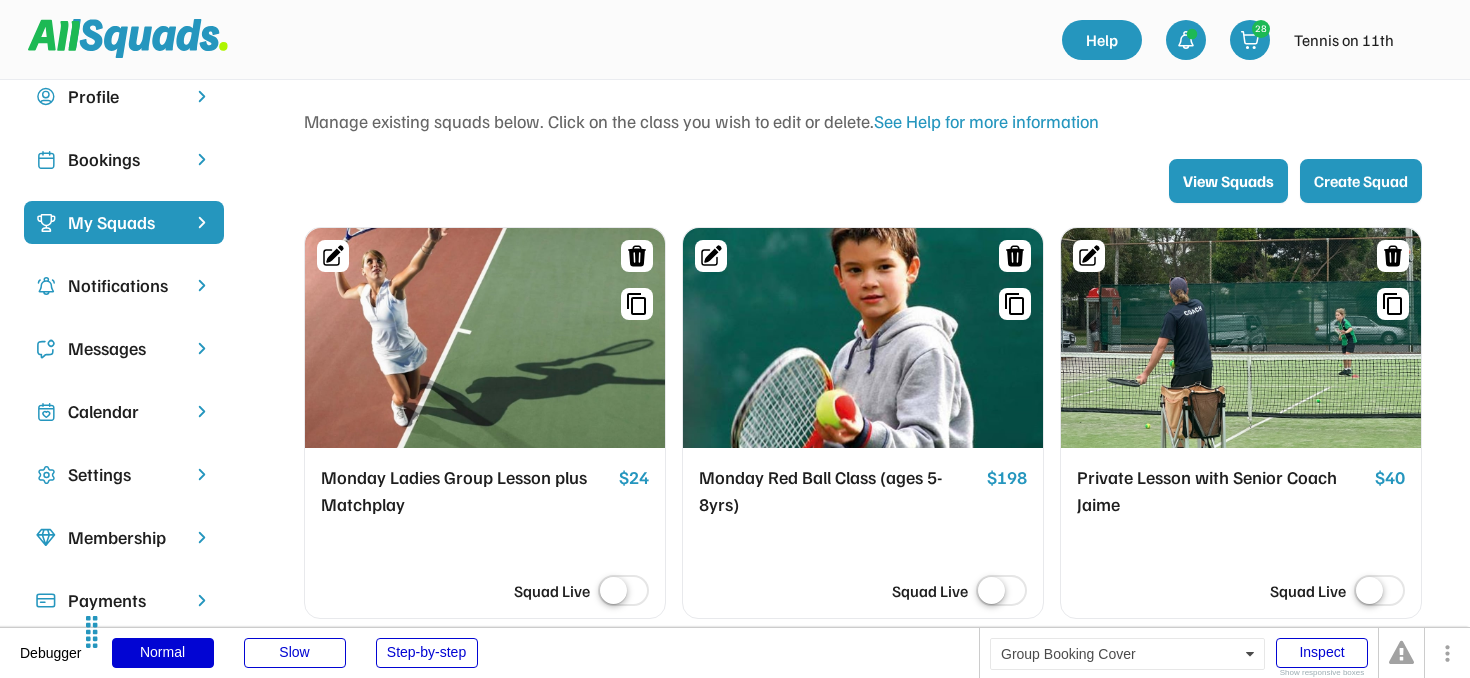 scroll, scrollTop: 112, scrollLeft: 0, axis: vertical 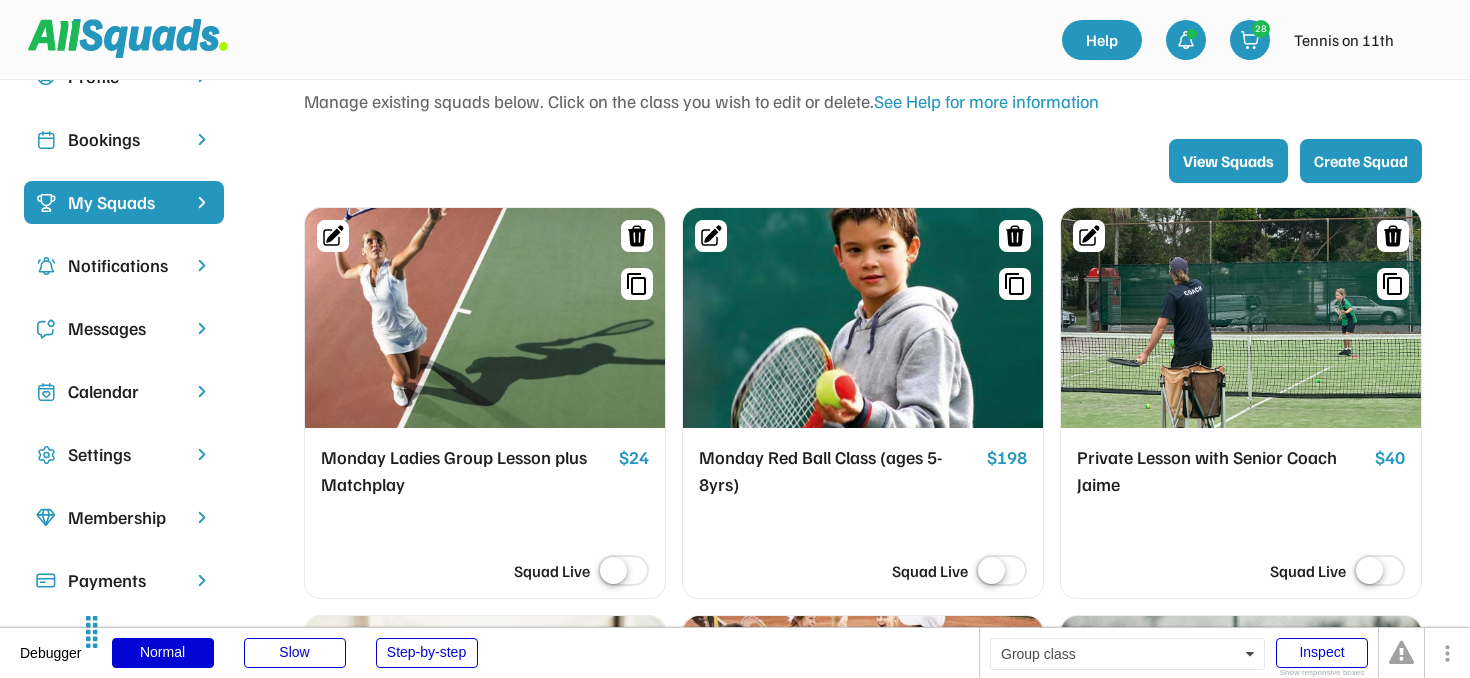 click at bounding box center (623, 572) 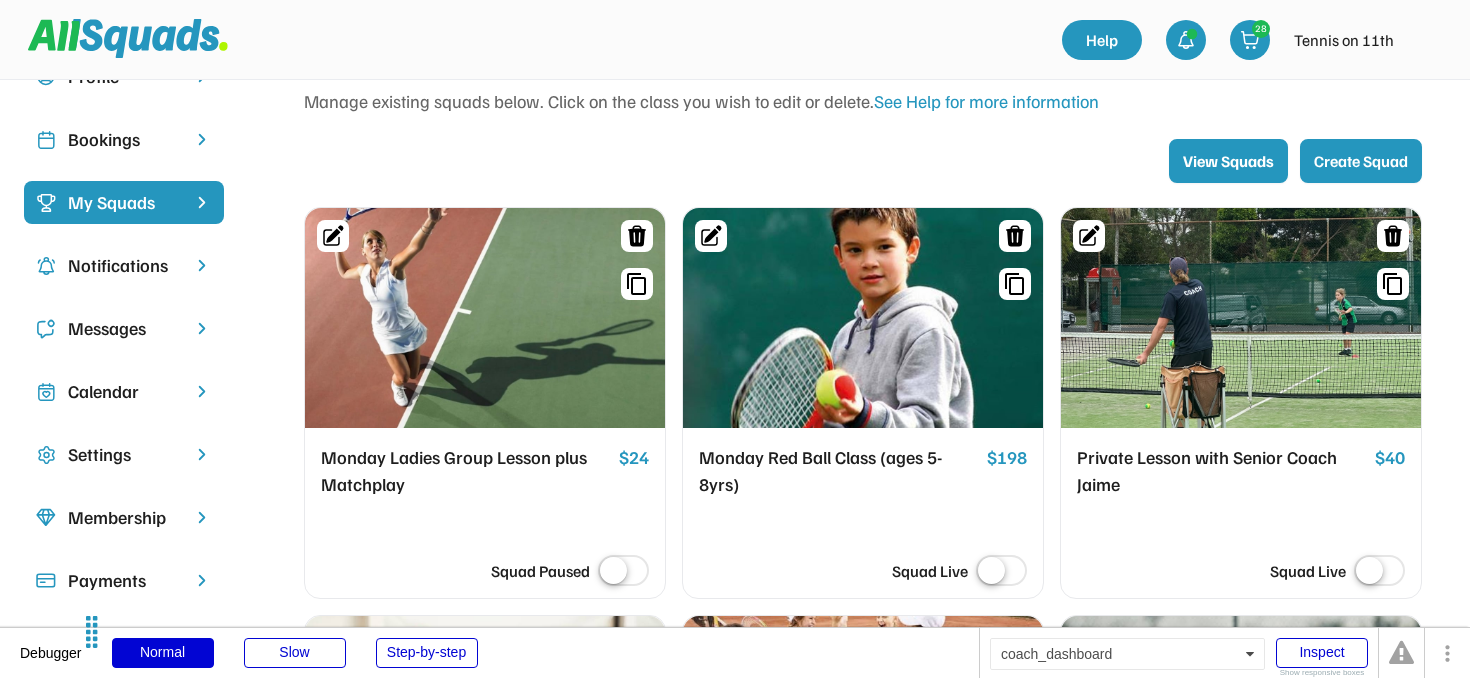 click at bounding box center (623, 572) 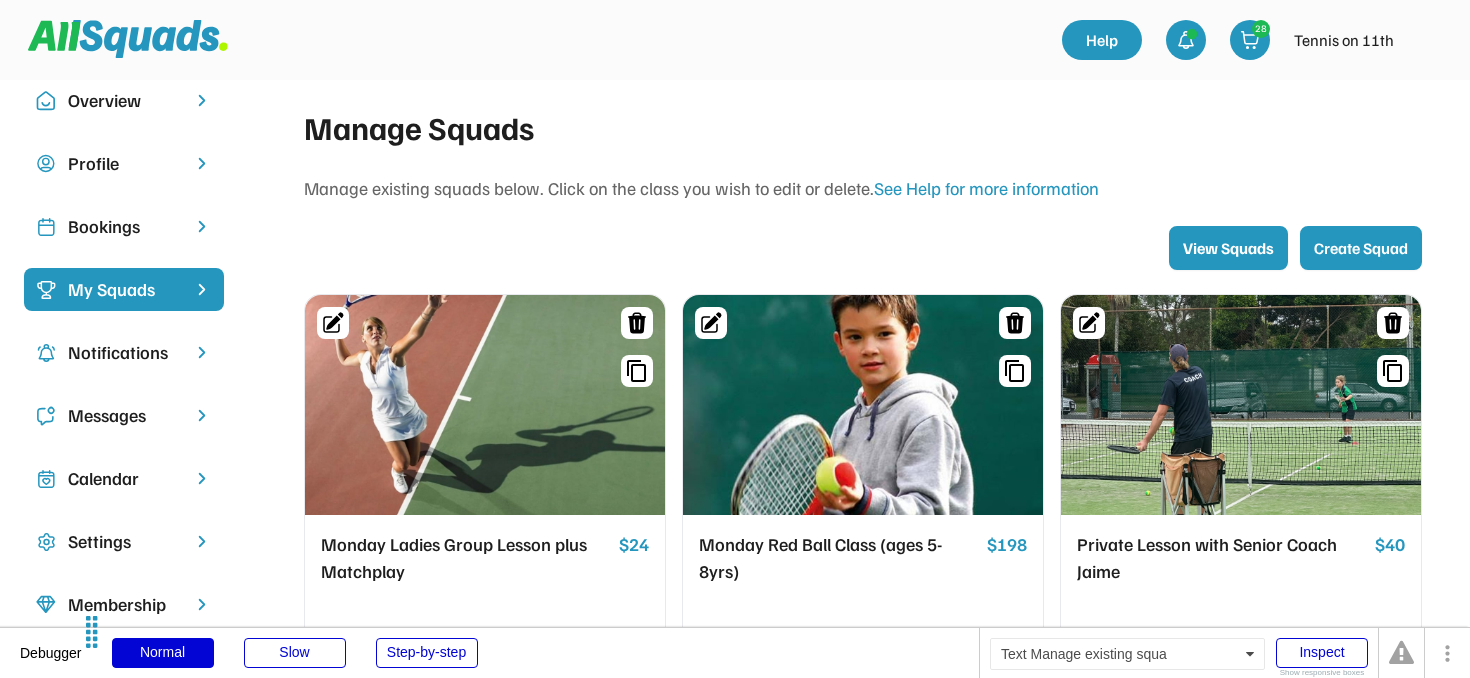 scroll, scrollTop: 18, scrollLeft: 0, axis: vertical 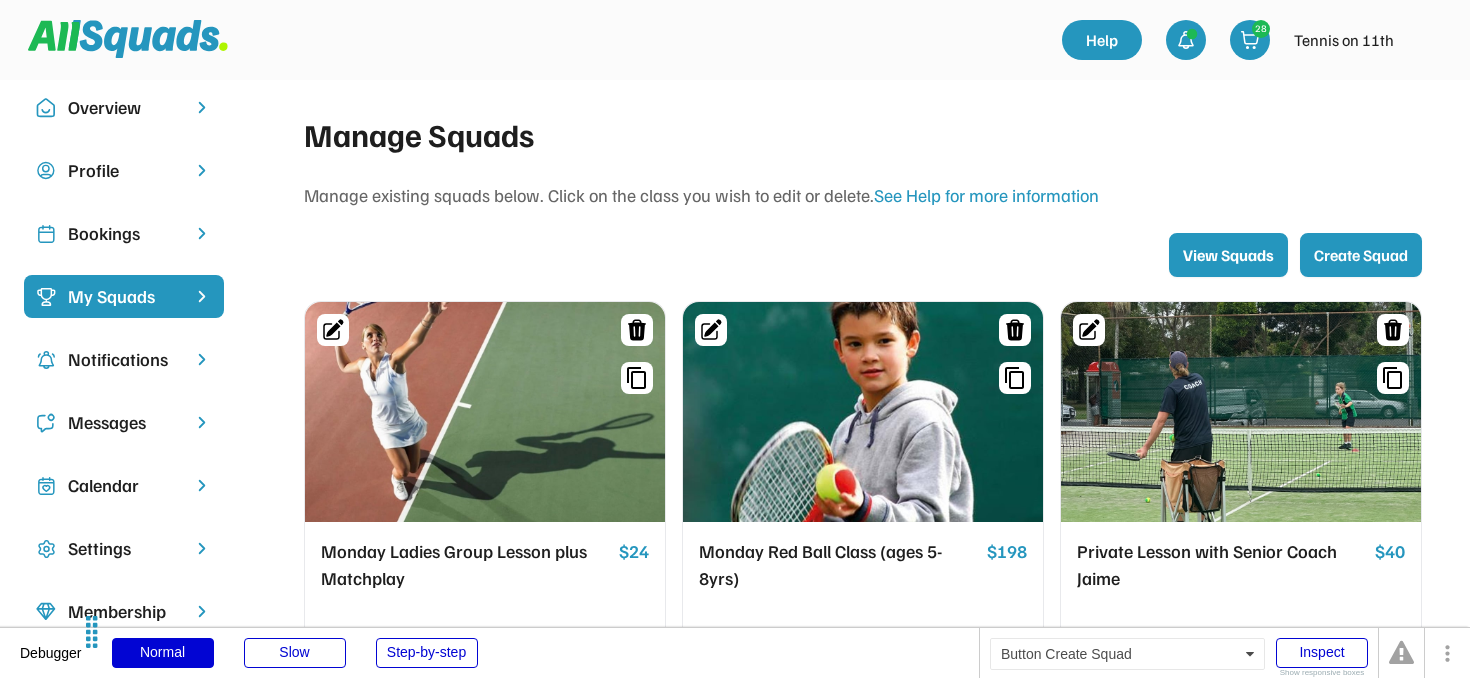 click on "Create Squad" at bounding box center [1361, 255] 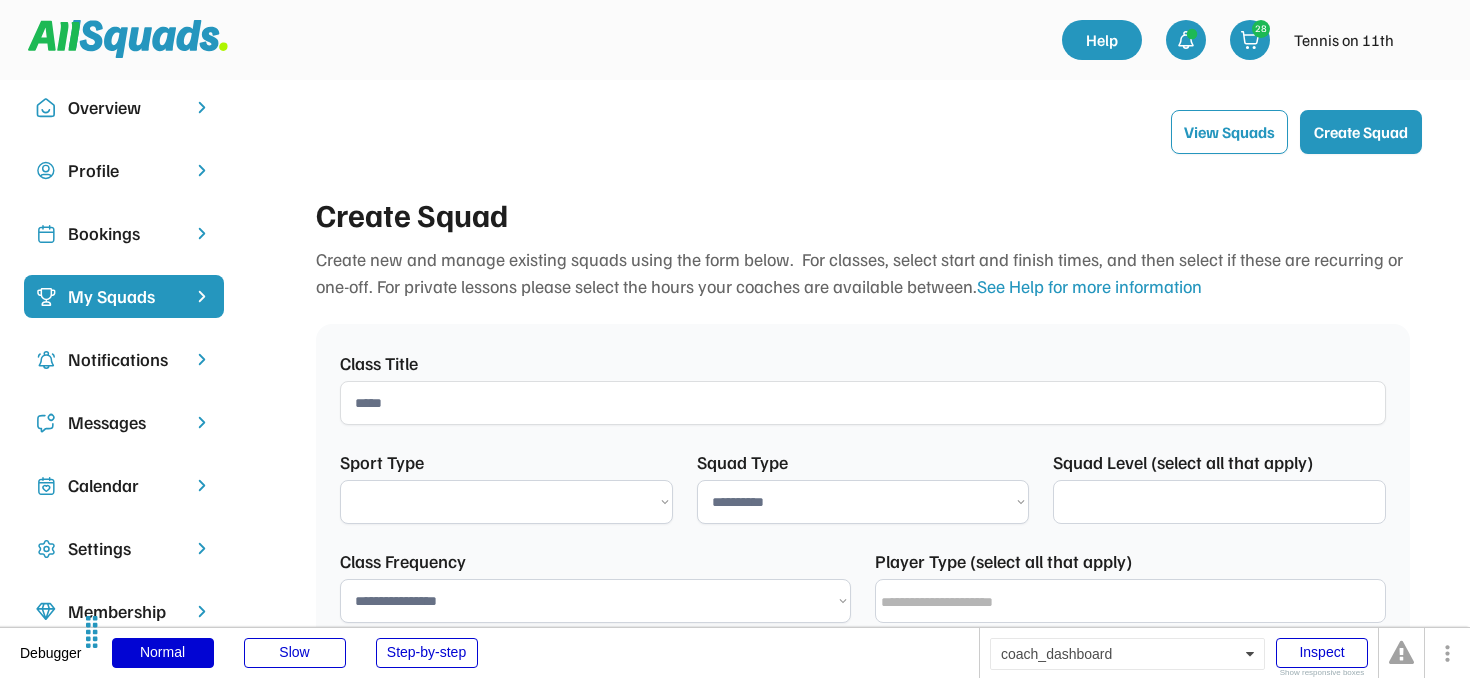 select 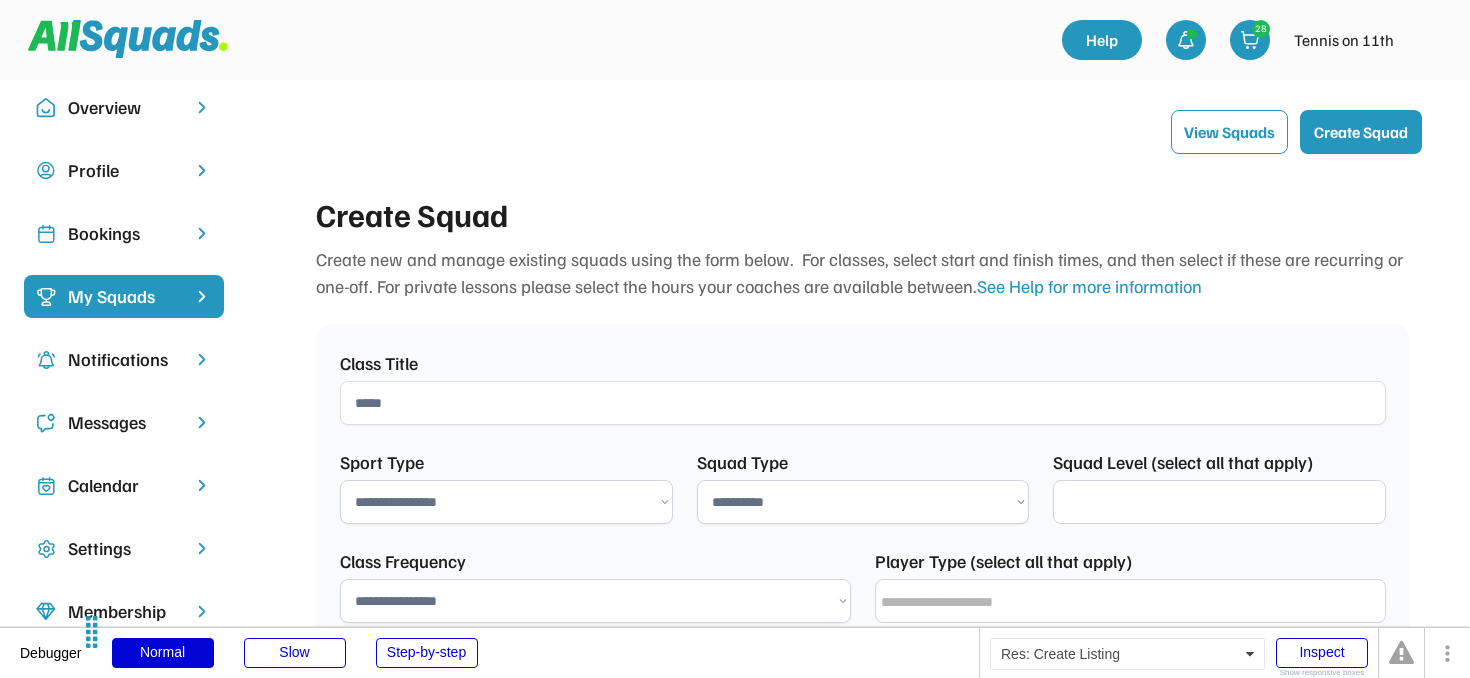 select on "**********" 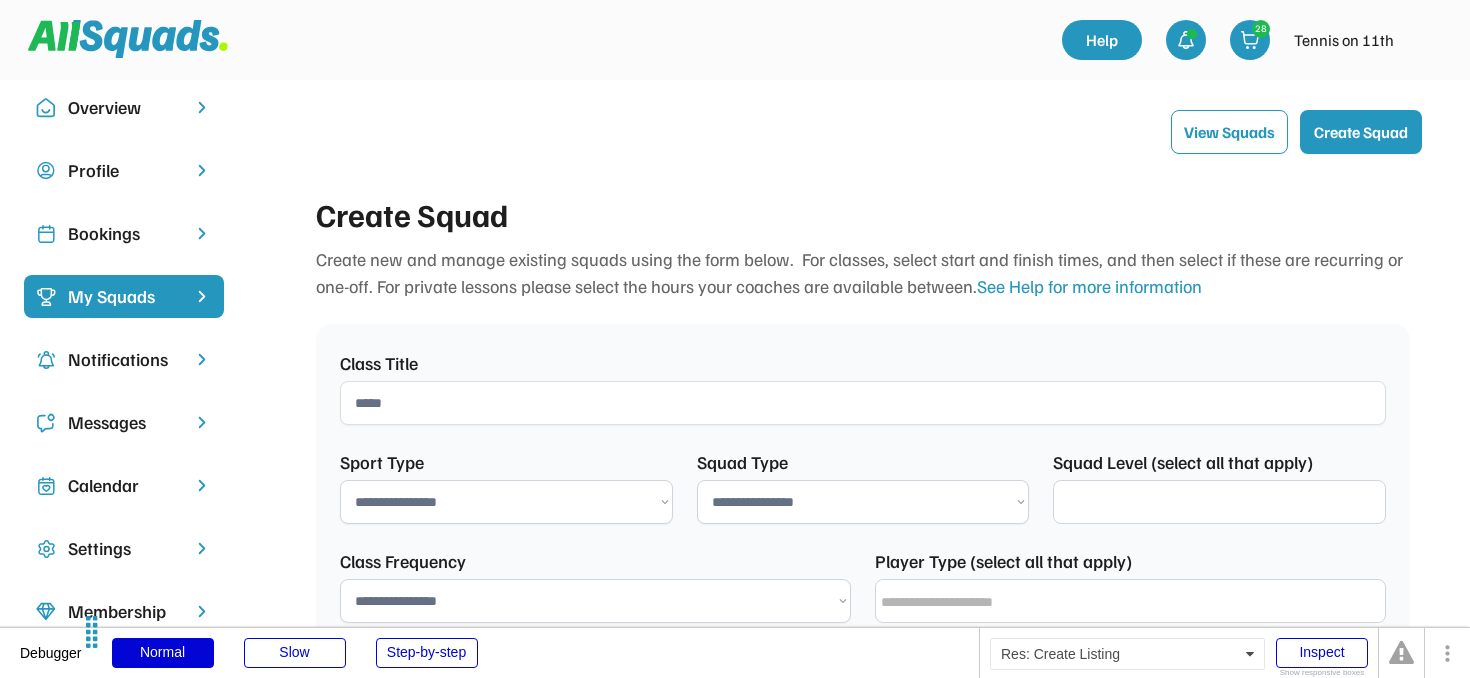 select 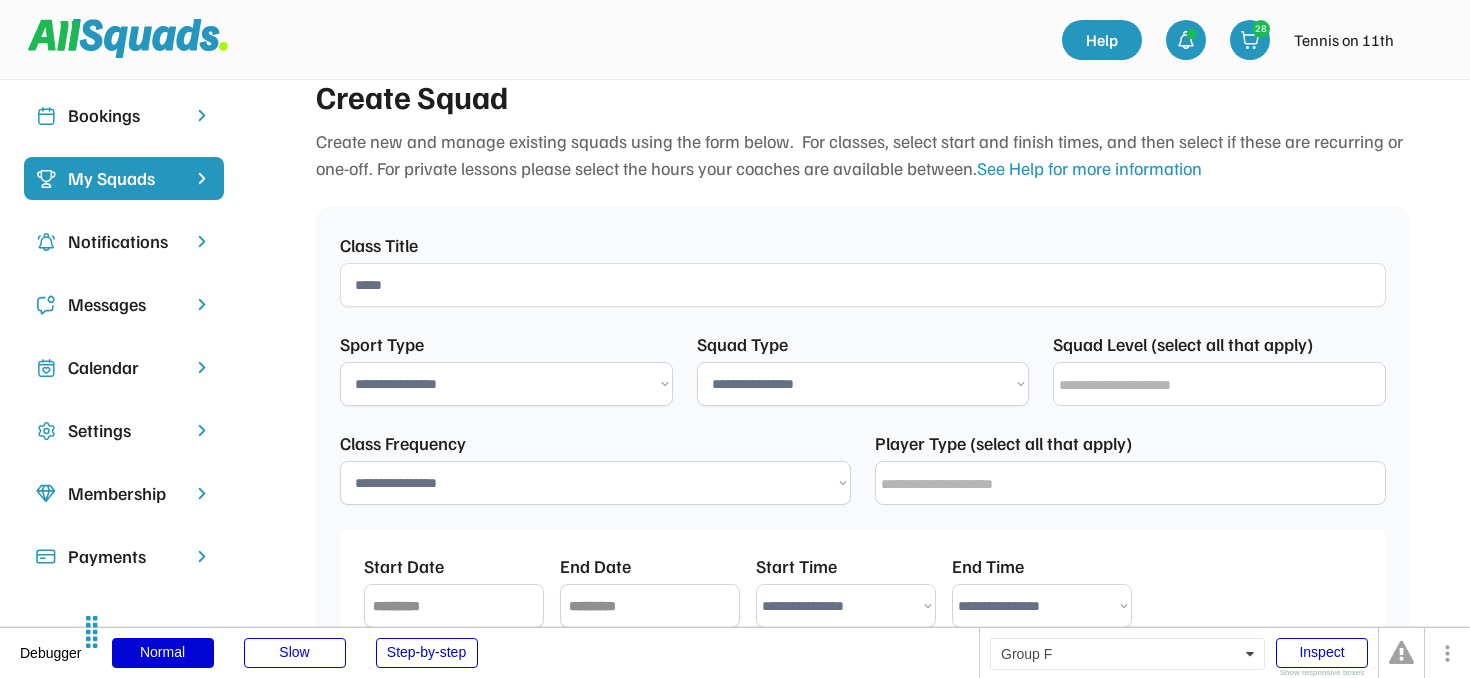 scroll, scrollTop: 139, scrollLeft: 0, axis: vertical 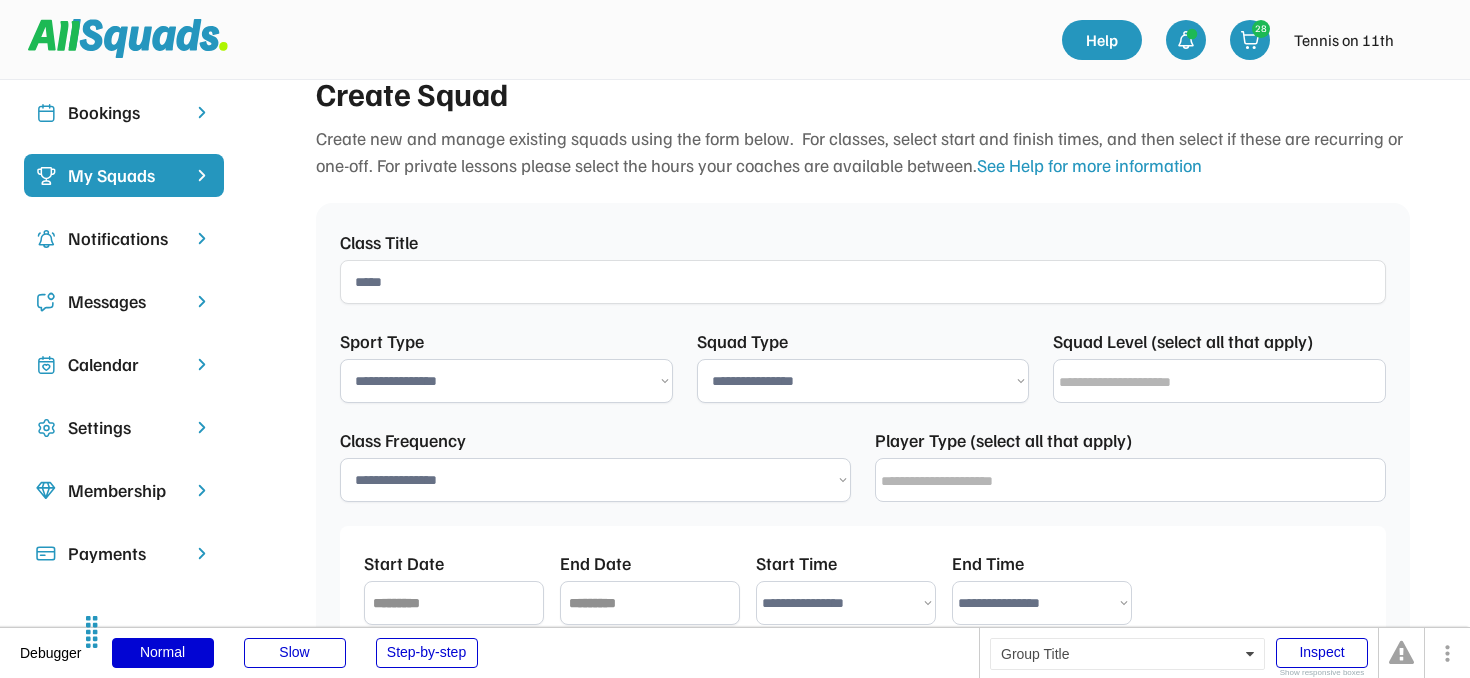 click at bounding box center (863, 282) 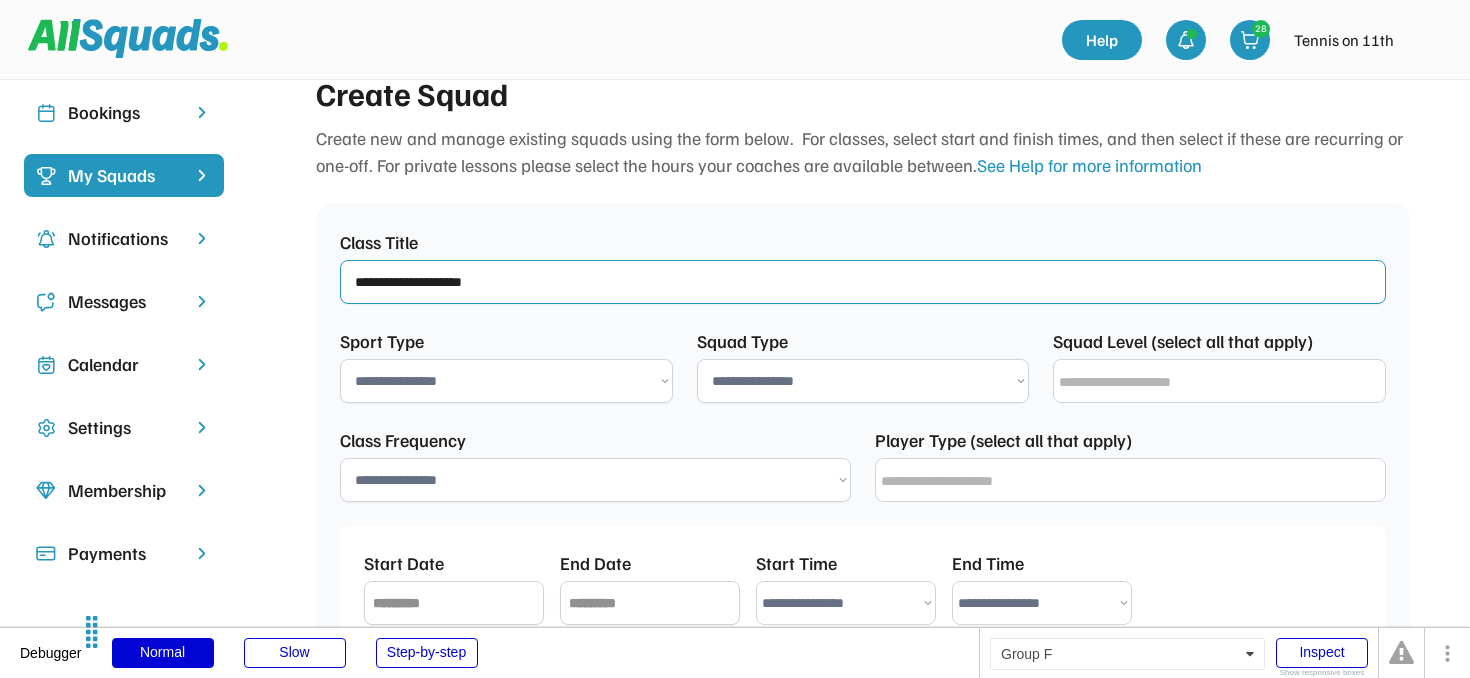 type on "**********" 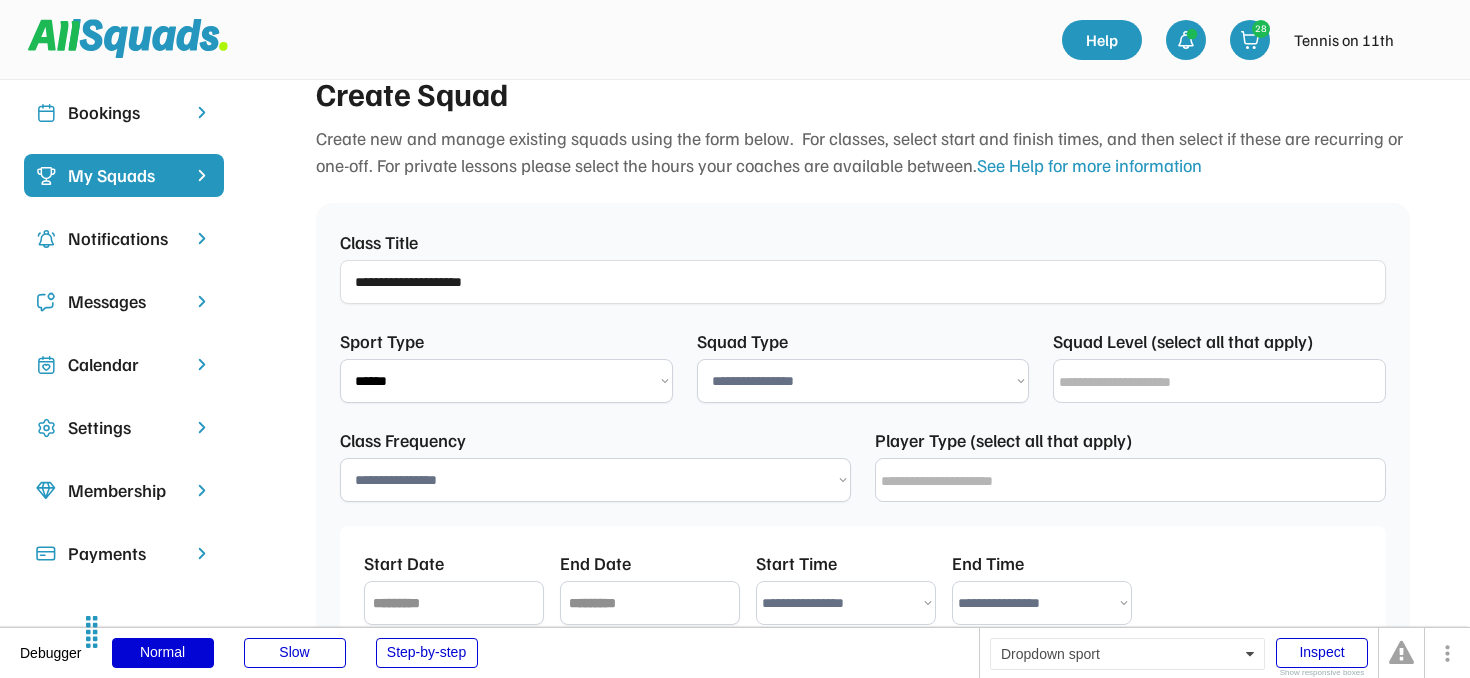 click on "**********" at bounding box center [506, 381] 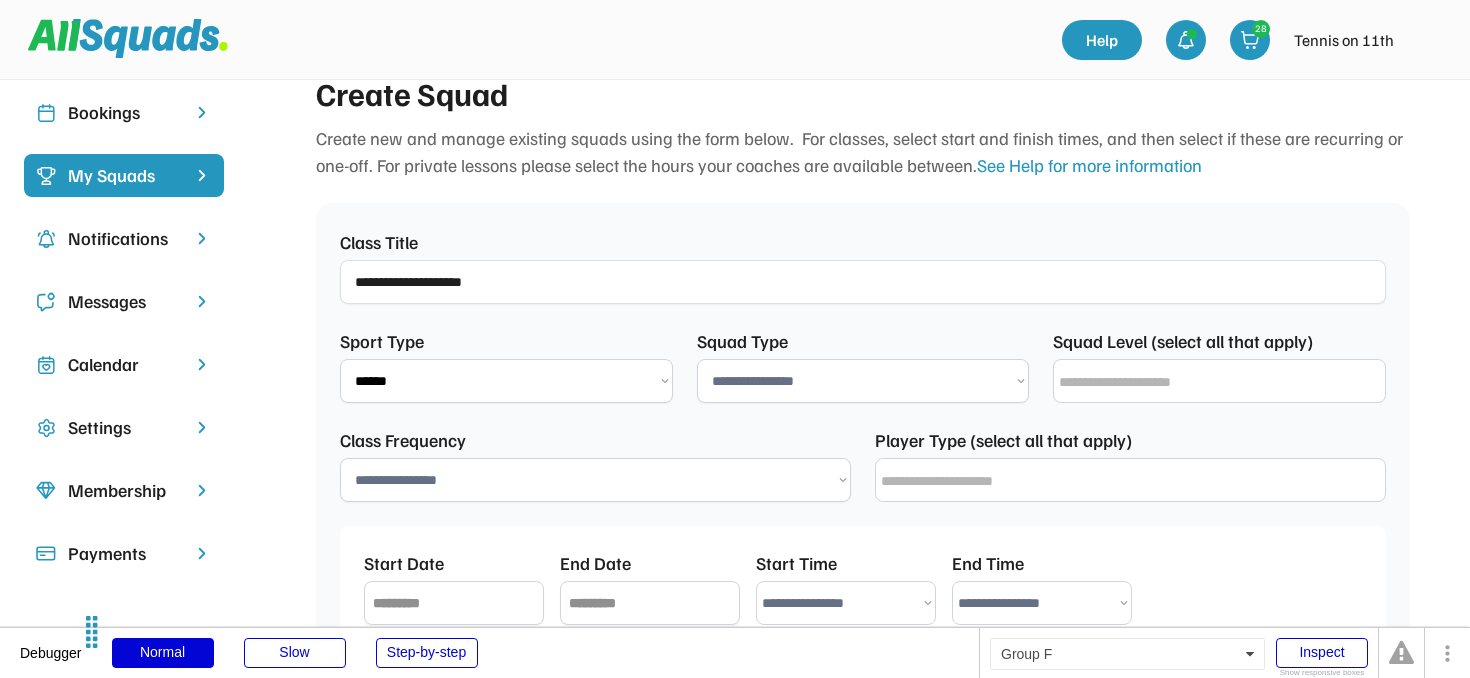 click on "**********" at bounding box center [506, 381] 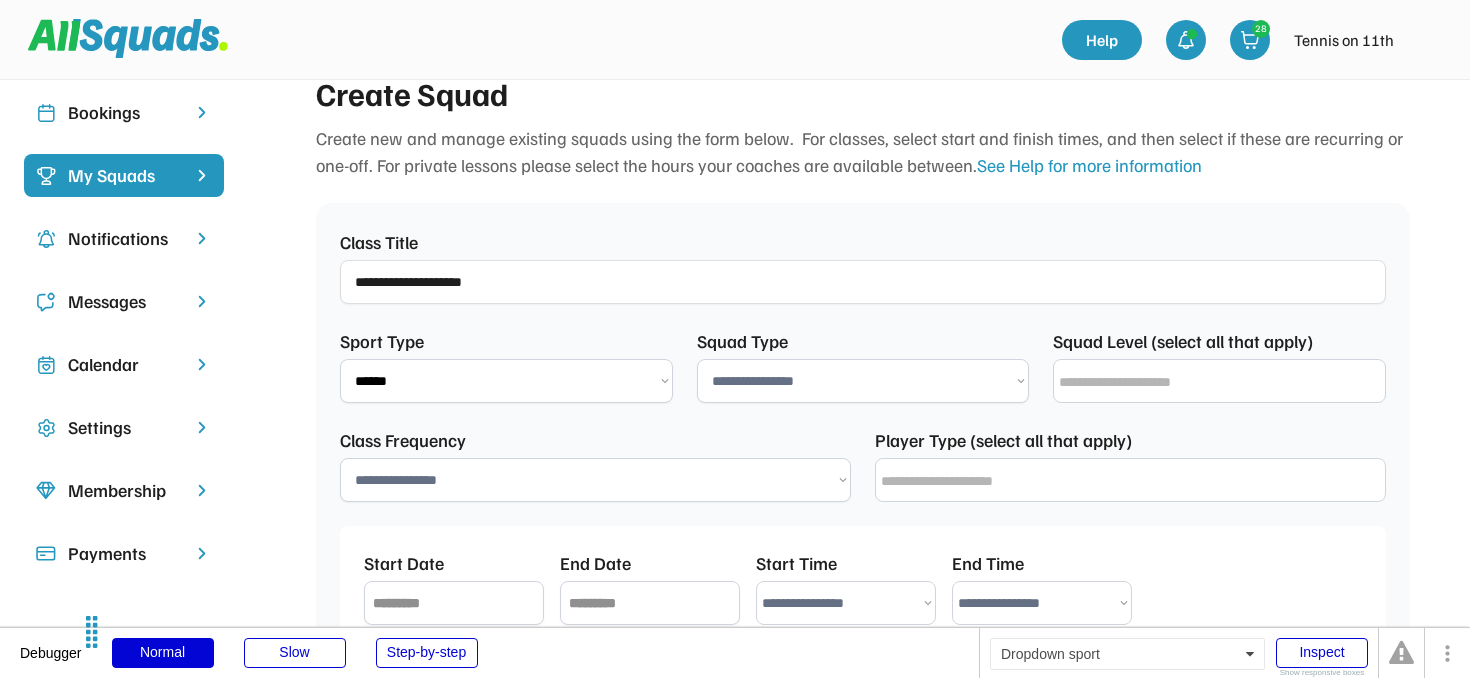 select on "**********" 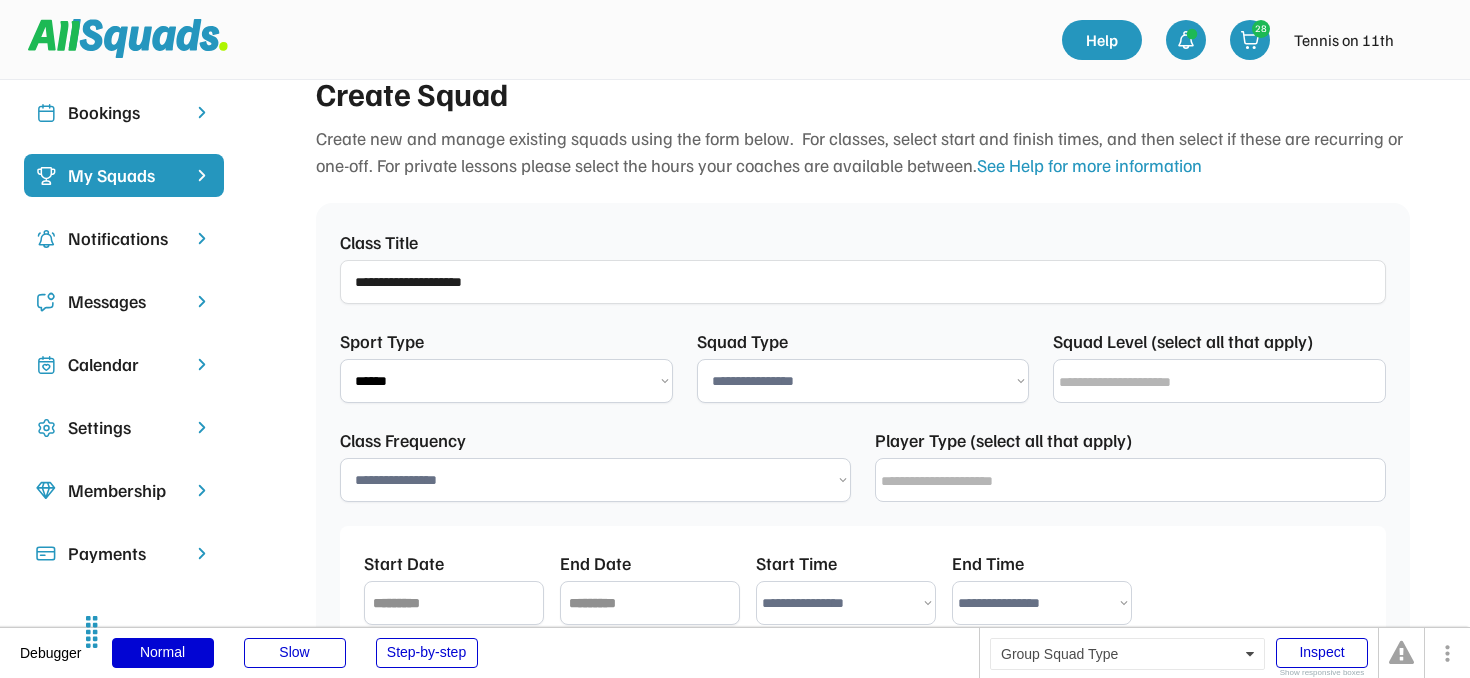 click on "**********" at bounding box center [863, 381] 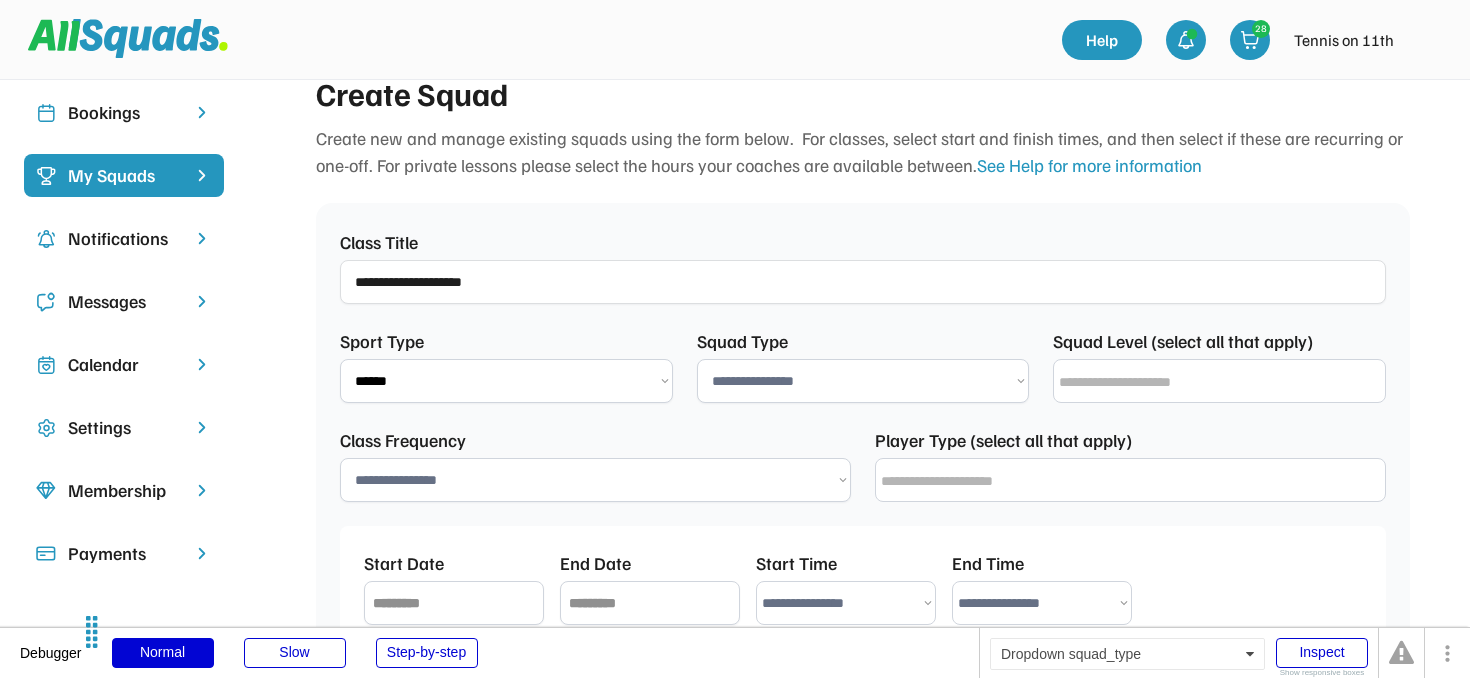 click on "**********" at bounding box center (863, 381) 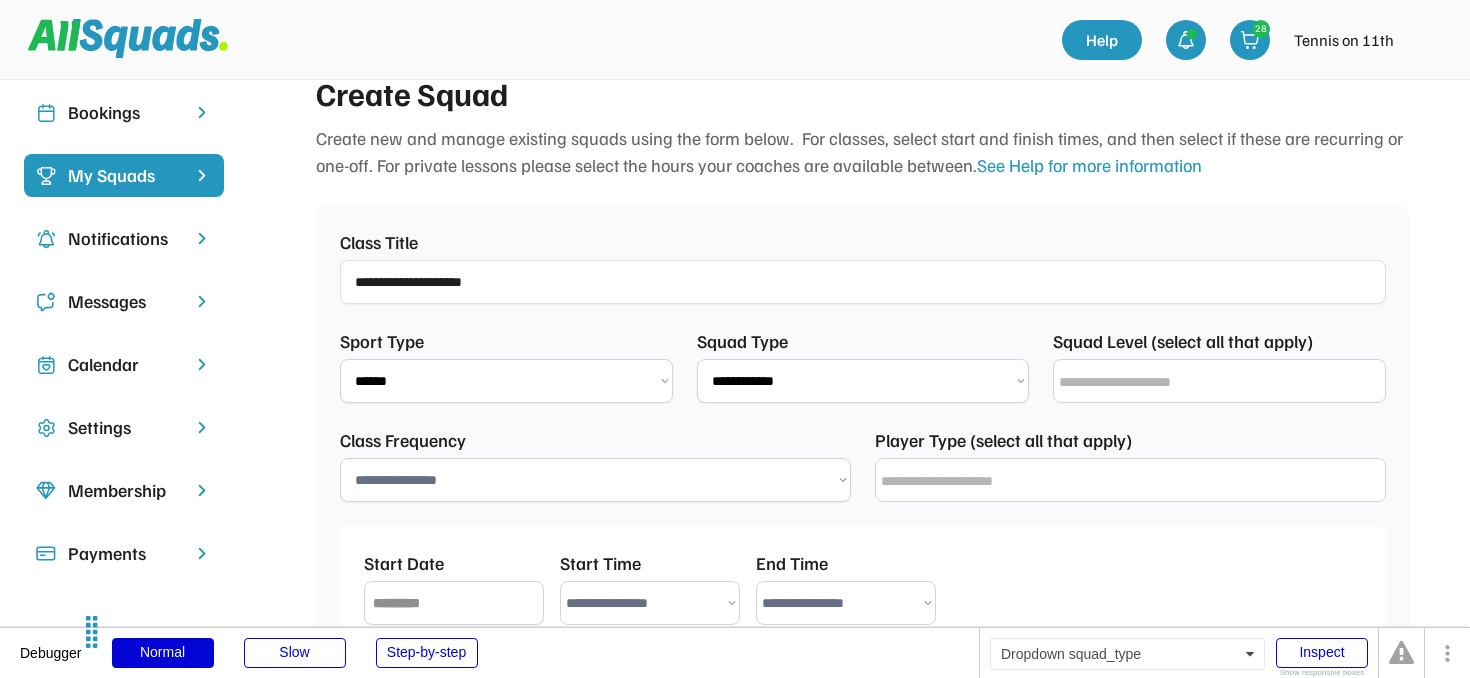 click on "**********" at bounding box center [863, 381] 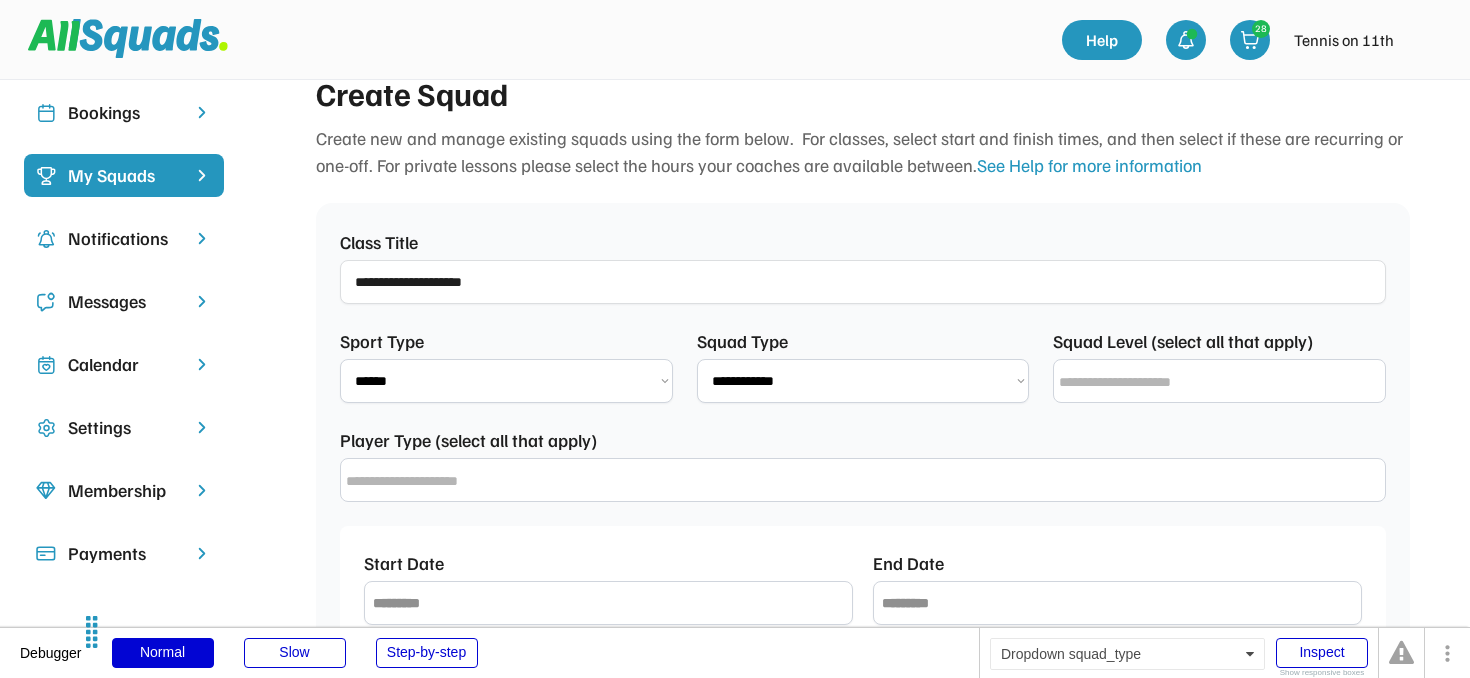 click on "**********" at bounding box center [863, 381] 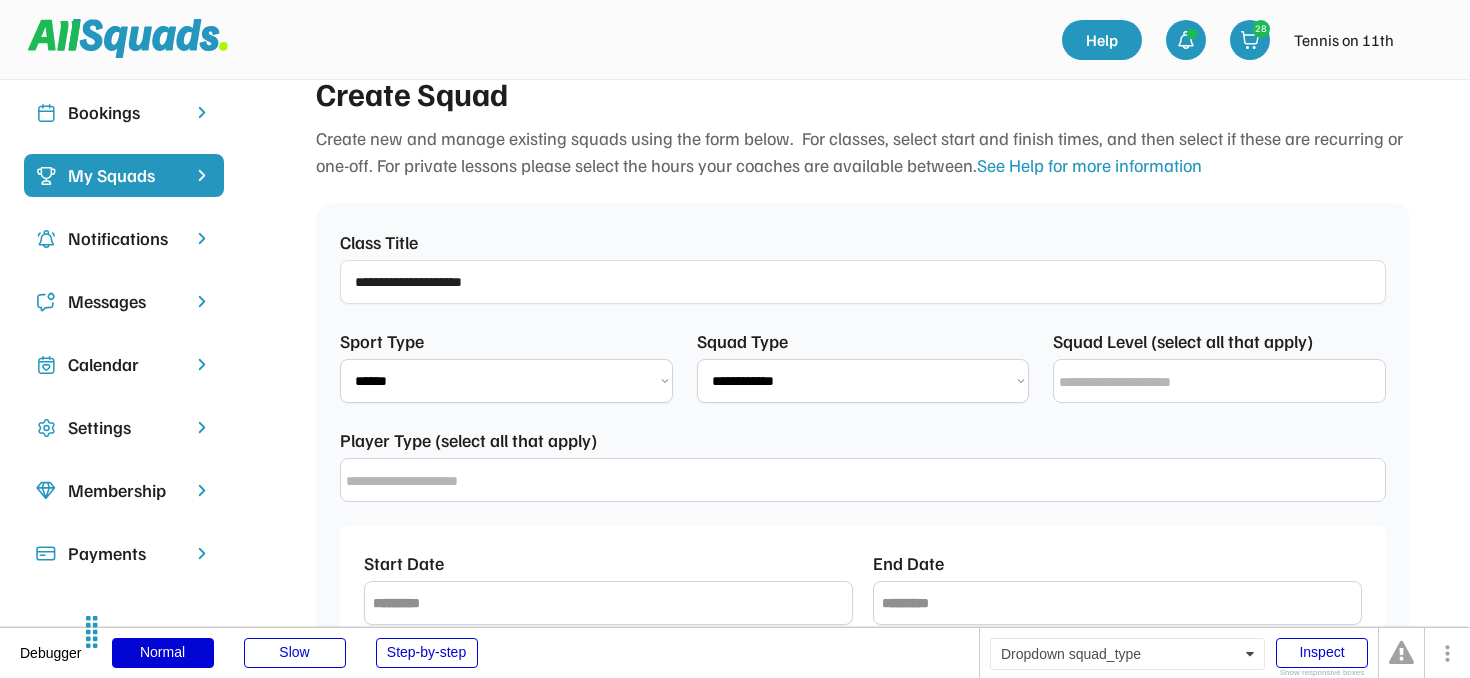 select on "**********" 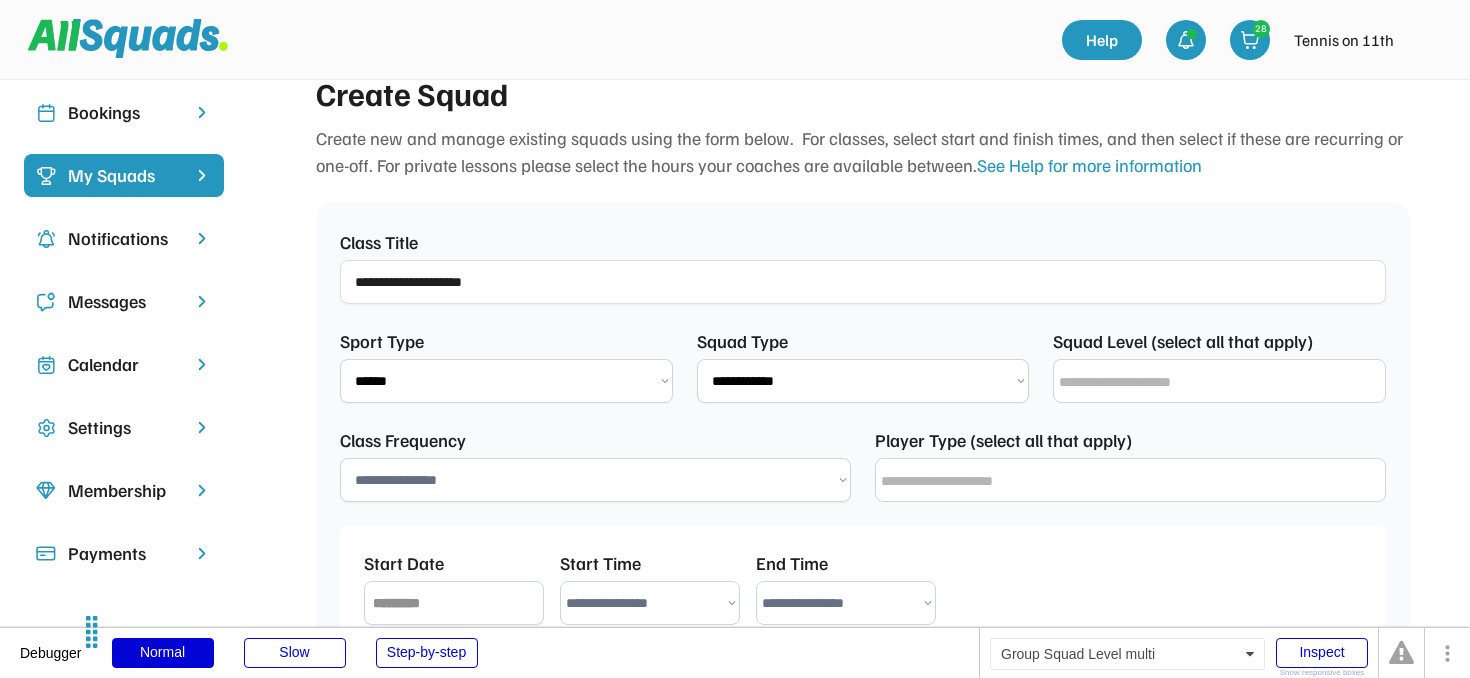 click at bounding box center [1224, 382] 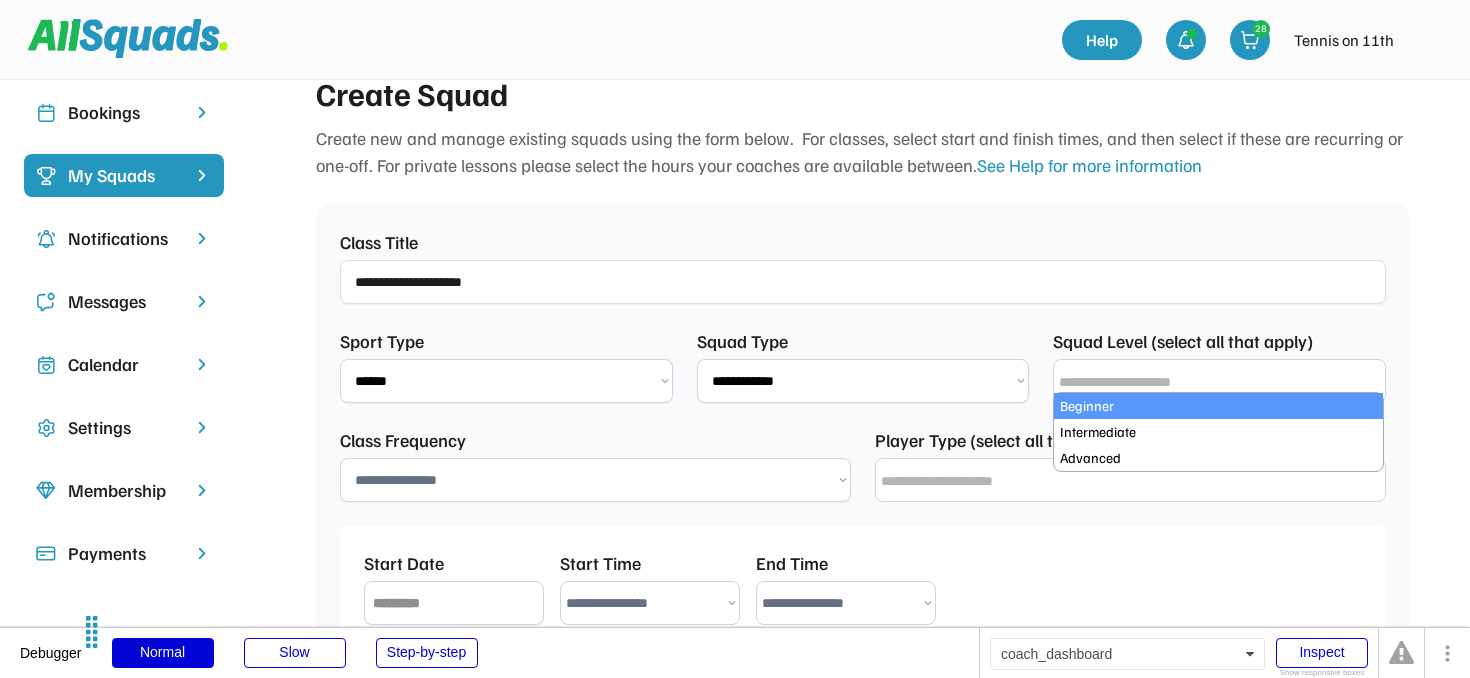 select on "**********" 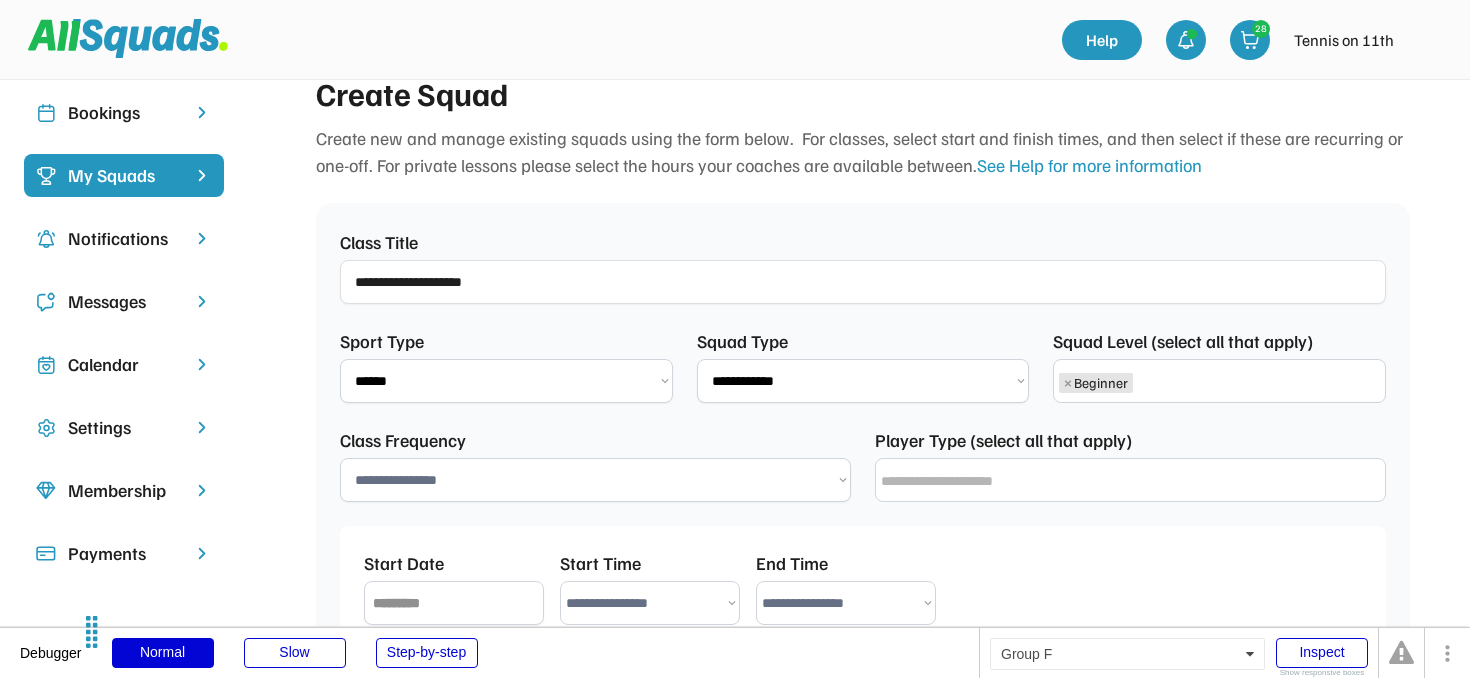 click on "× Beginner" at bounding box center (1219, 380) 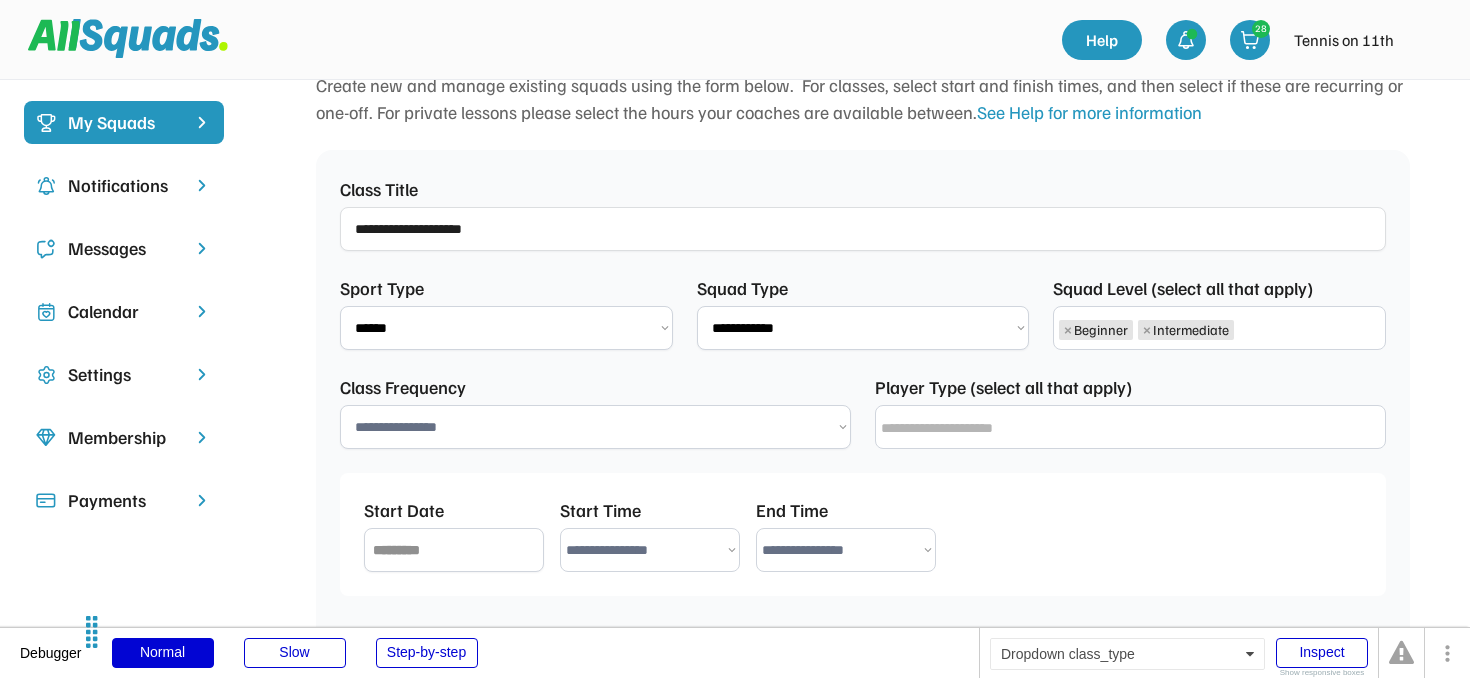 scroll, scrollTop: 197, scrollLeft: 0, axis: vertical 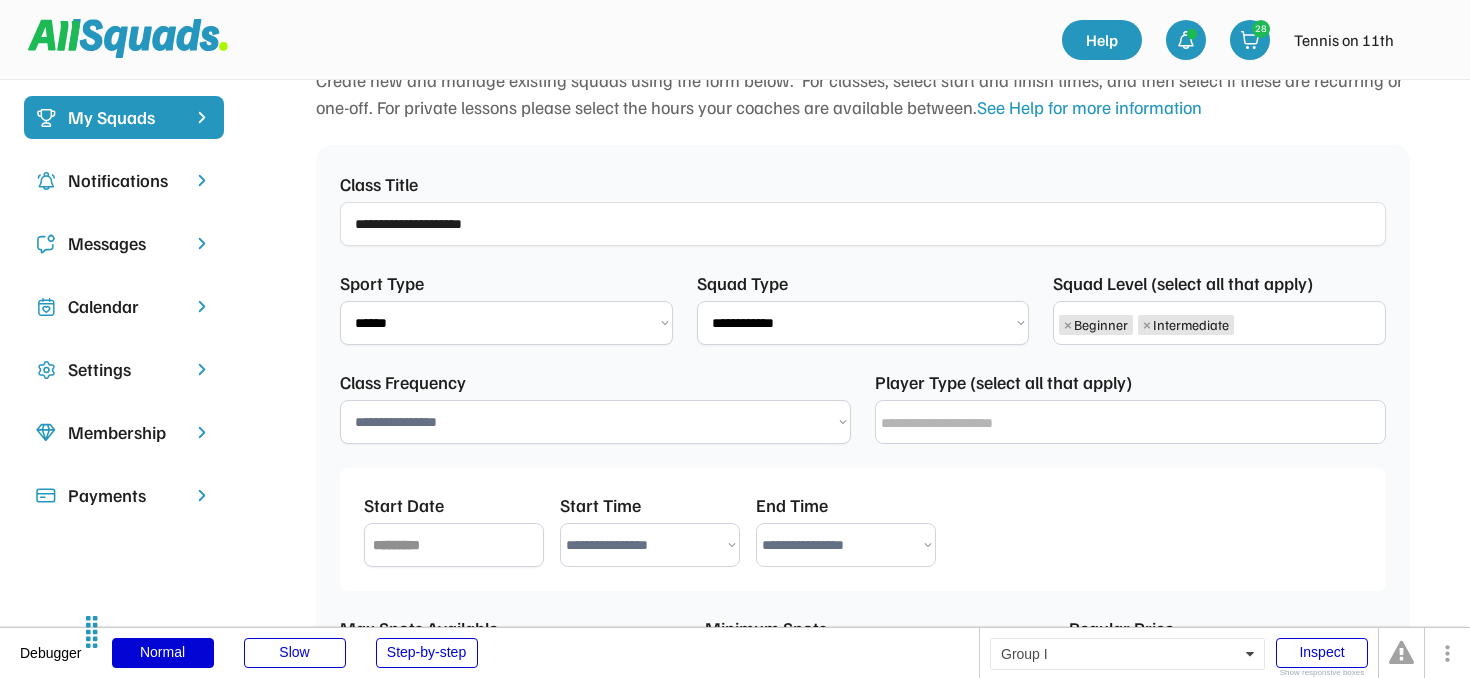 click on "**********" at bounding box center (595, 422) 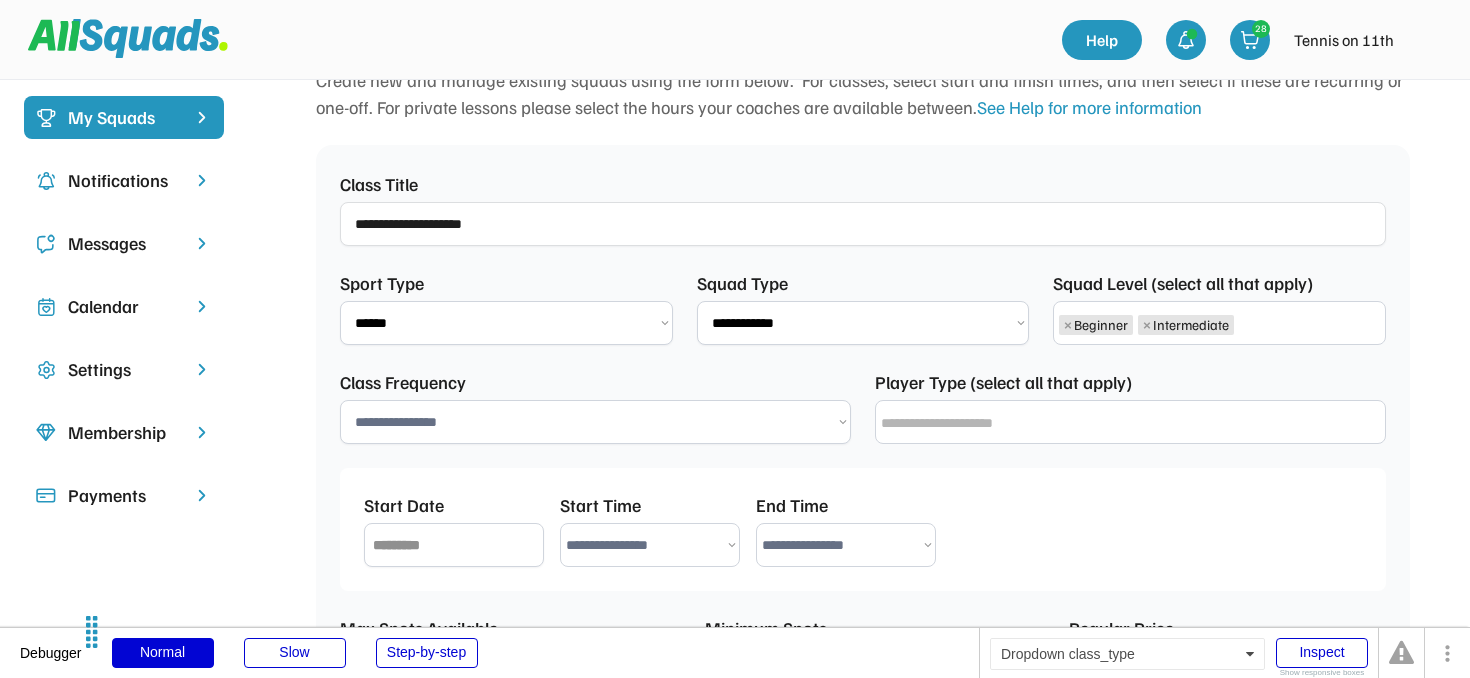 select on "**********" 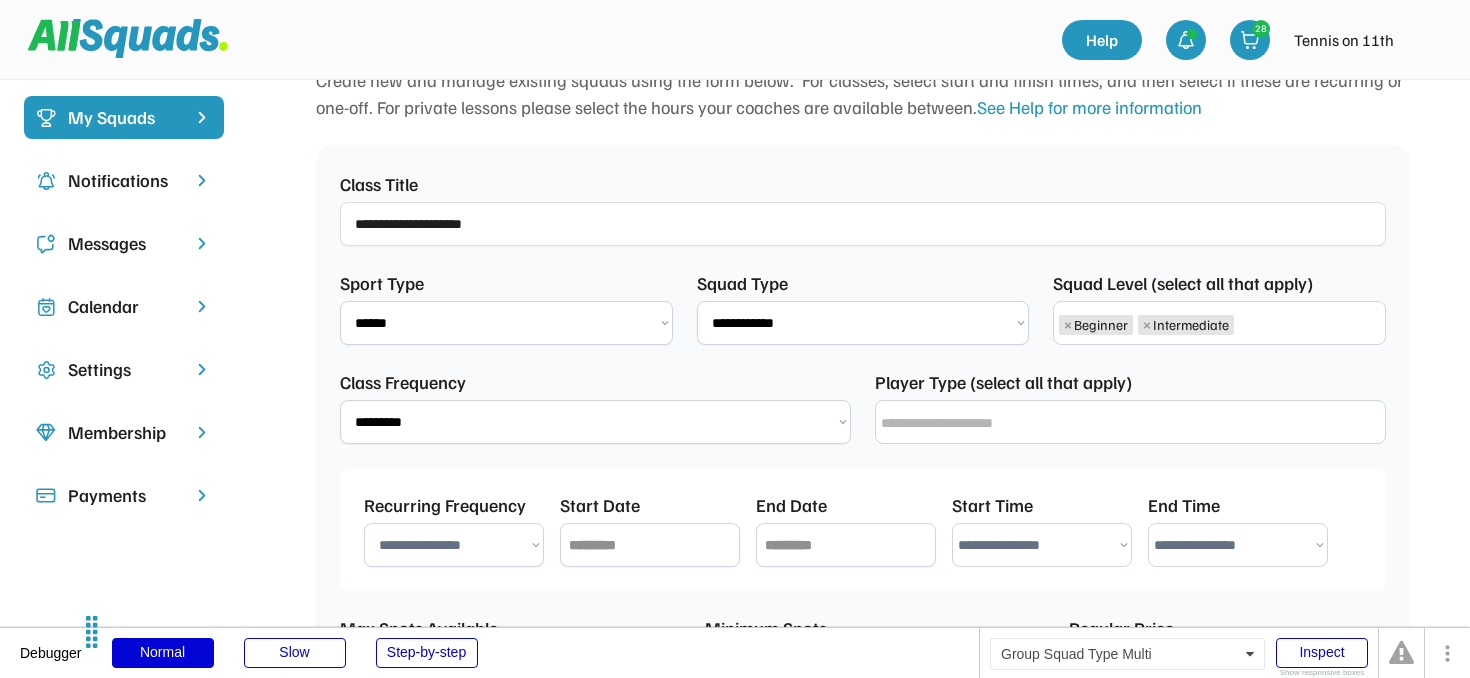 click at bounding box center (1135, 423) 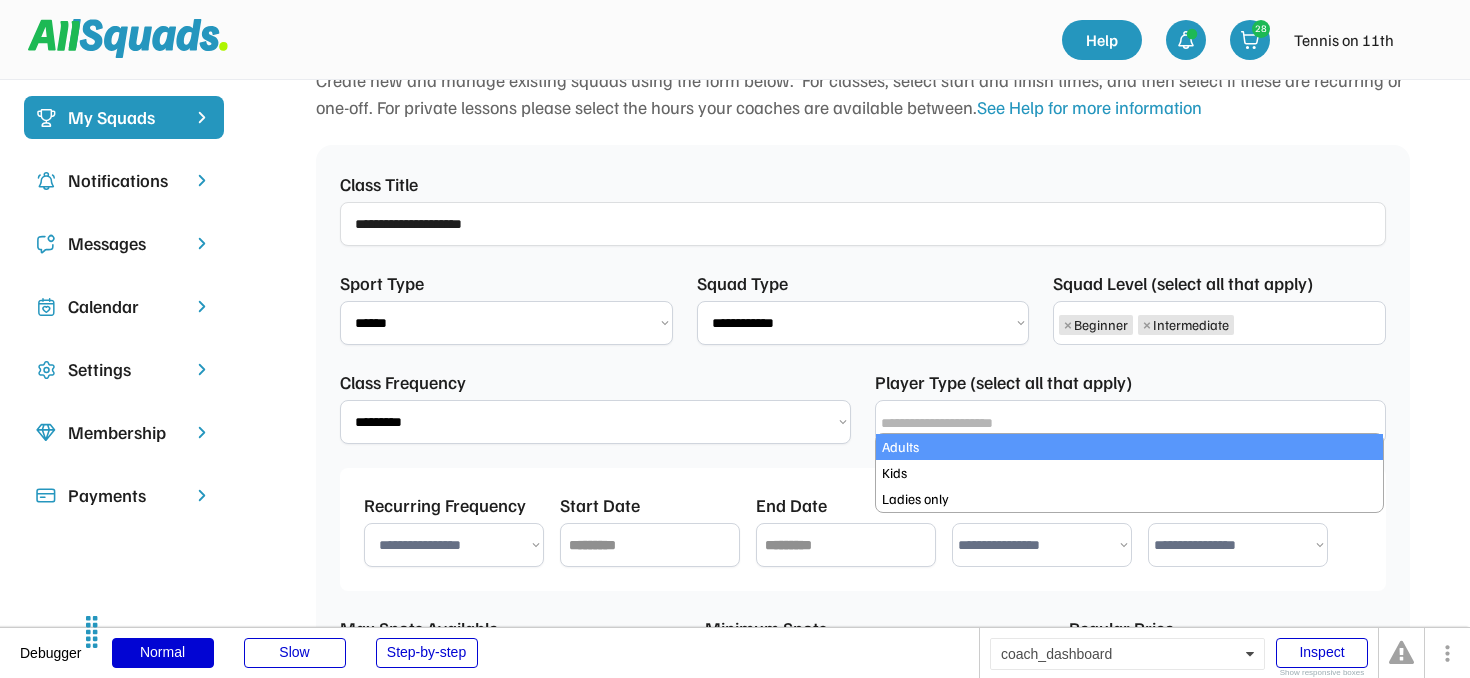 select on "*****" 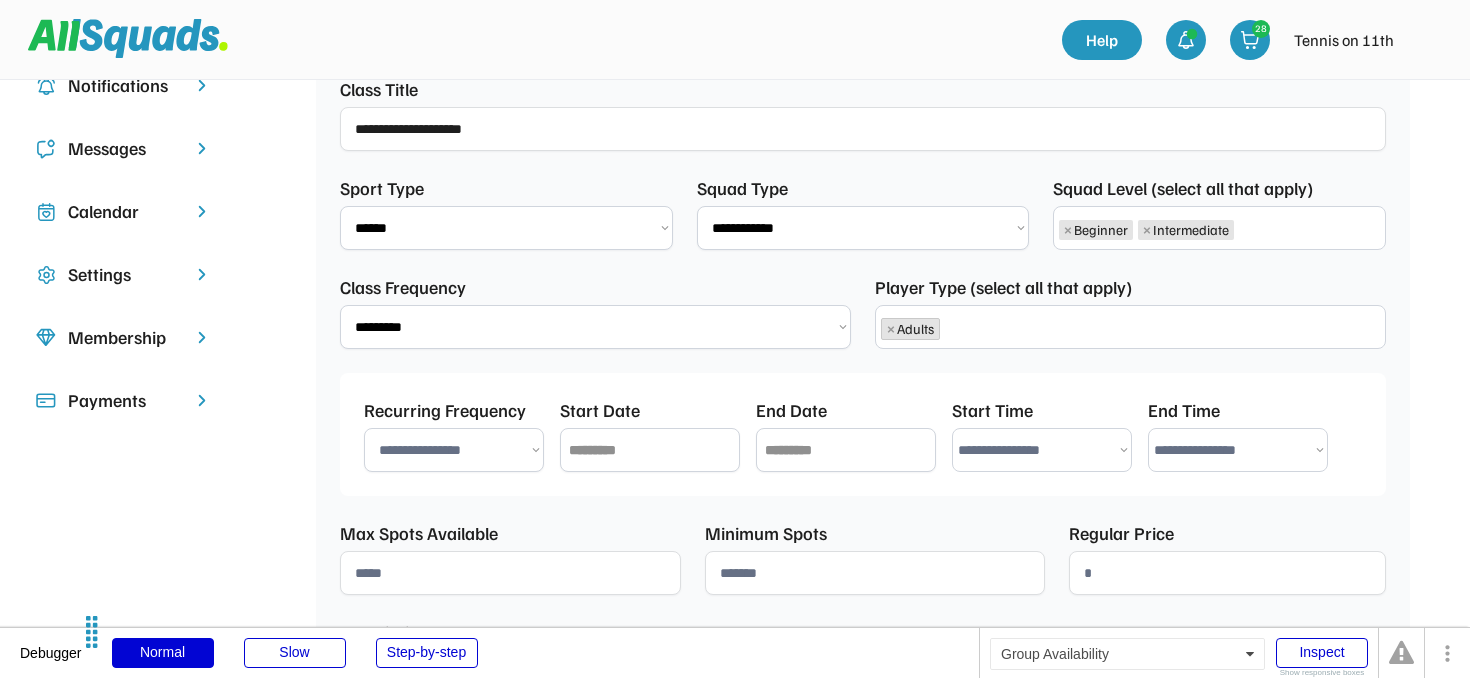 scroll, scrollTop: 341, scrollLeft: 0, axis: vertical 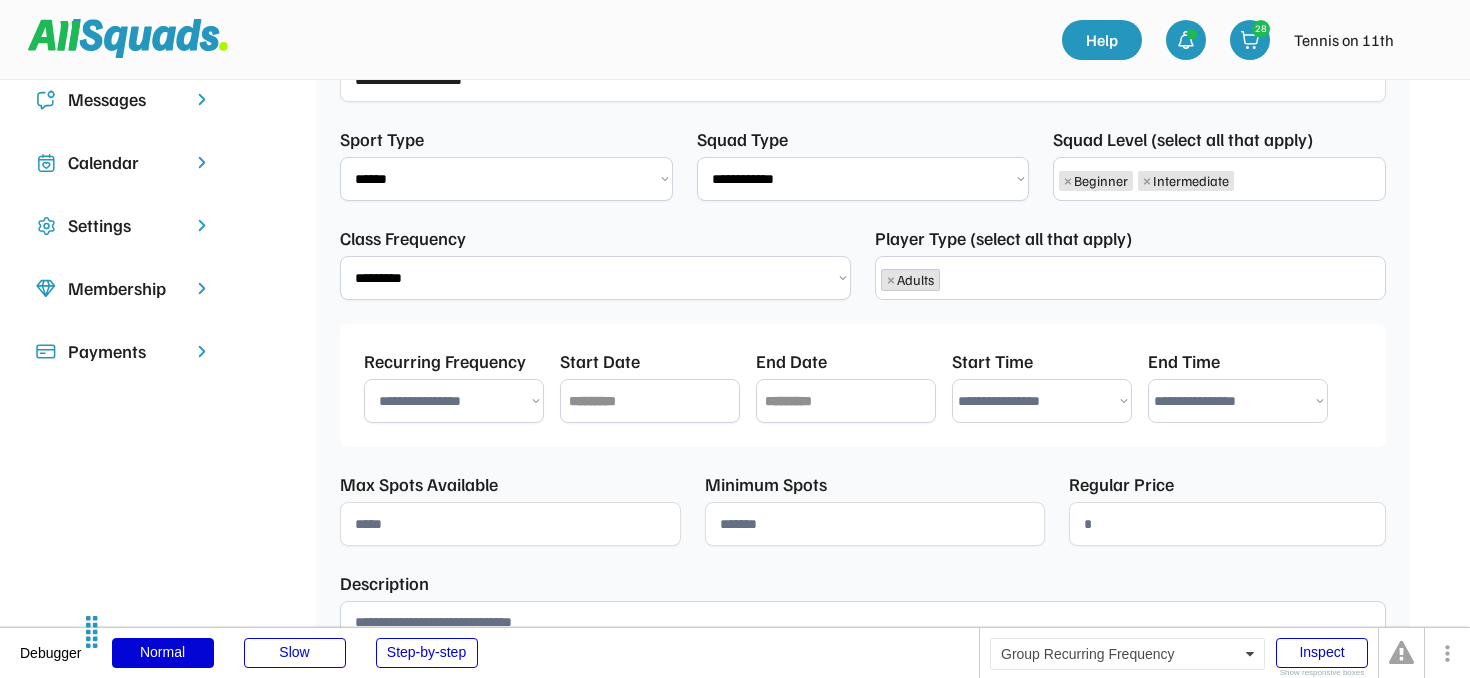 click on "**********" at bounding box center [454, 401] 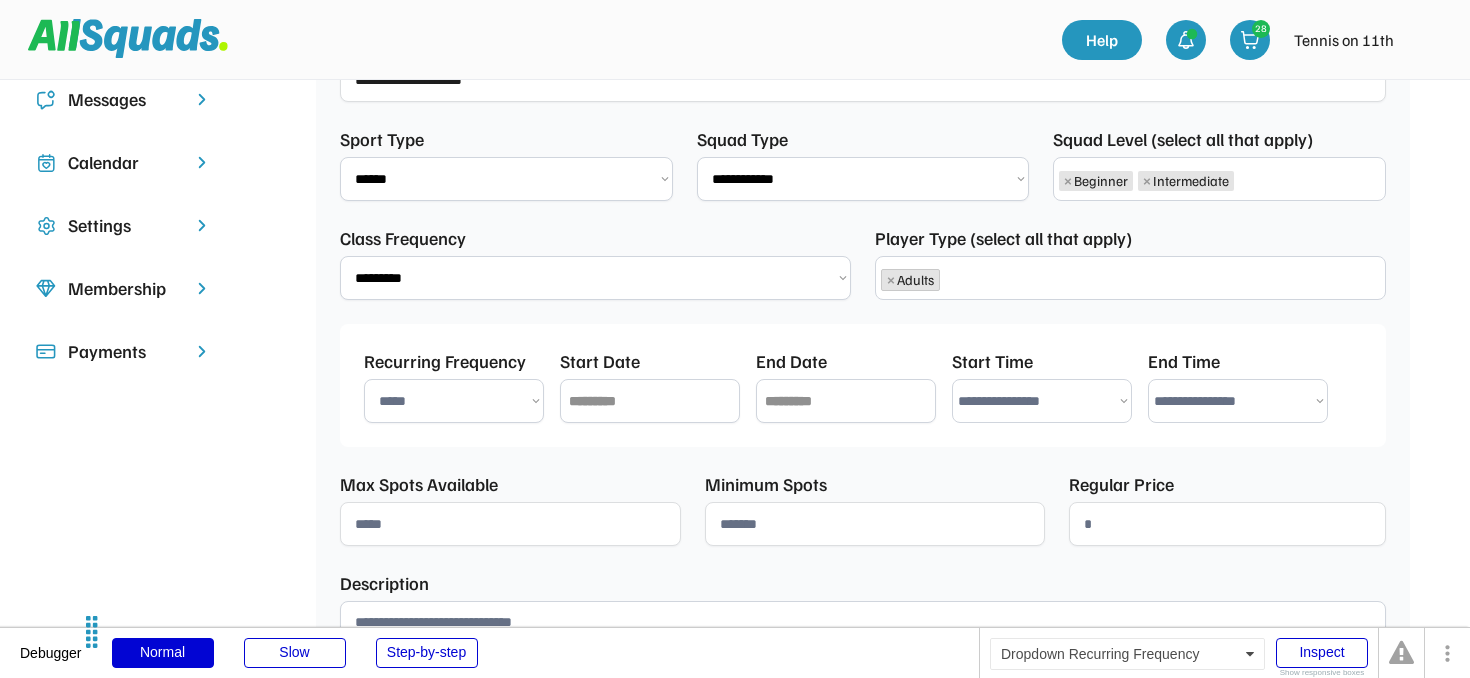 click on "**********" at bounding box center [454, 401] 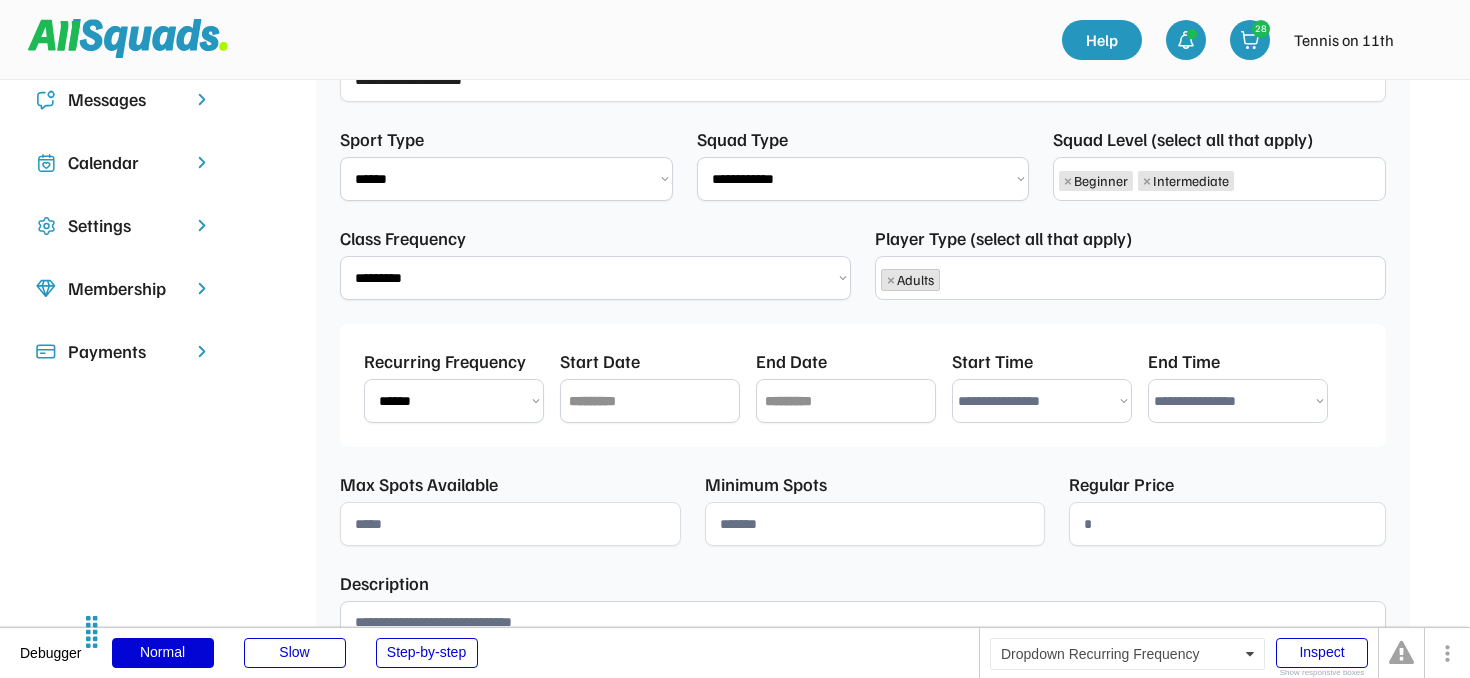 click on "**********" at bounding box center [454, 401] 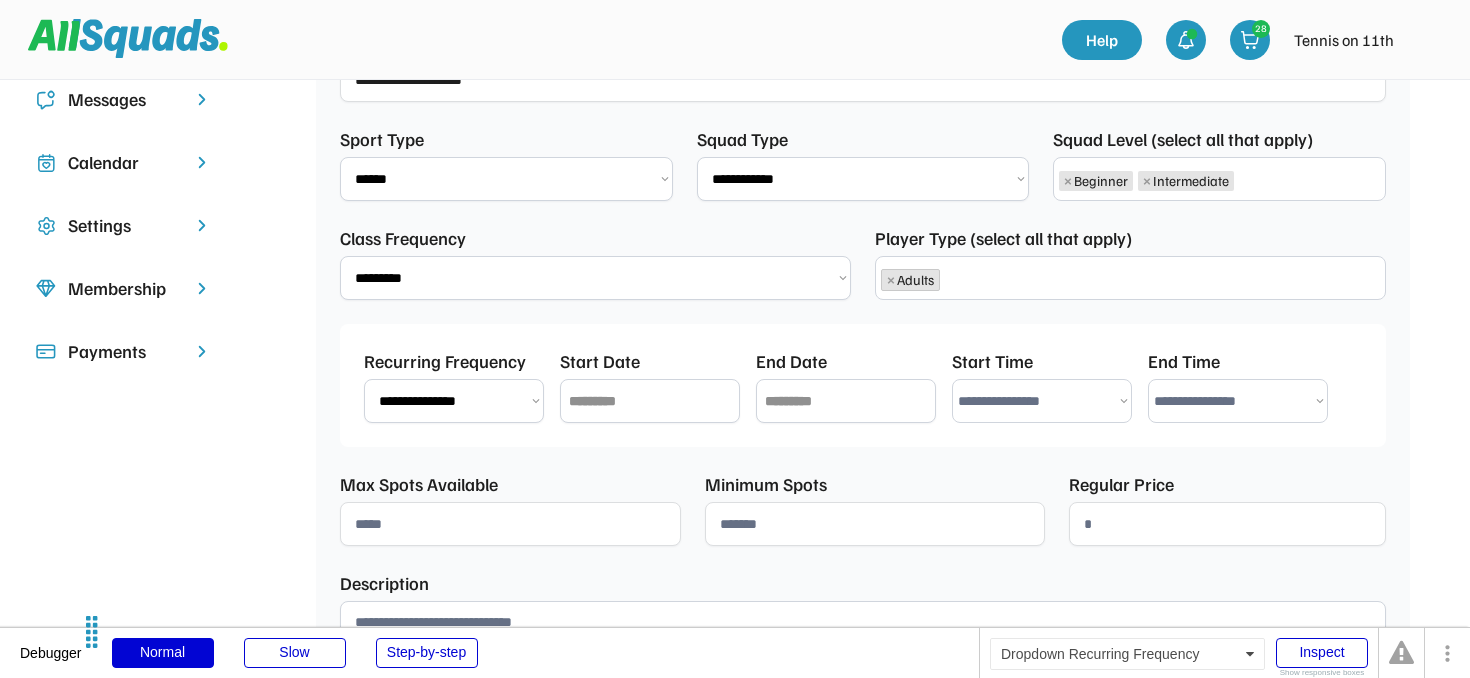 click on "**********" at bounding box center [454, 401] 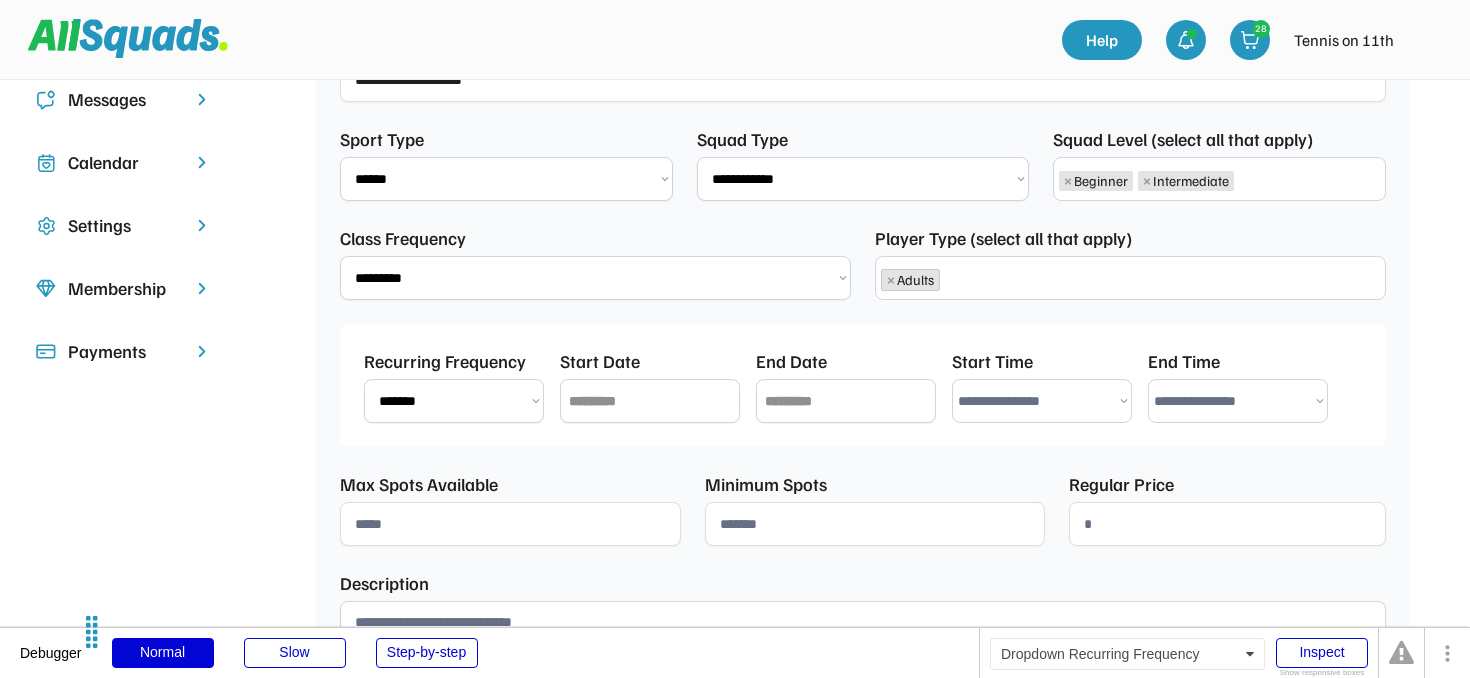 click on "**********" at bounding box center (454, 401) 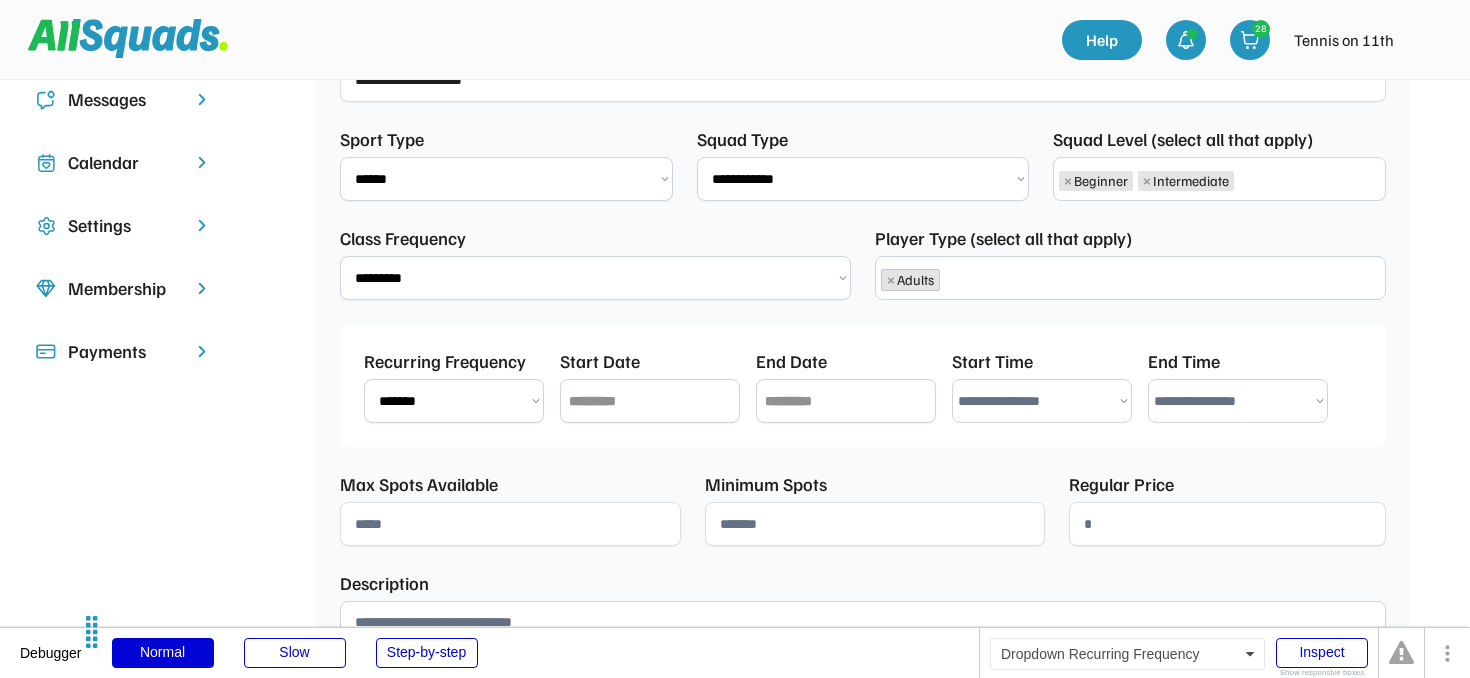select on "********" 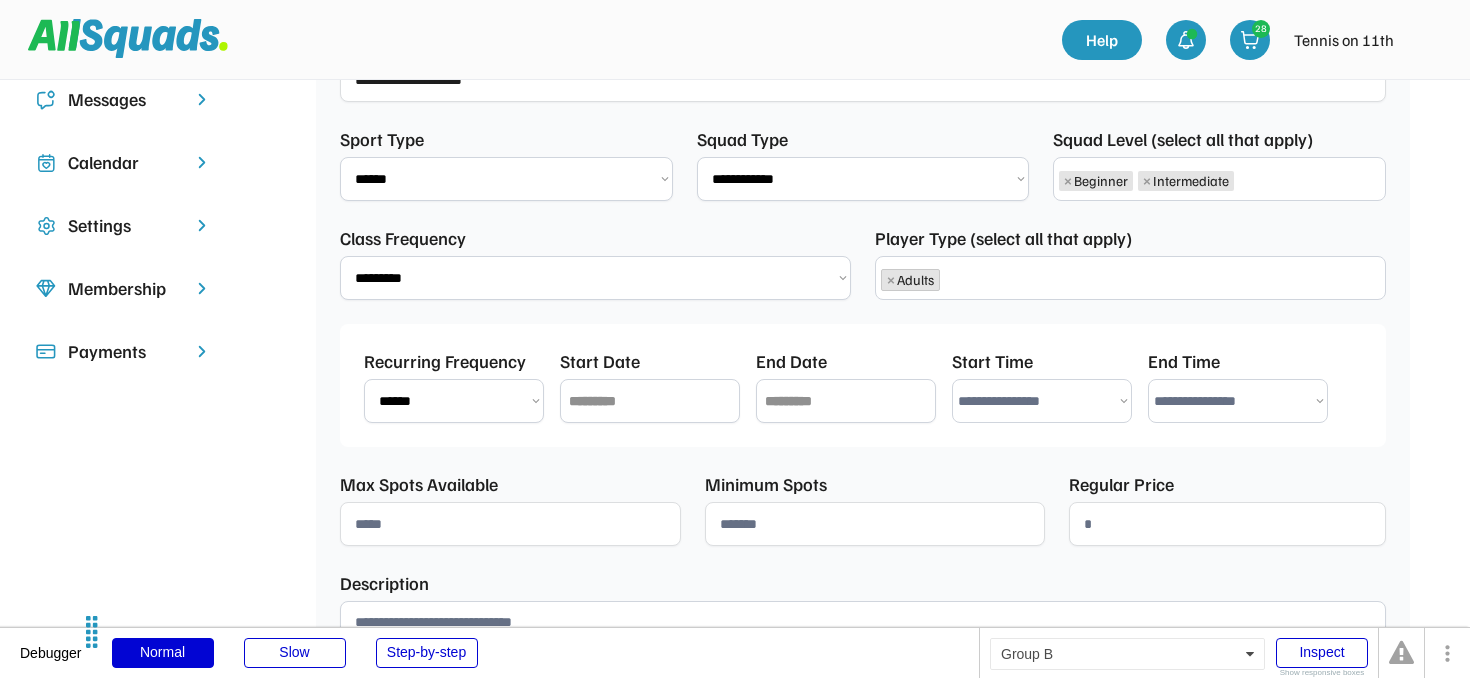 click at bounding box center [650, 401] 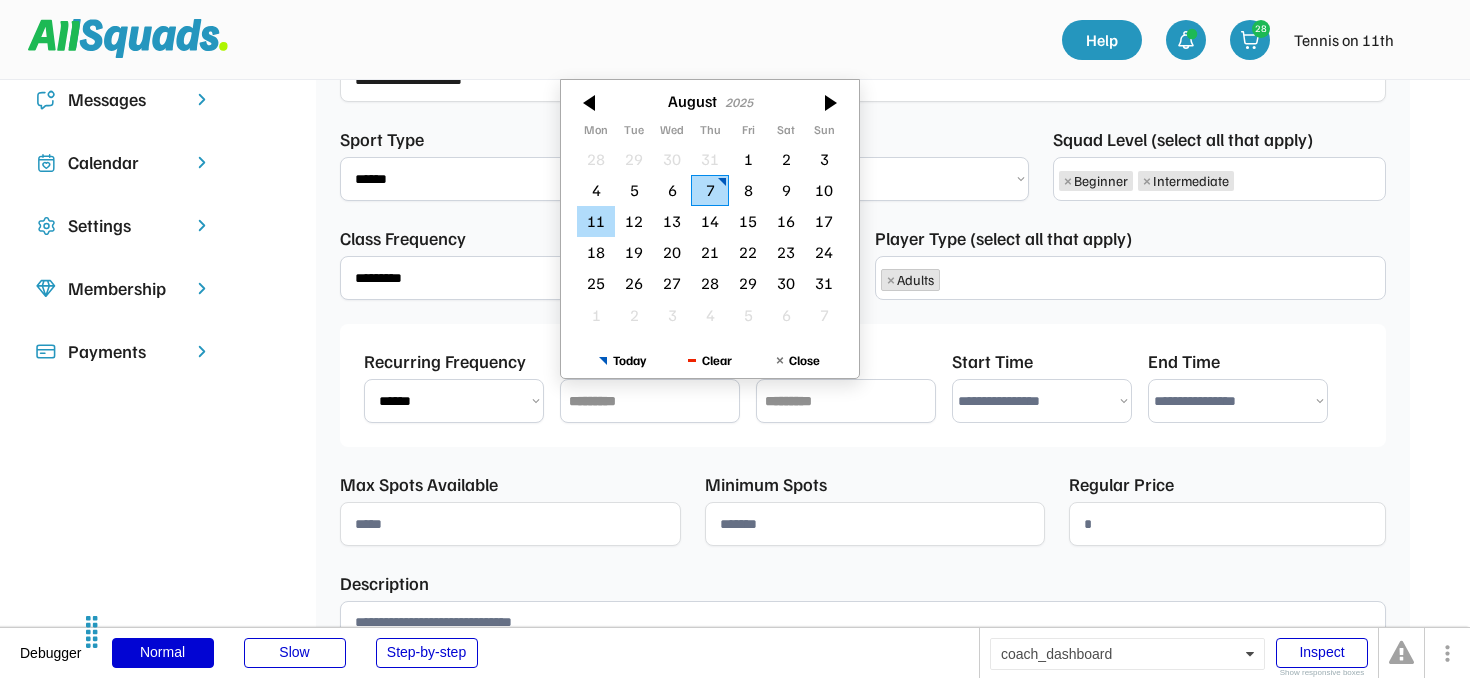 click on "11" at bounding box center (596, 221) 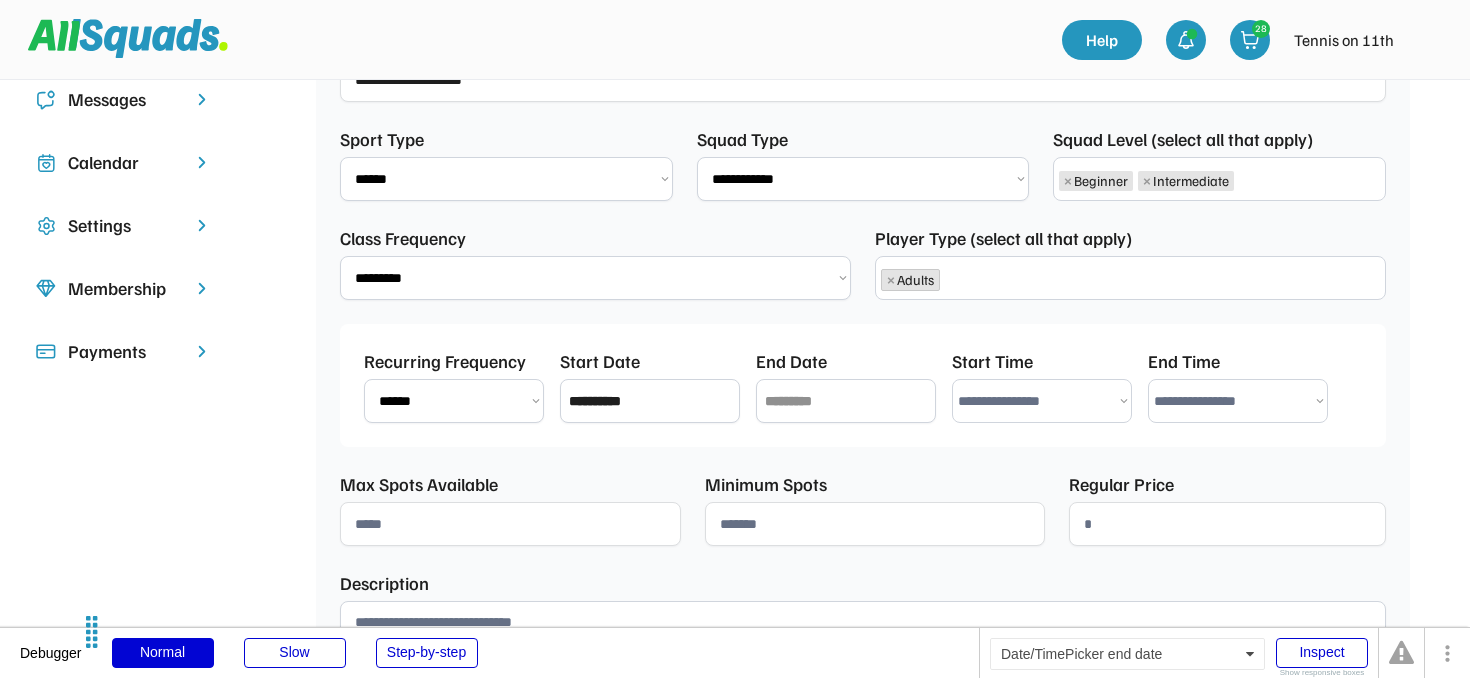 click at bounding box center [846, 401] 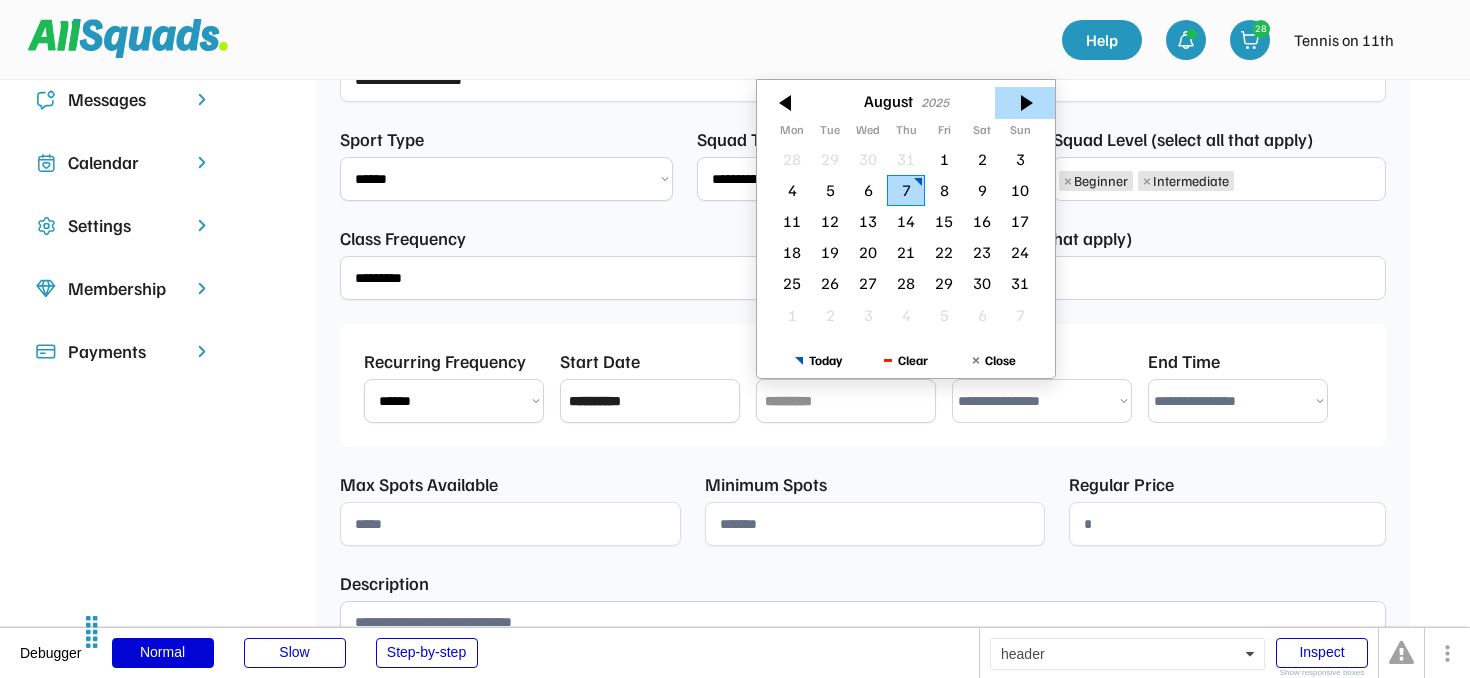 click at bounding box center (1025, 103) 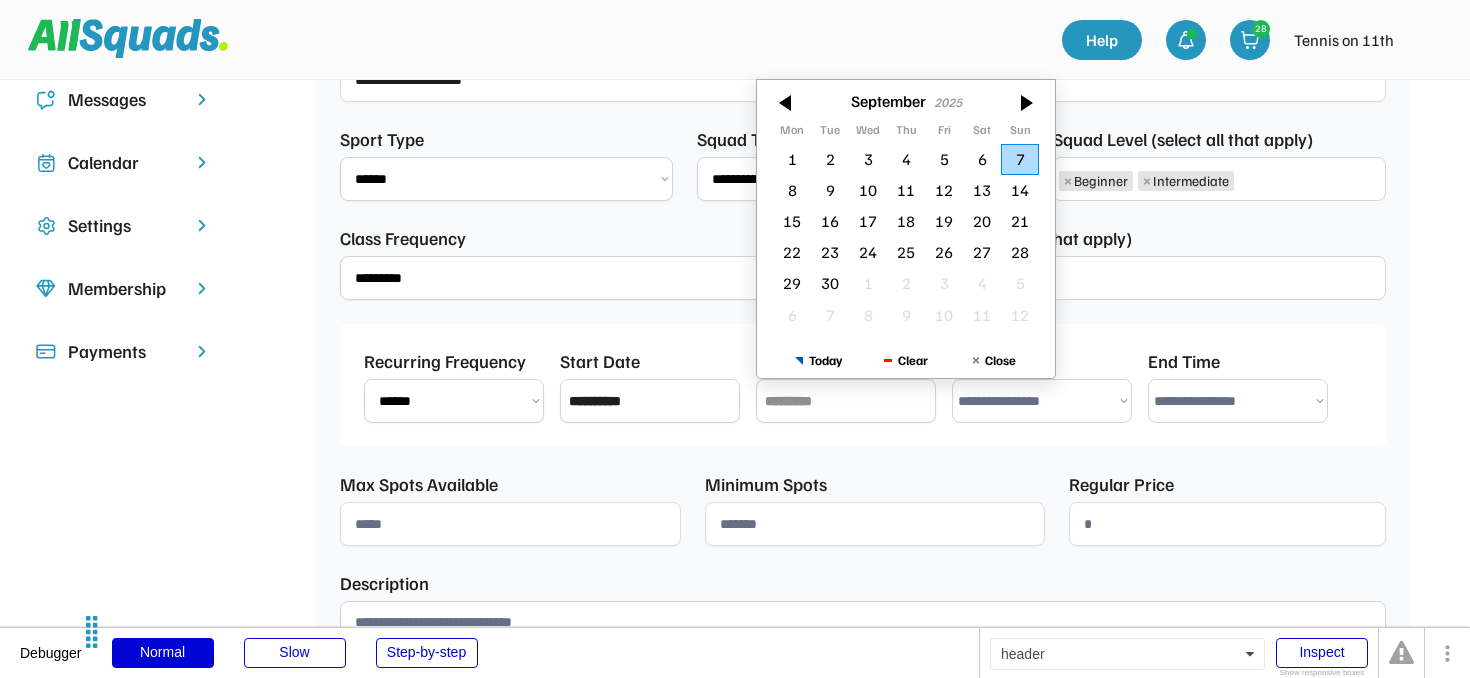 click at bounding box center (1025, 103) 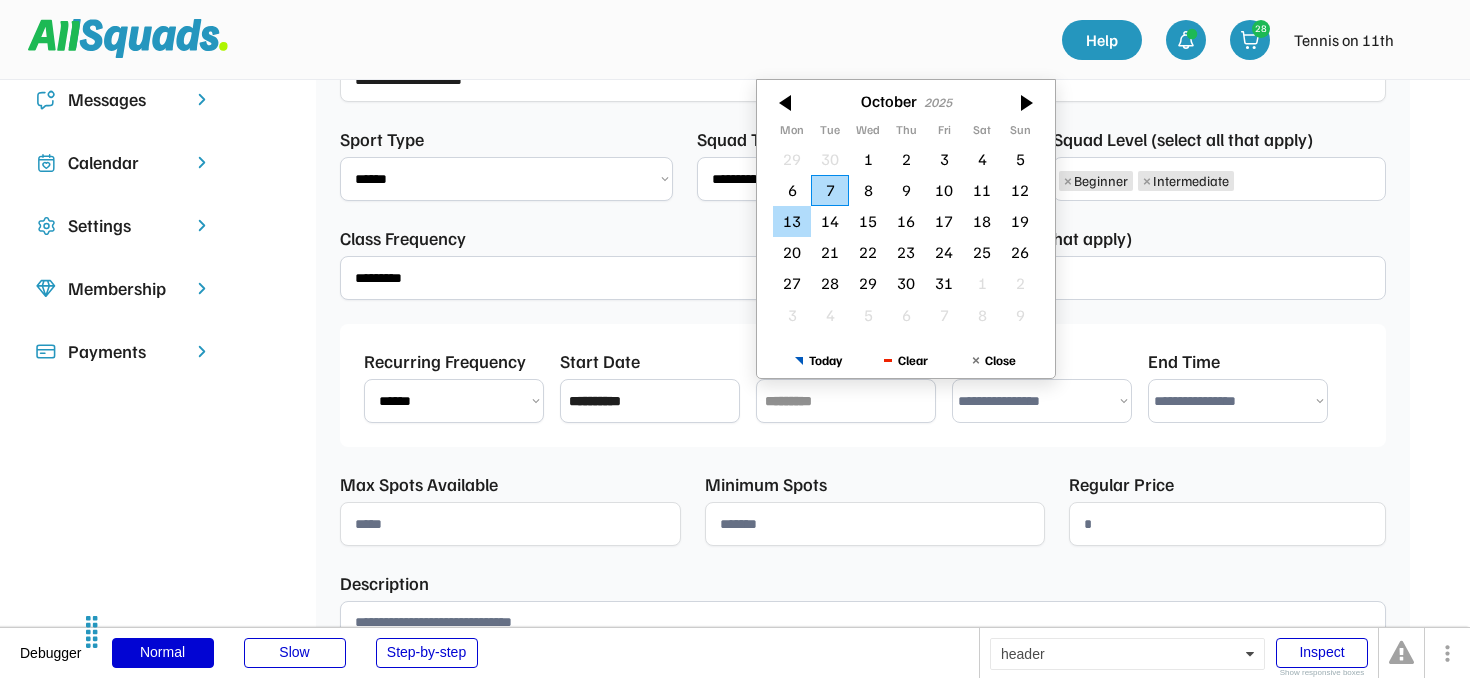 click on "13" at bounding box center [792, 221] 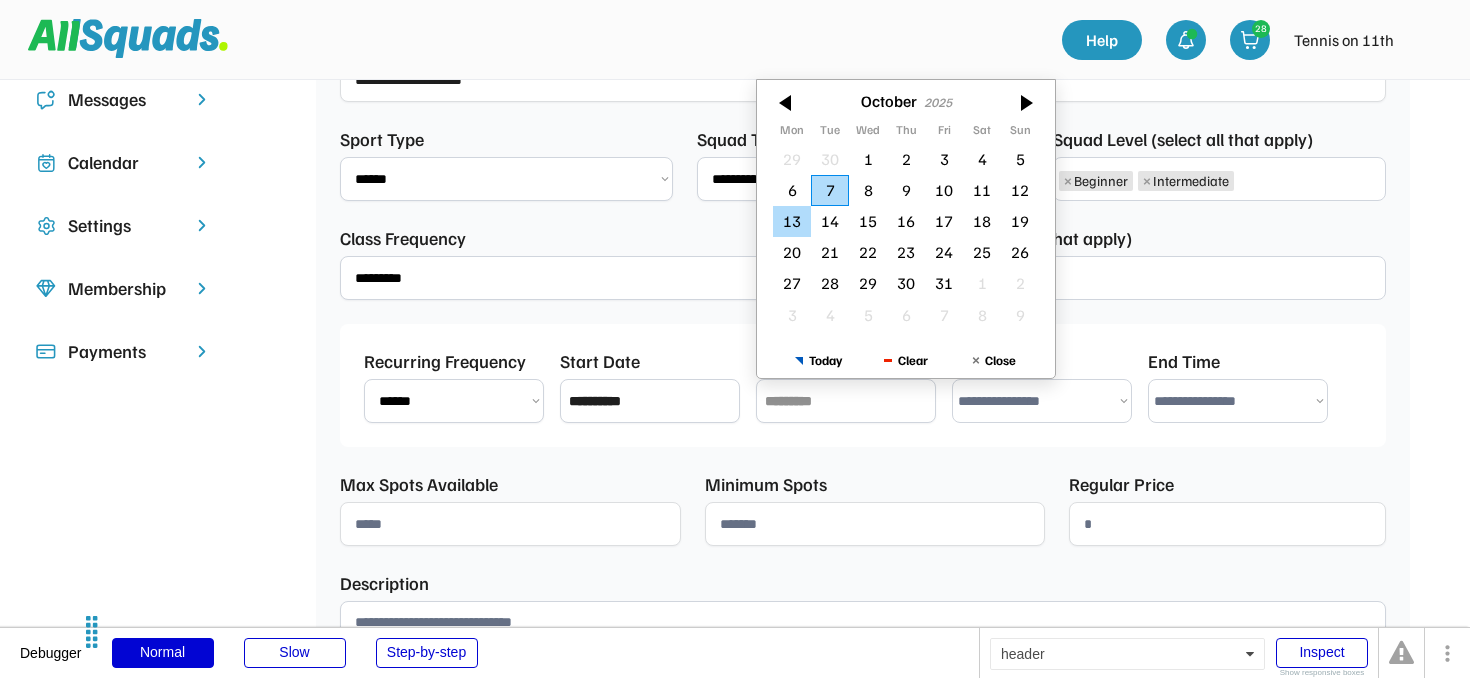 type on "**********" 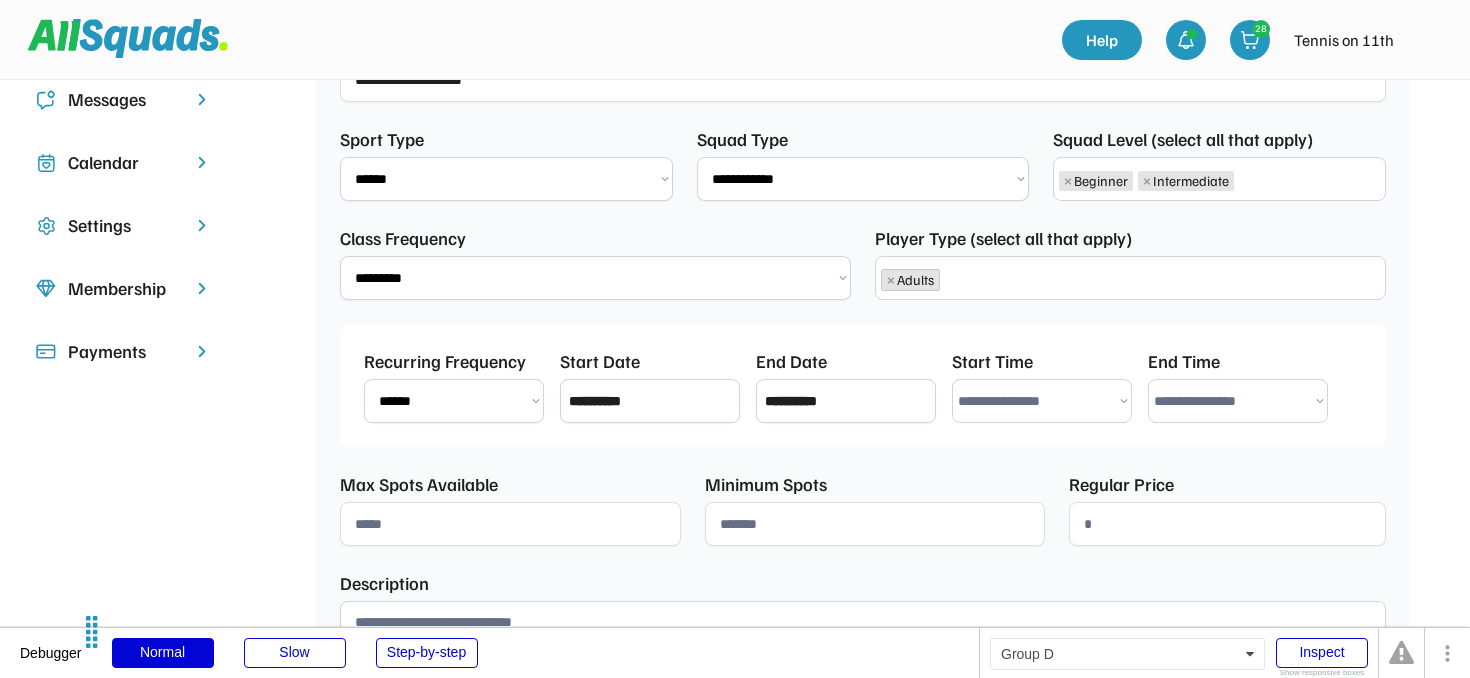 click on "**********" at bounding box center [1042, 401] 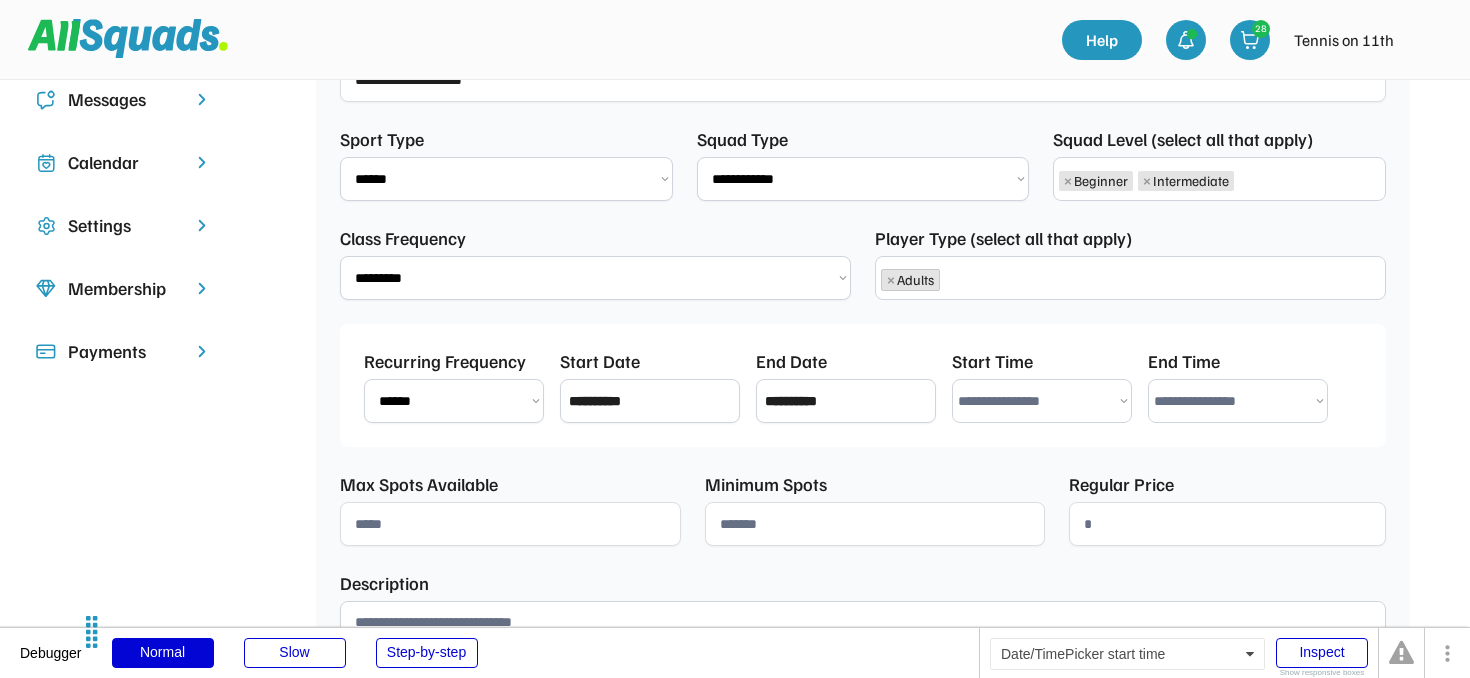select on "*******" 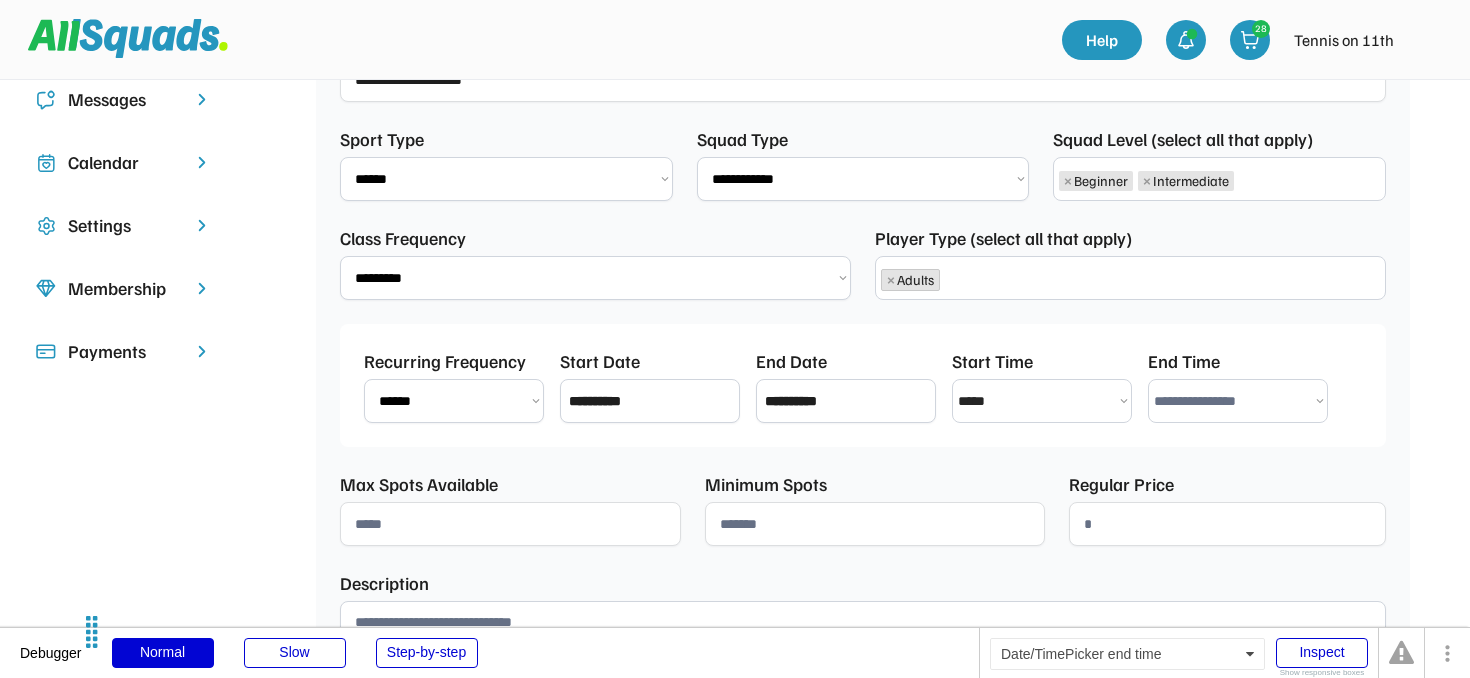 click on "**********" at bounding box center (1238, 401) 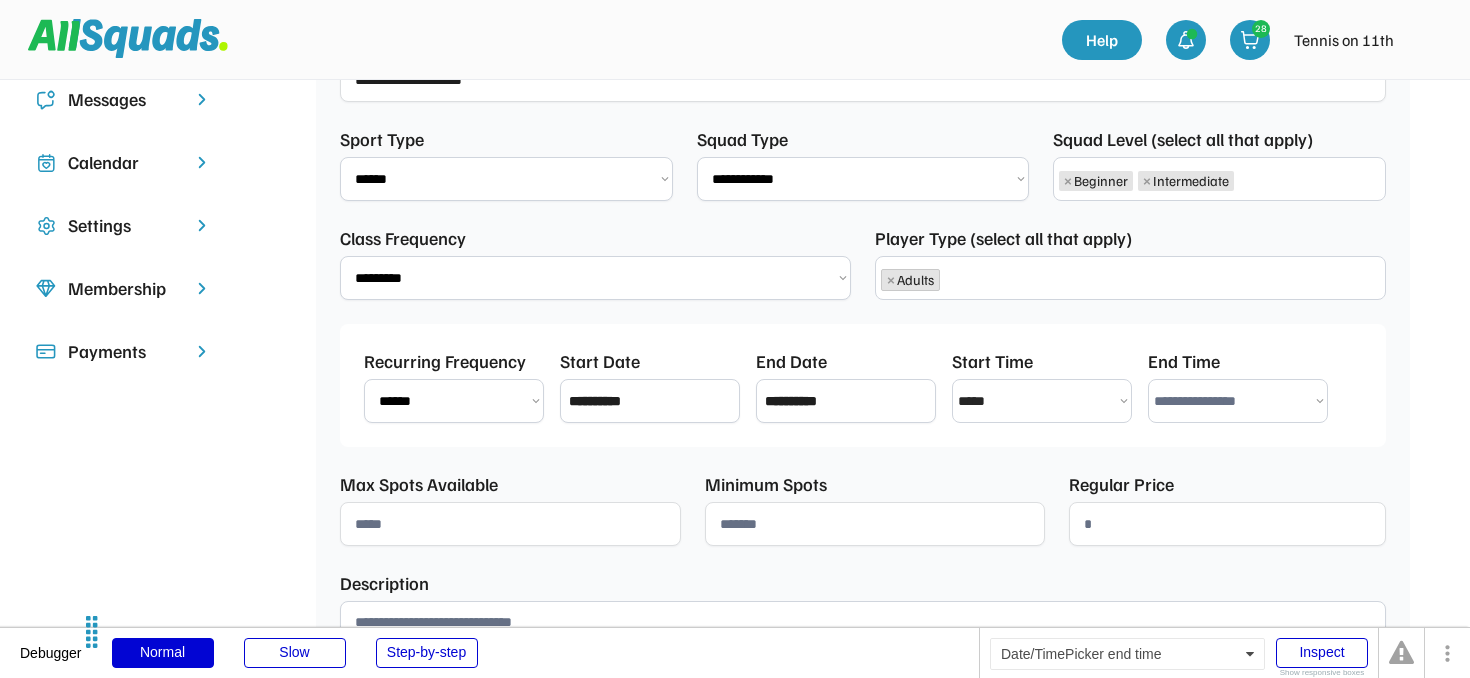 select on "*******" 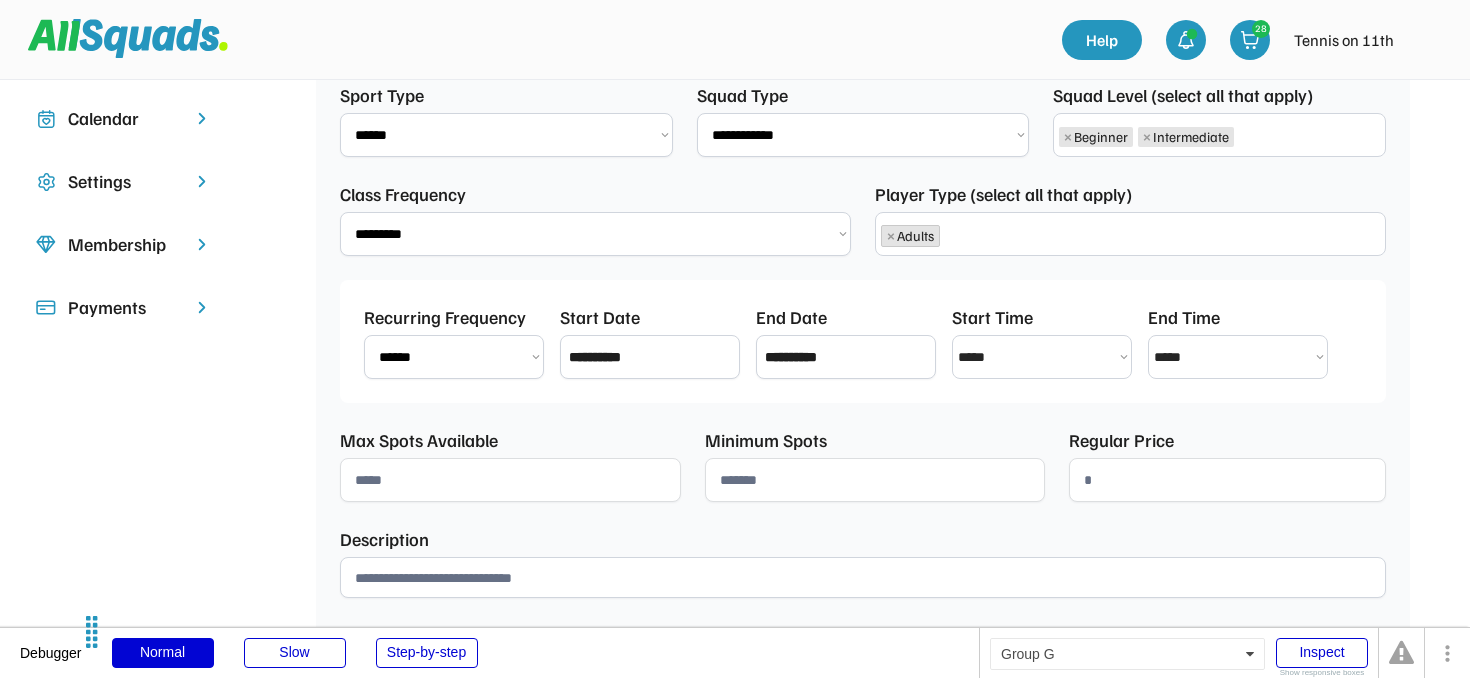 scroll, scrollTop: 387, scrollLeft: 0, axis: vertical 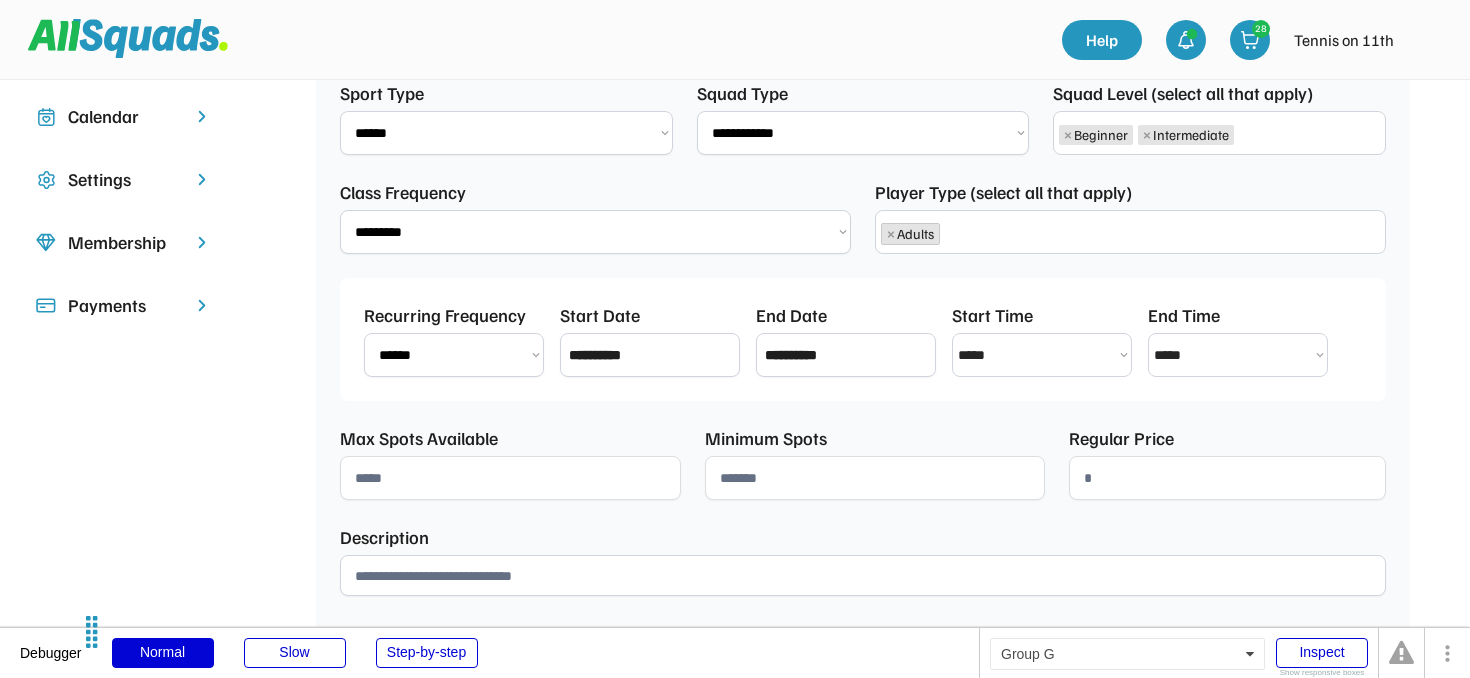 click at bounding box center (510, 478) 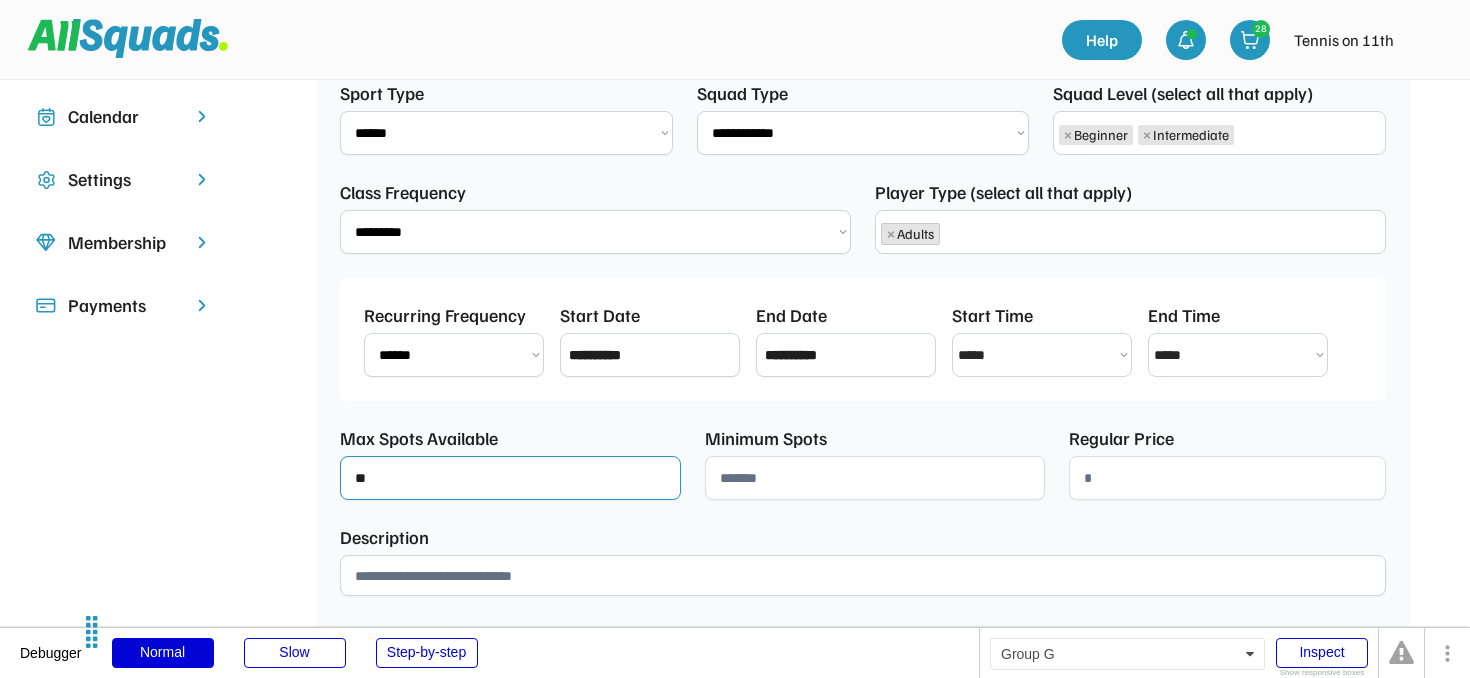 type on "**" 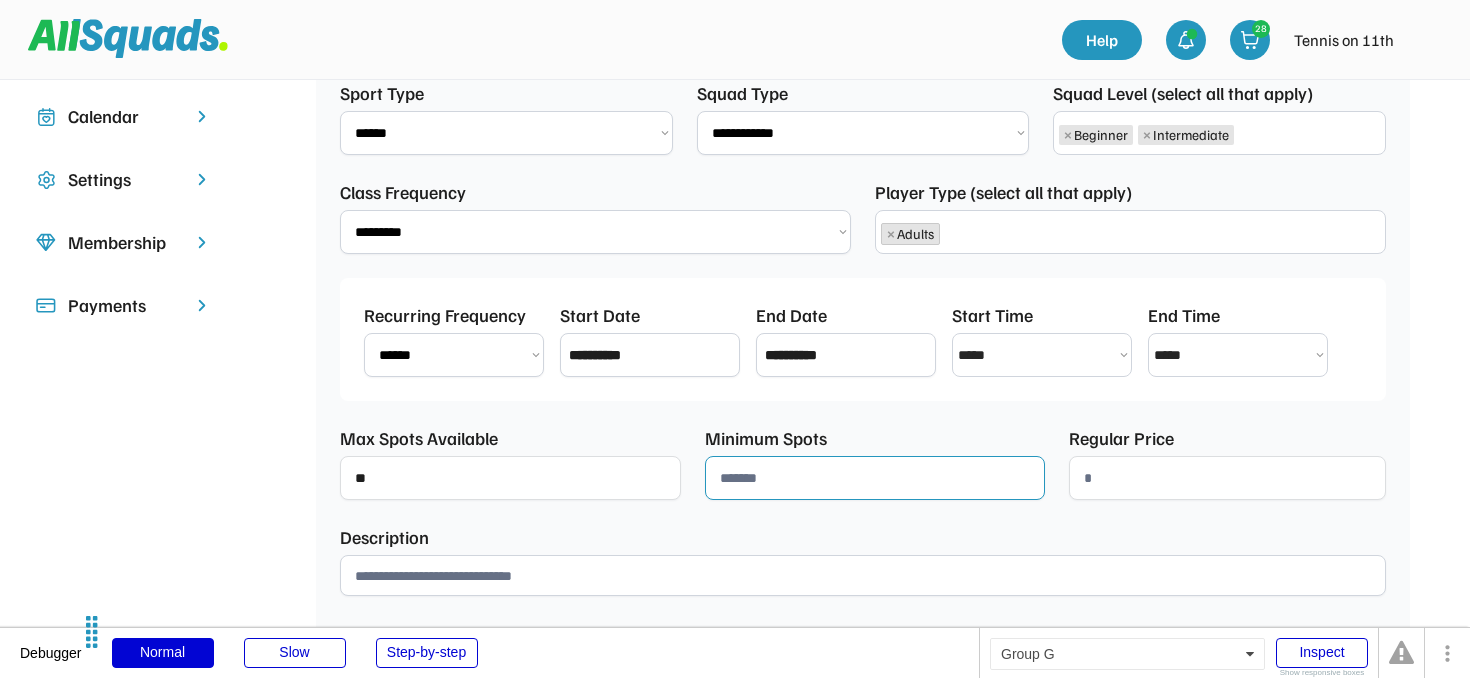 click at bounding box center [875, 478] 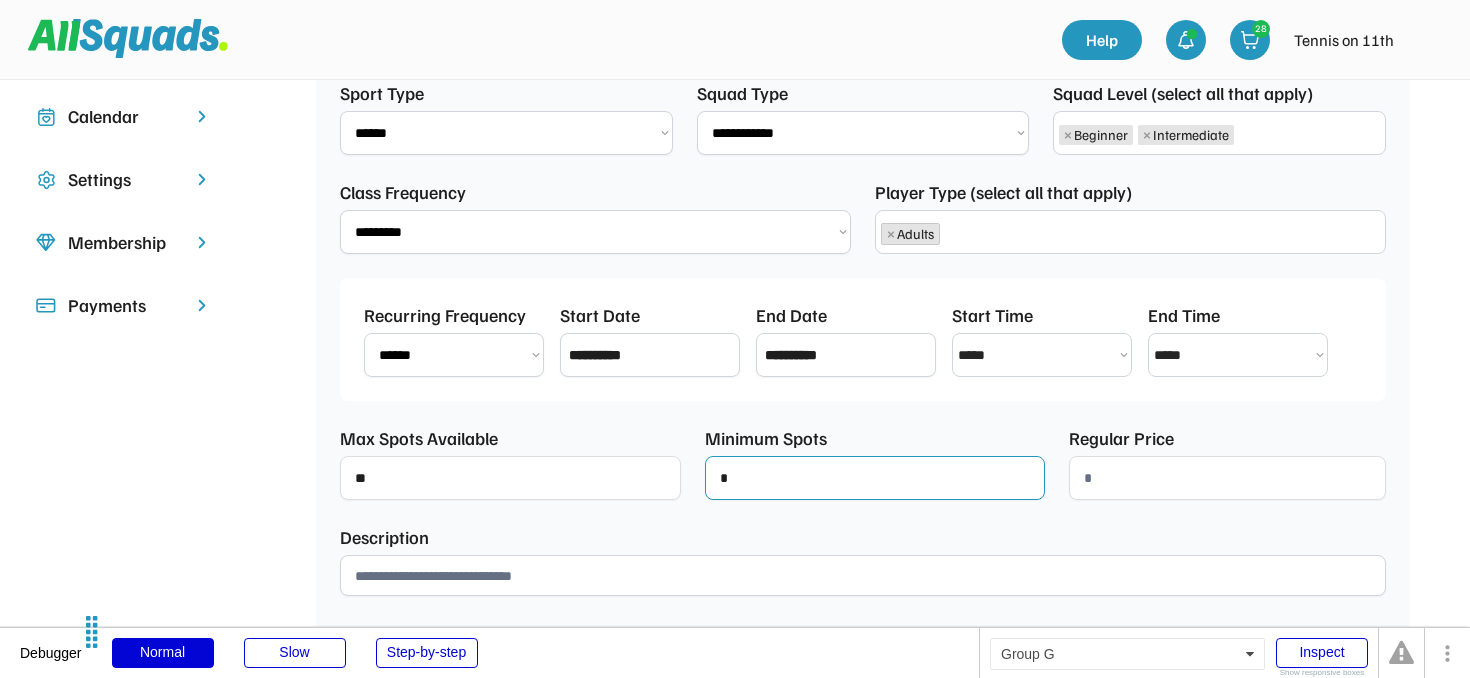 type on "*" 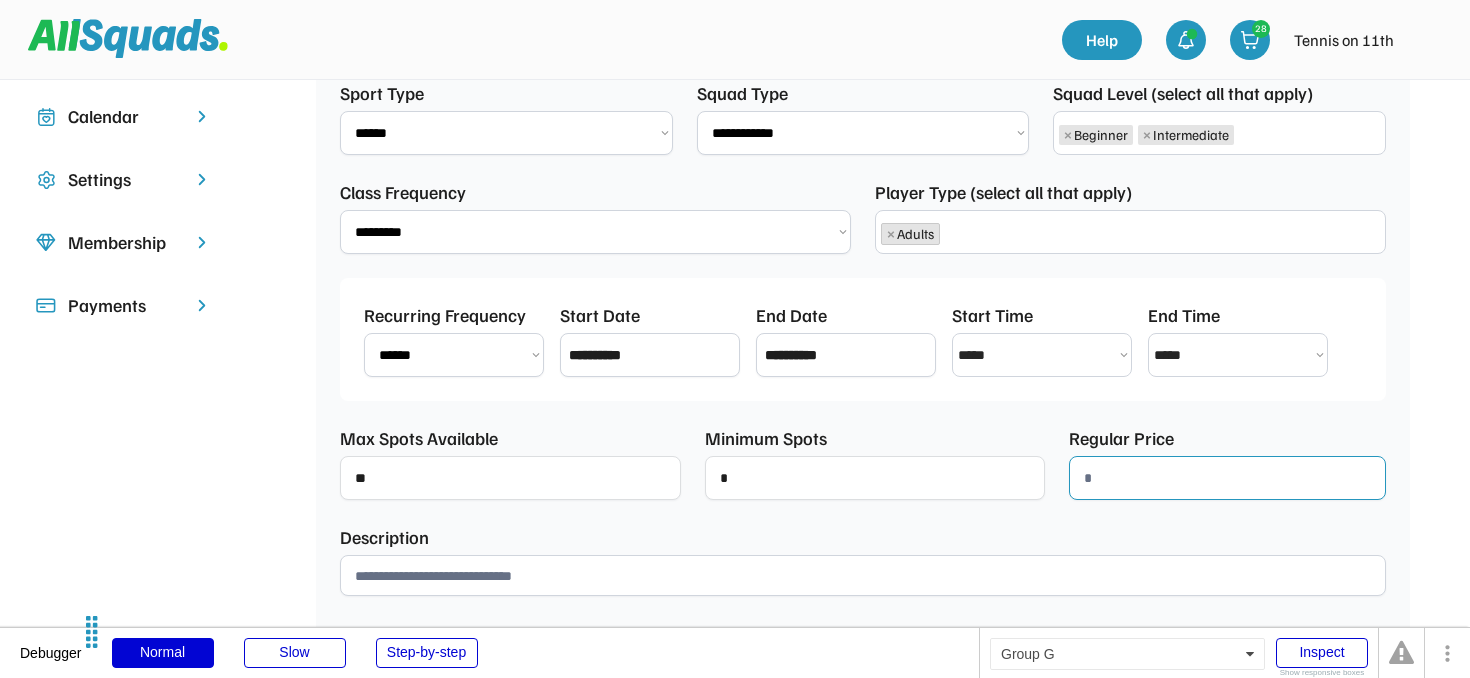 click at bounding box center (1227, 478) 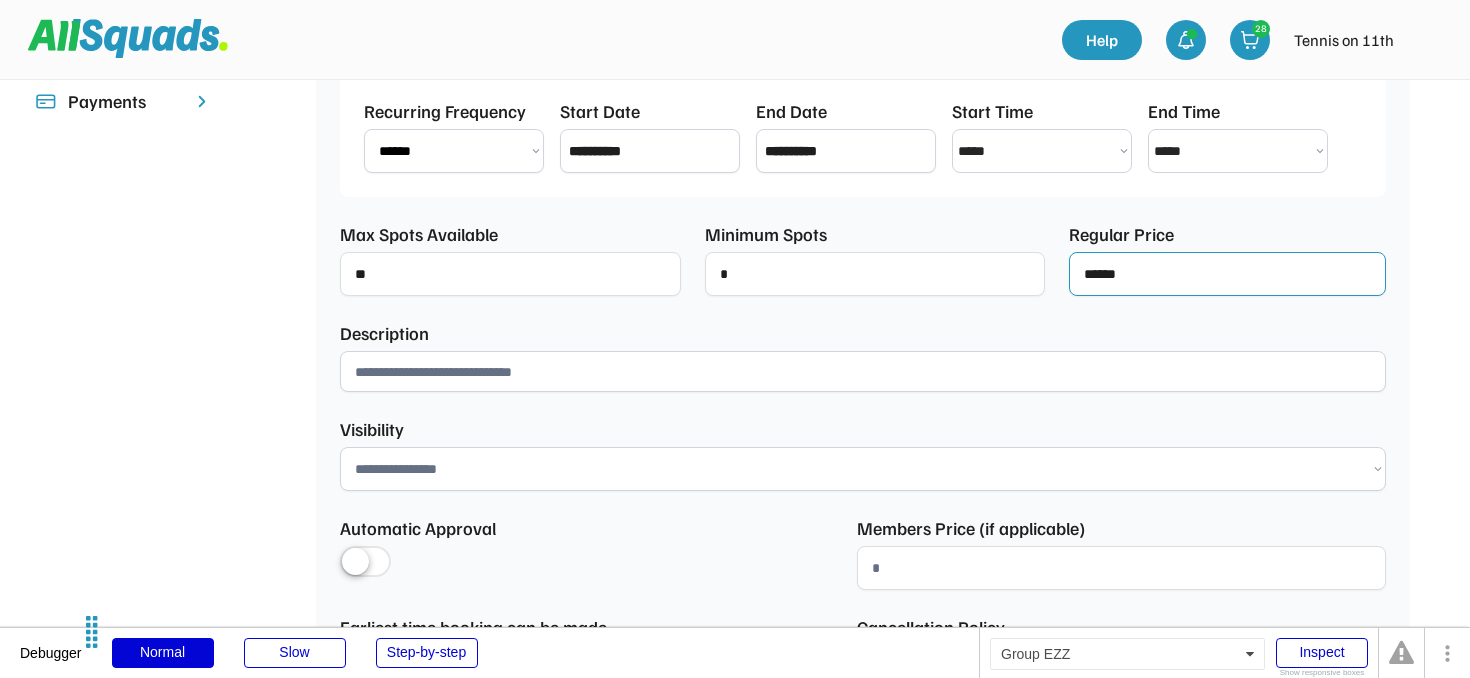 scroll, scrollTop: 594, scrollLeft: 0, axis: vertical 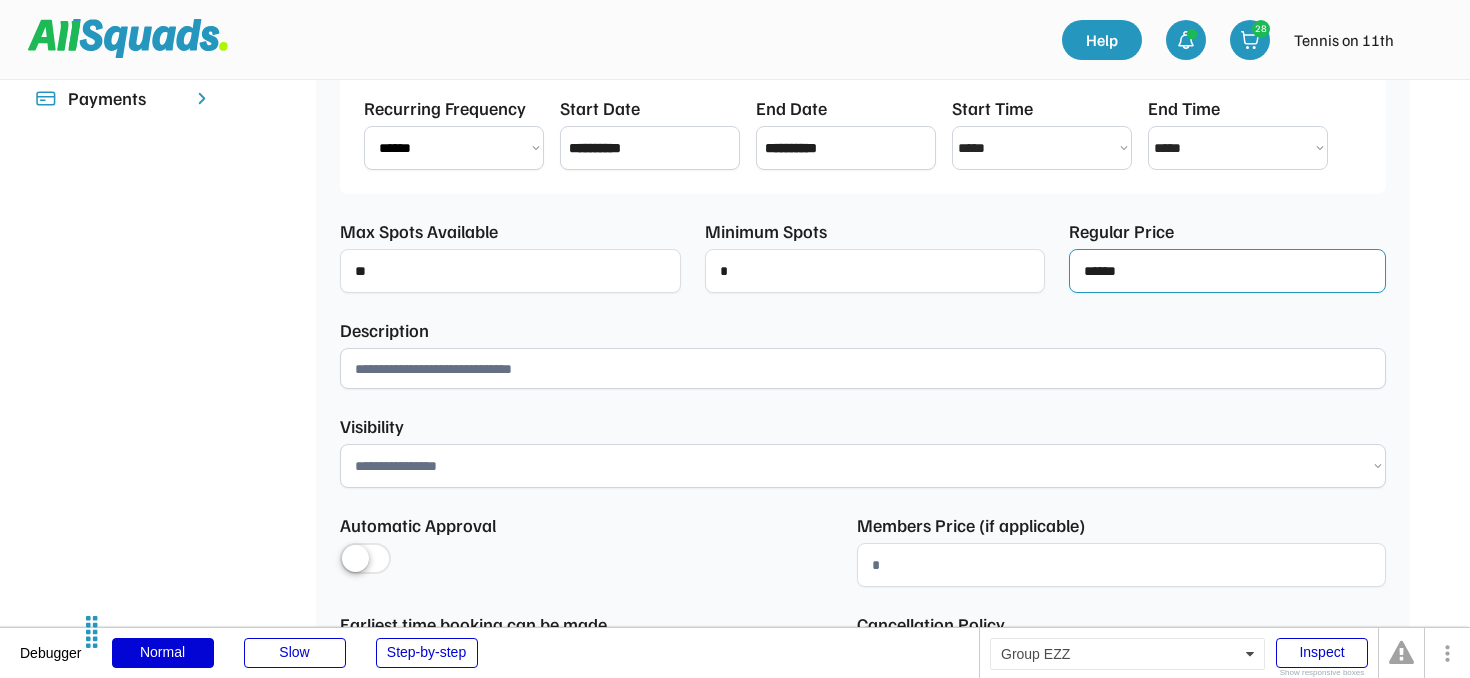 type on "******" 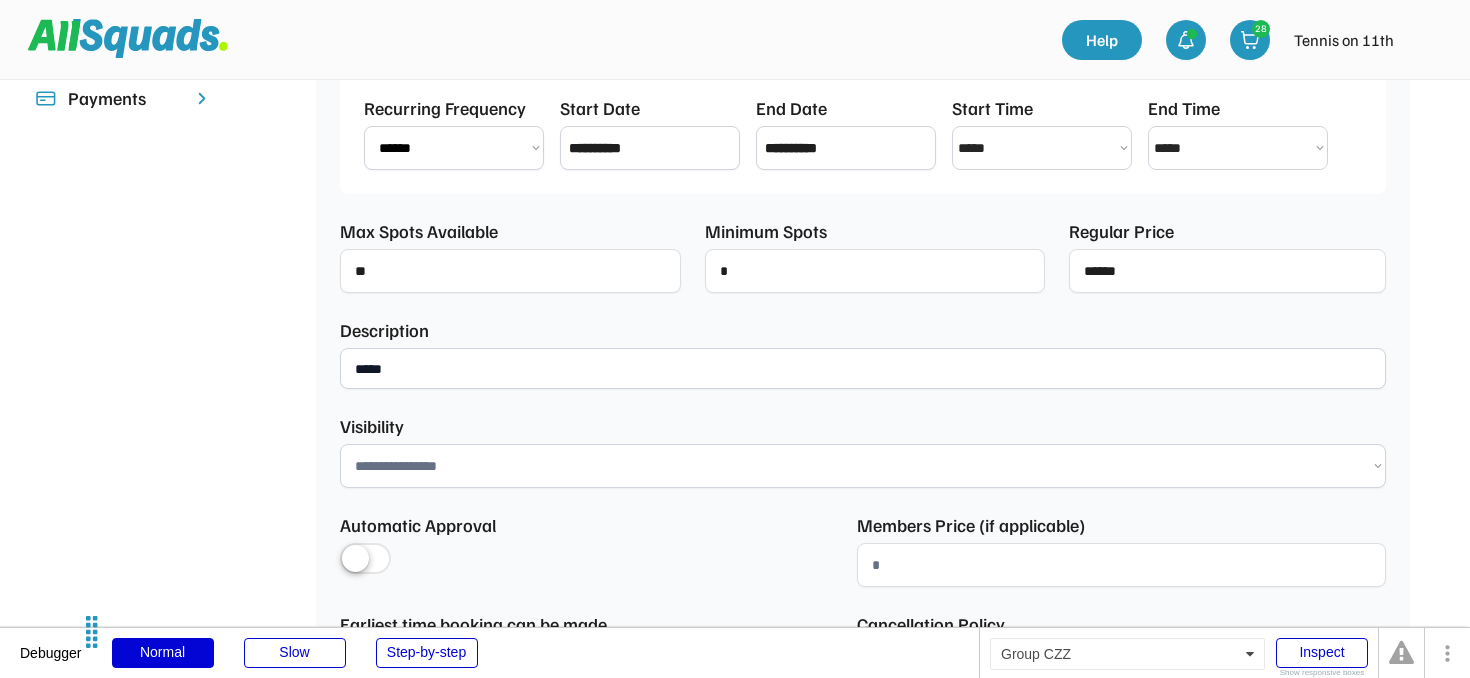 type on "****" 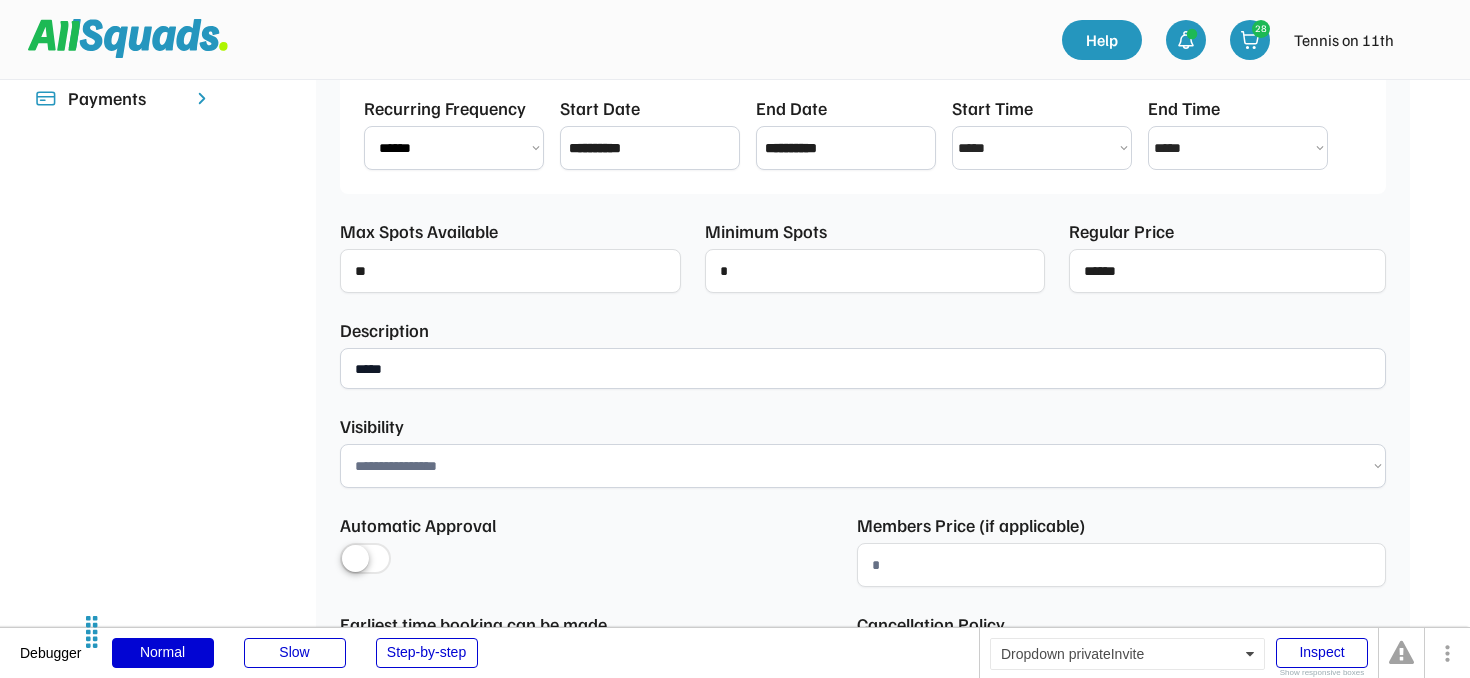 select on "********" 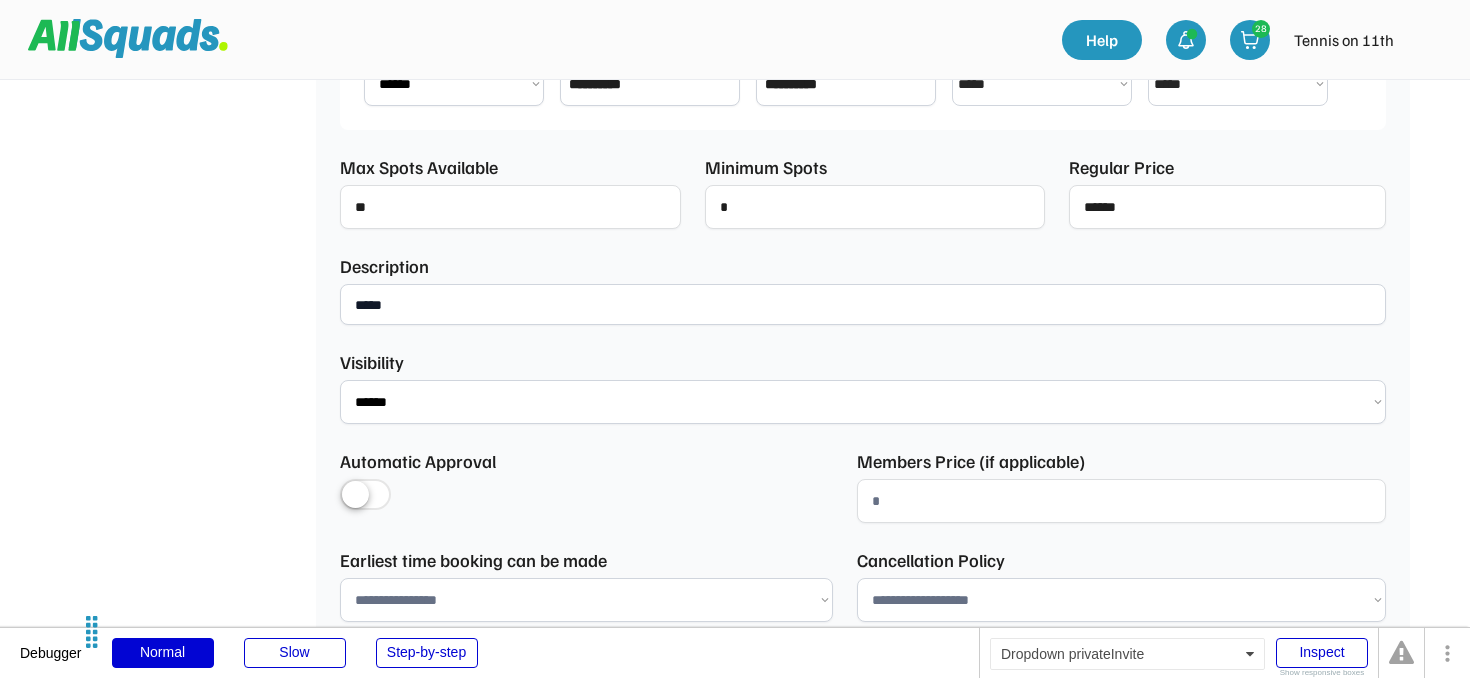 scroll, scrollTop: 672, scrollLeft: 0, axis: vertical 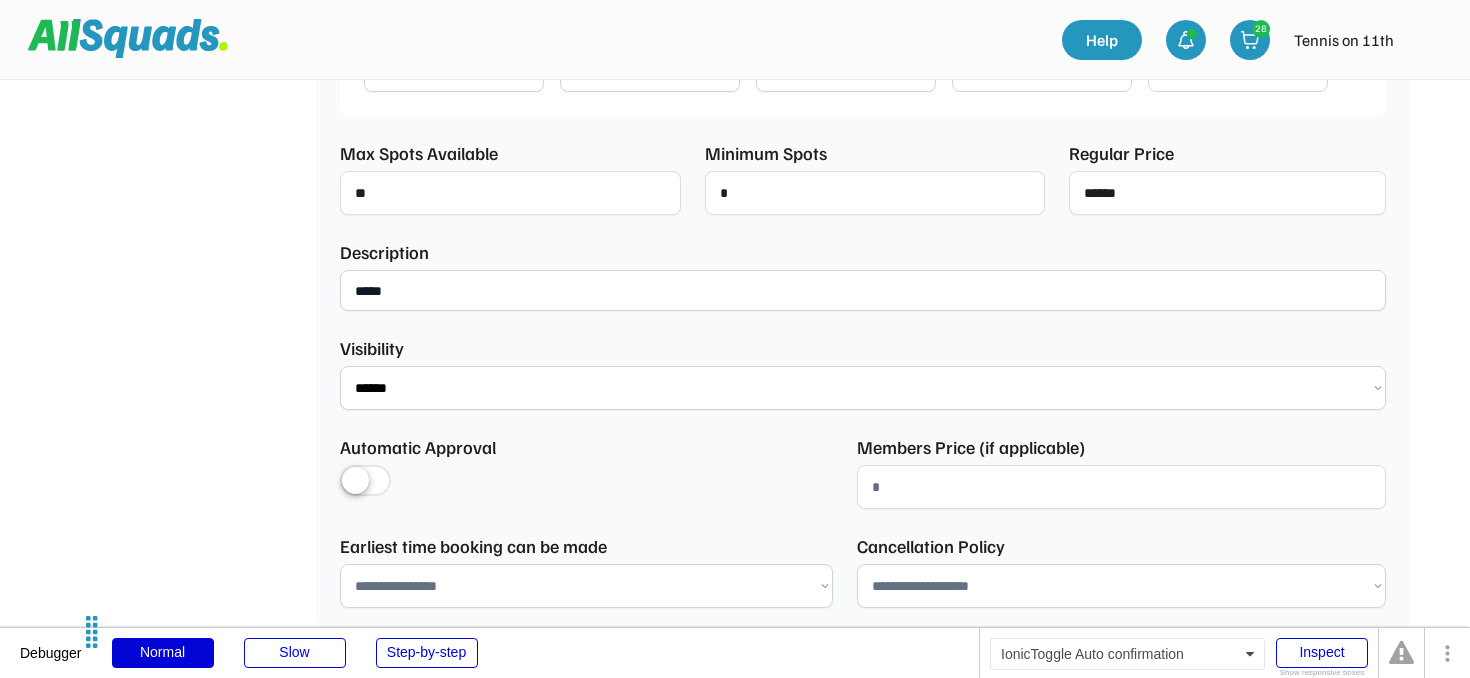 click at bounding box center [365, 482] 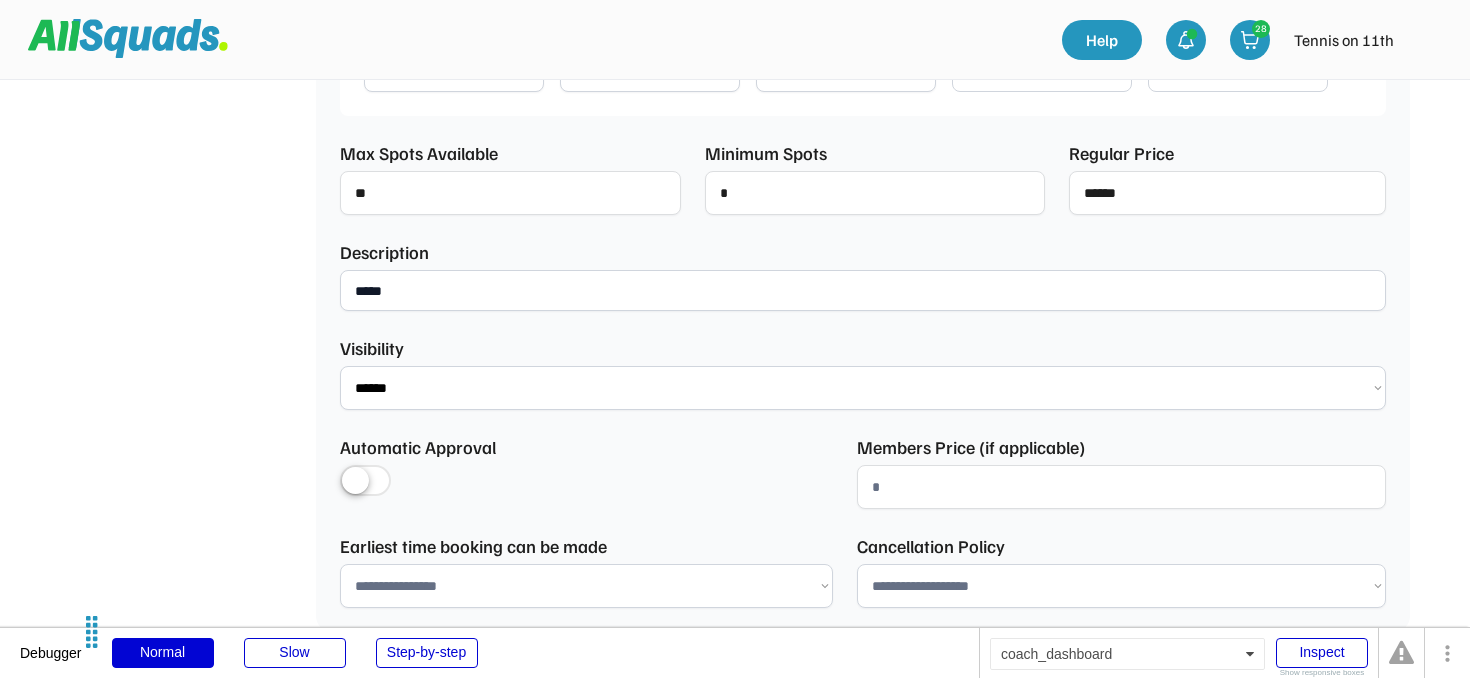 click at bounding box center [365, 482] 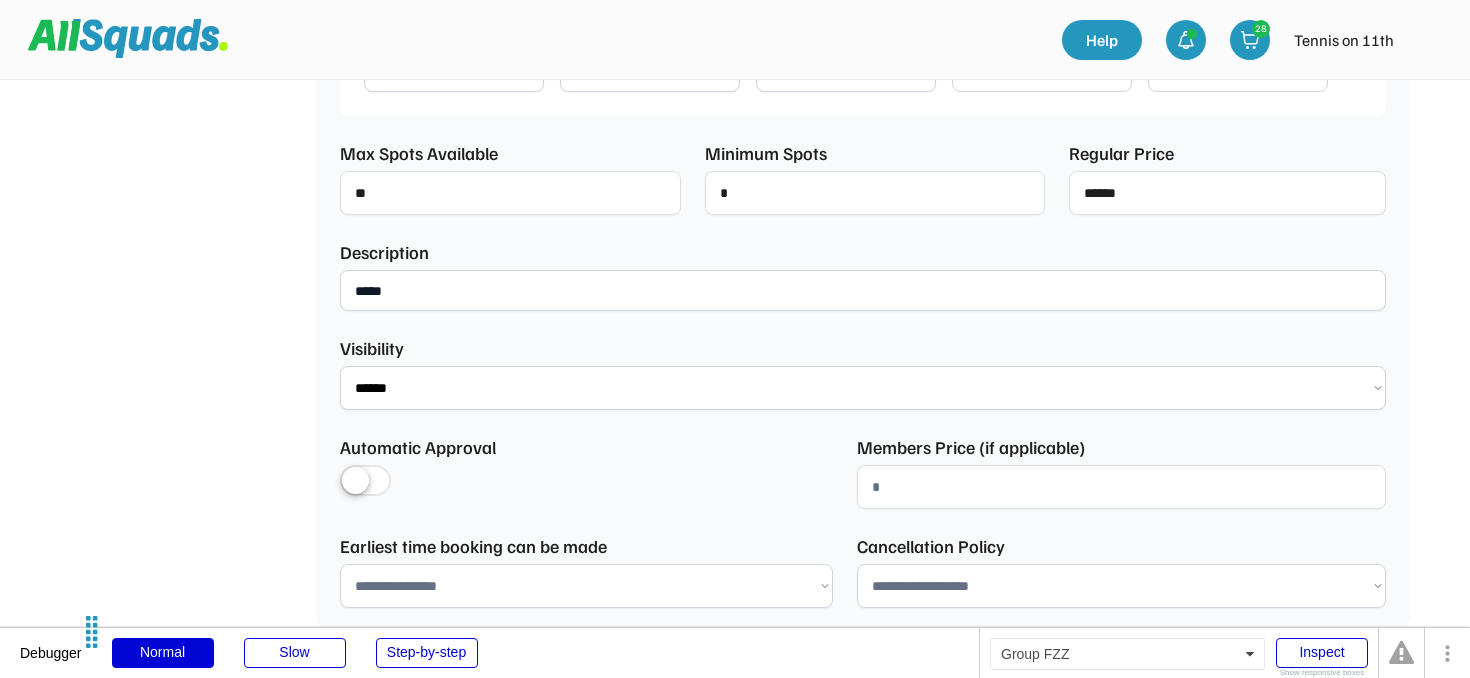 click at bounding box center (1121, 487) 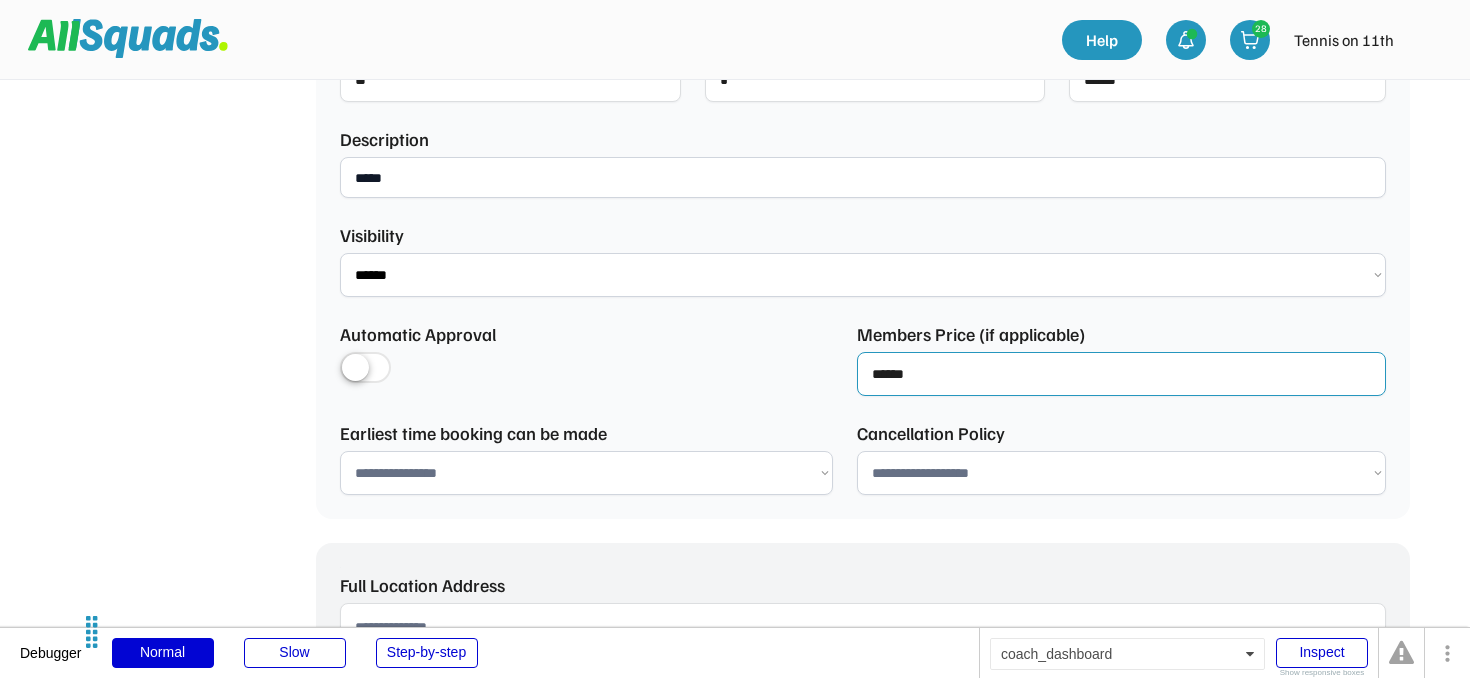 scroll, scrollTop: 816, scrollLeft: 0, axis: vertical 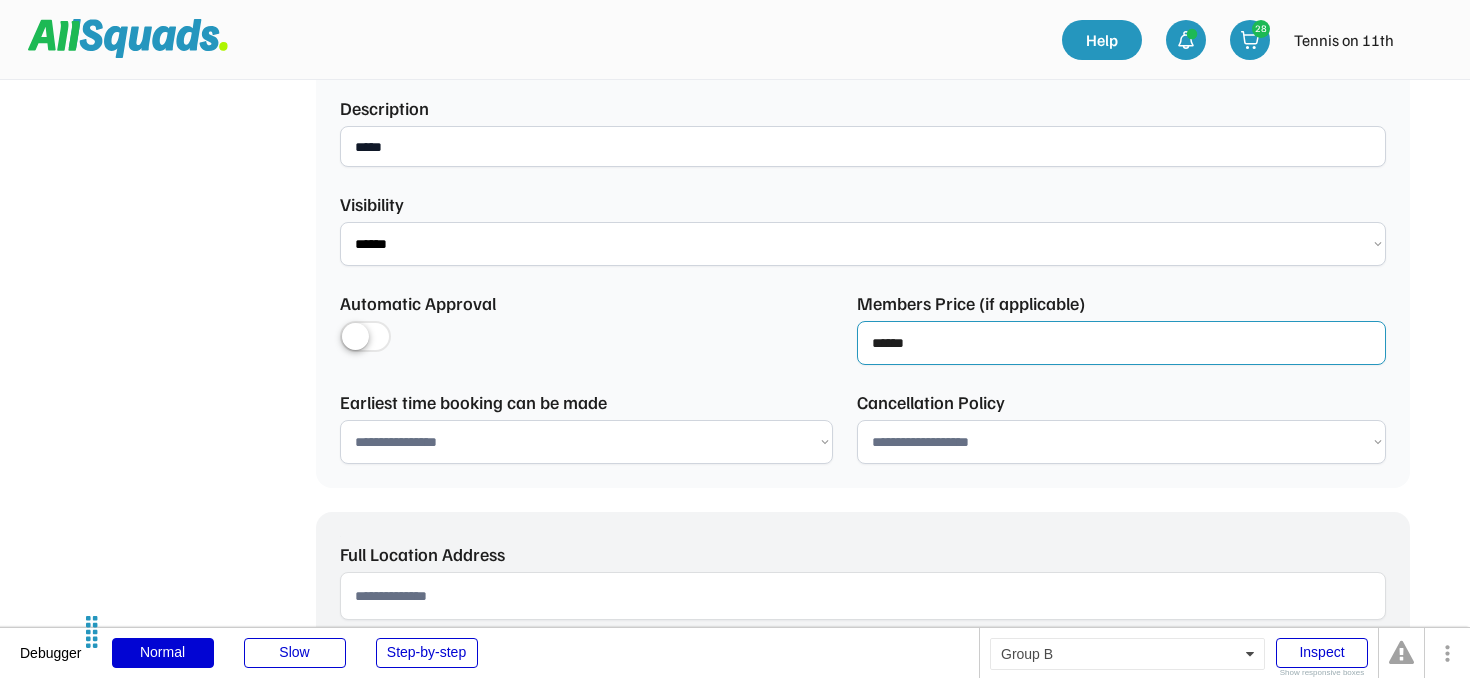 type on "******" 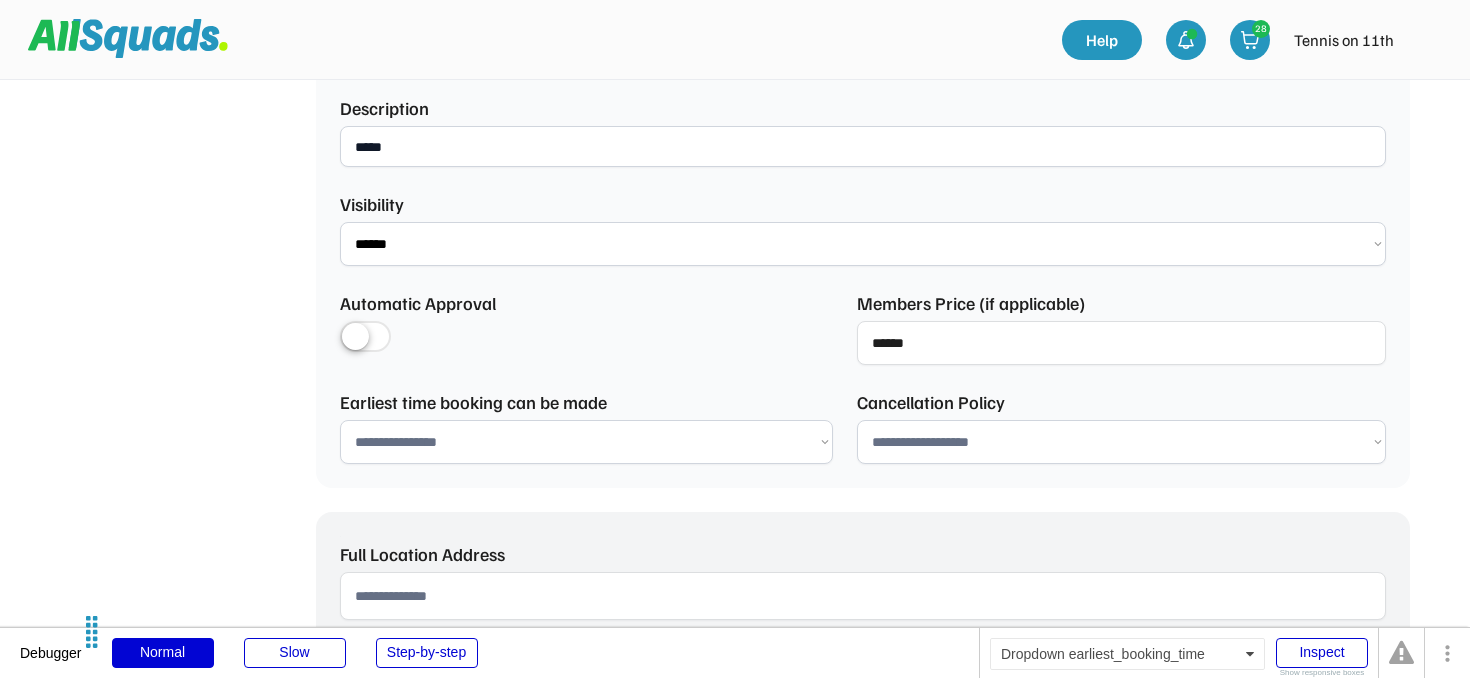 click on "**********" at bounding box center (586, 442) 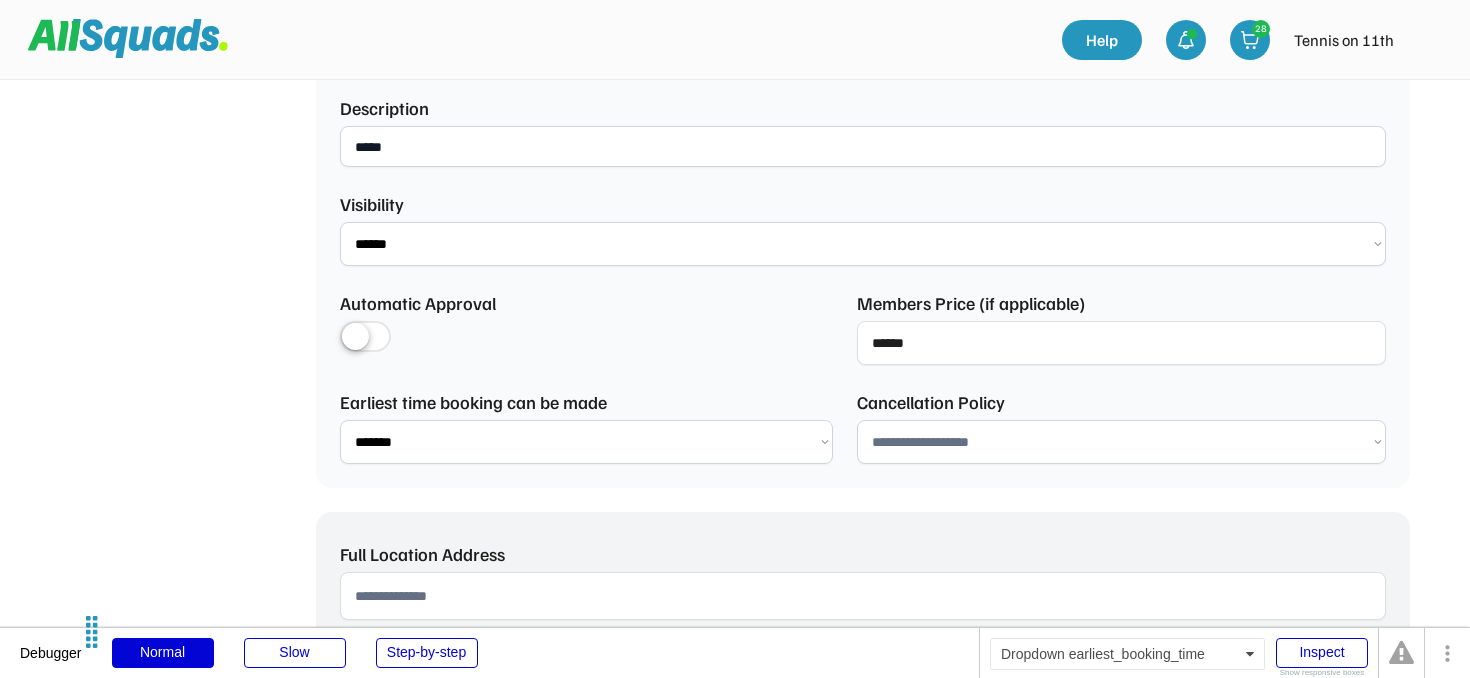 click on "**********" at bounding box center [586, 442] 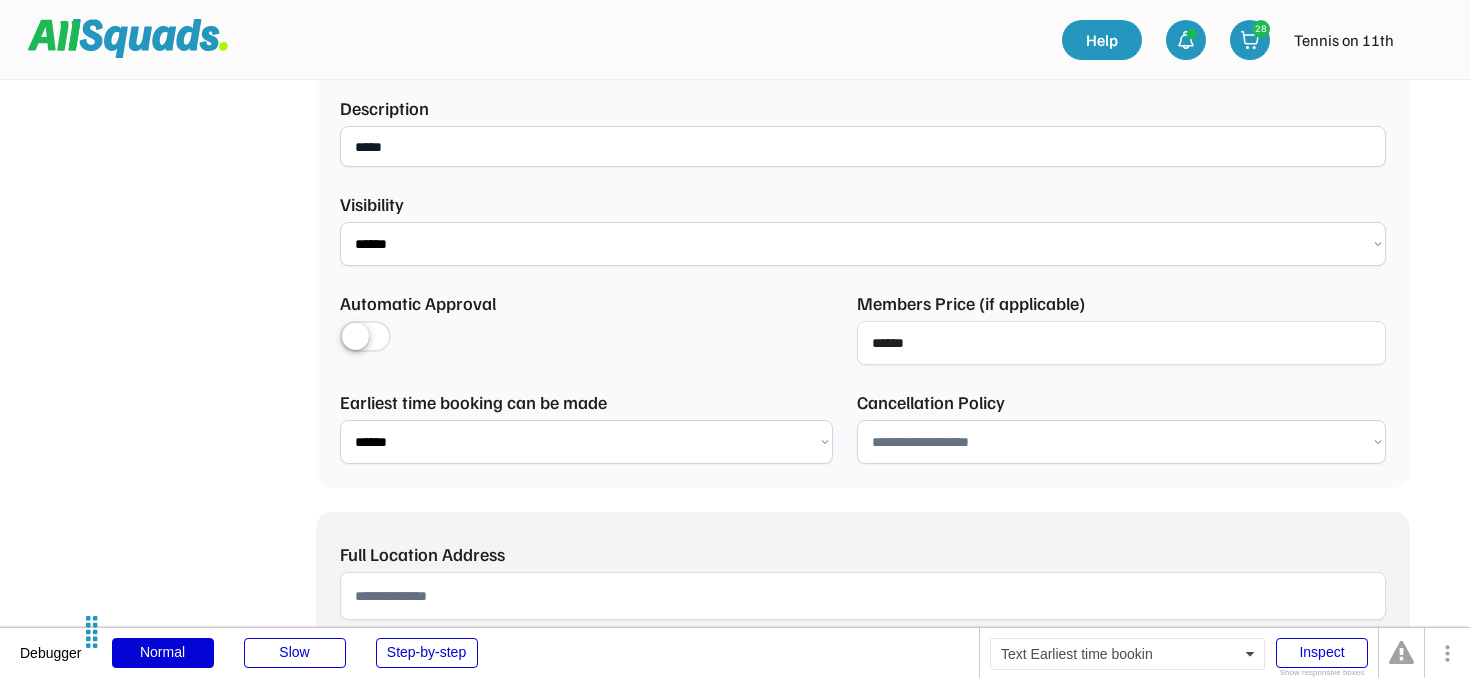 click on "**********" at bounding box center [586, 442] 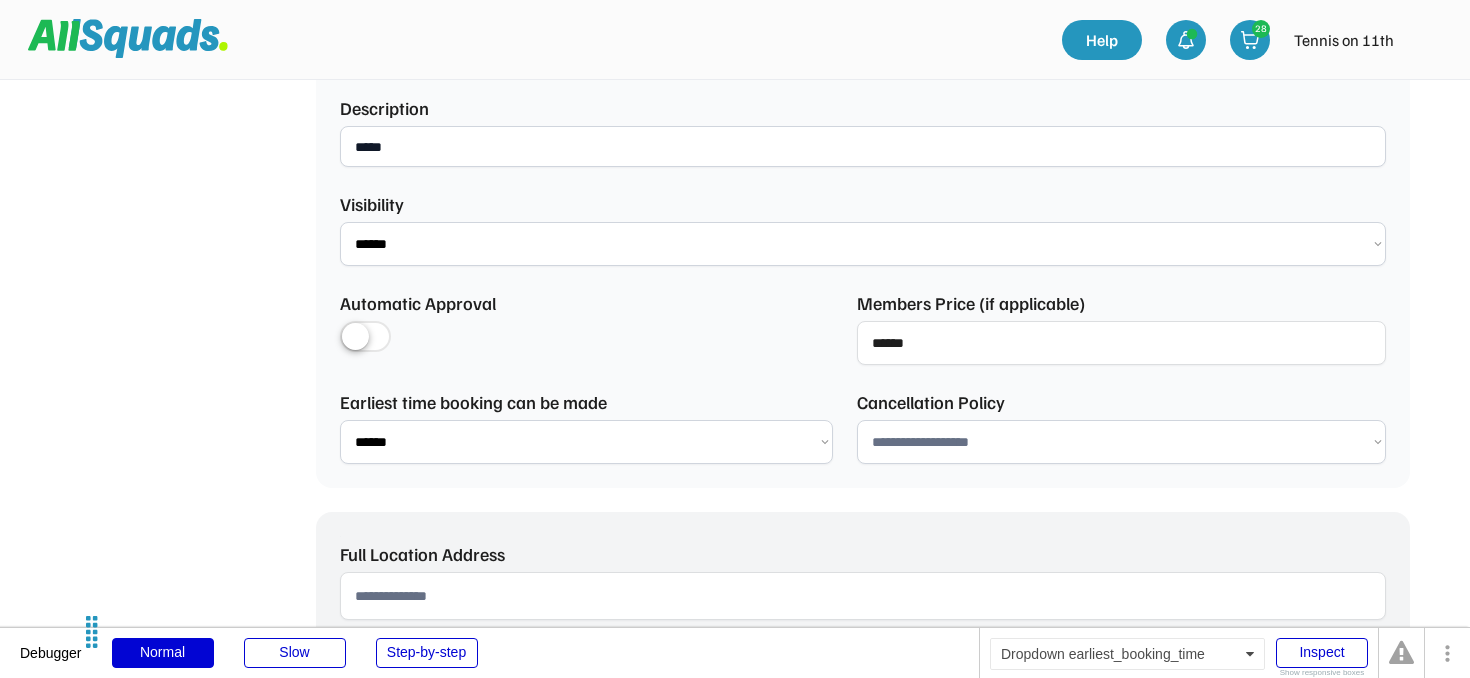 click on "**********" at bounding box center (586, 442) 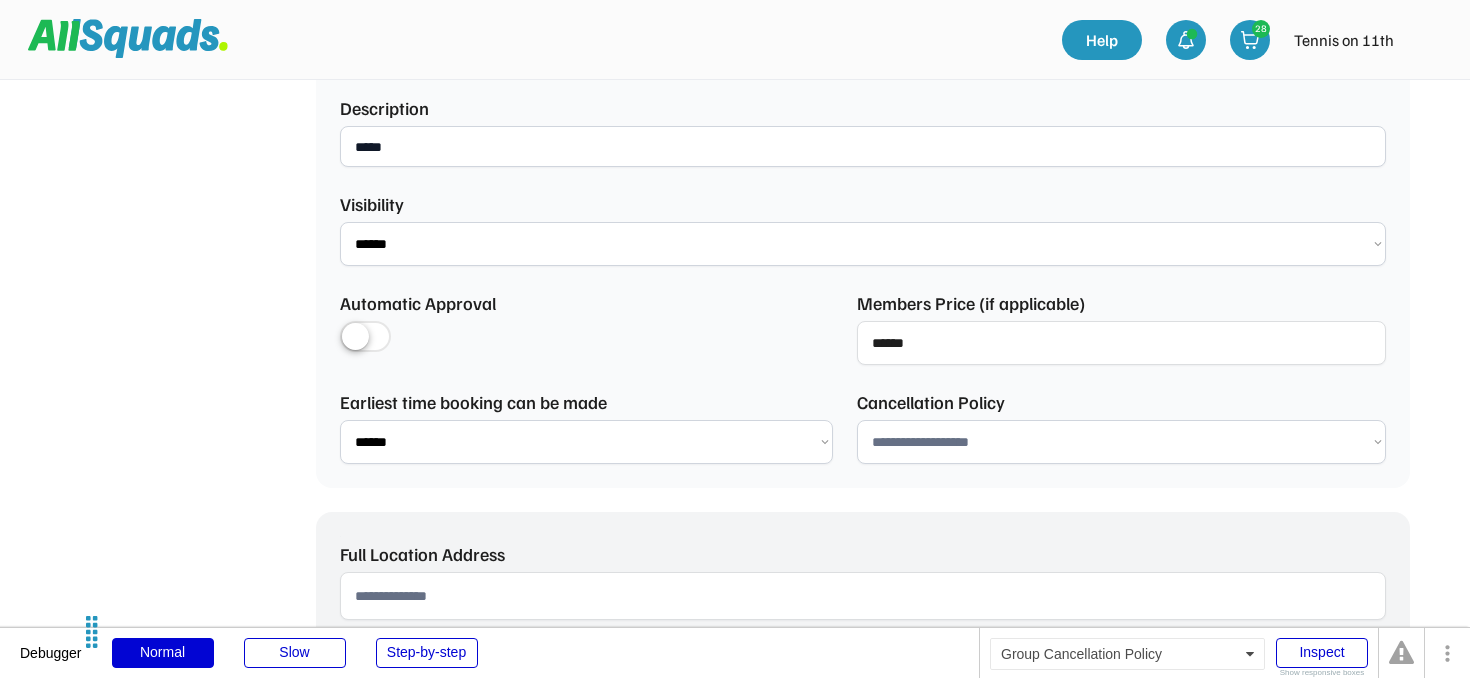 click on "**********" at bounding box center [1121, 442] 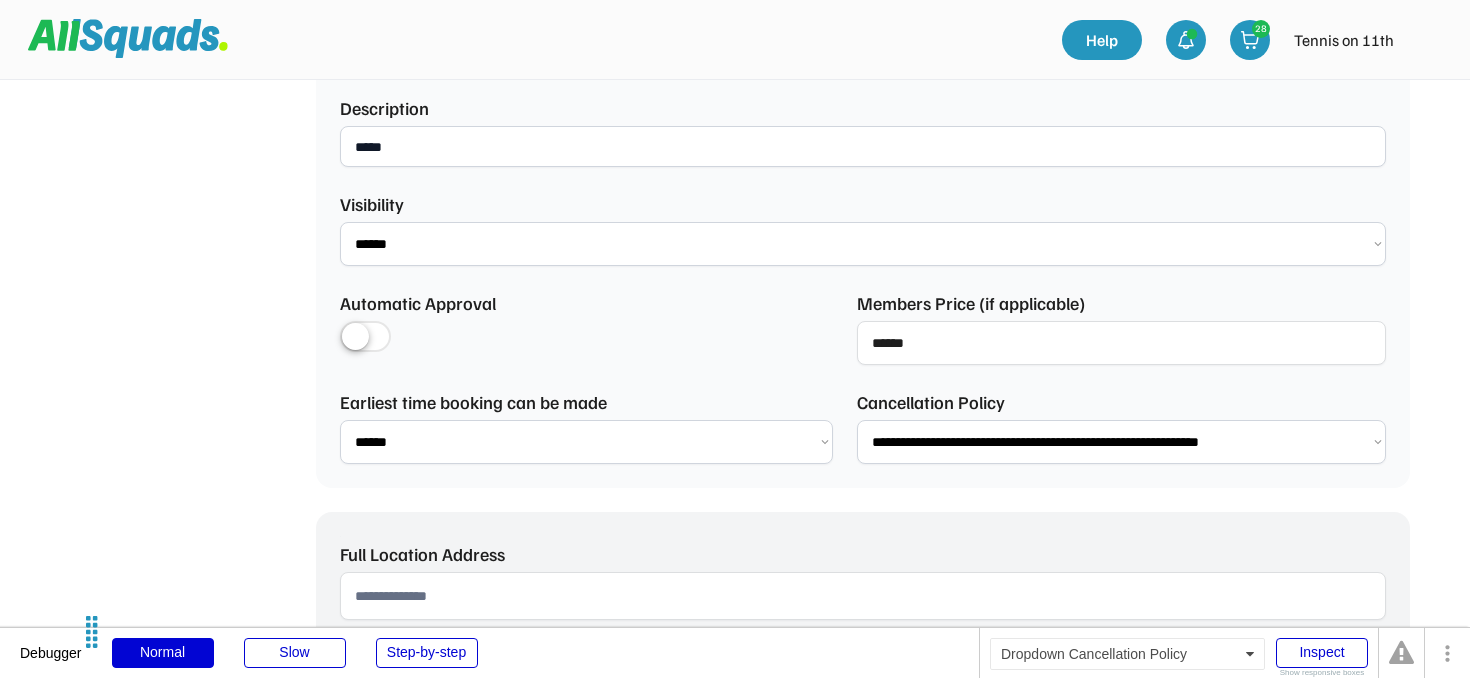 click on "**********" at bounding box center [1121, 442] 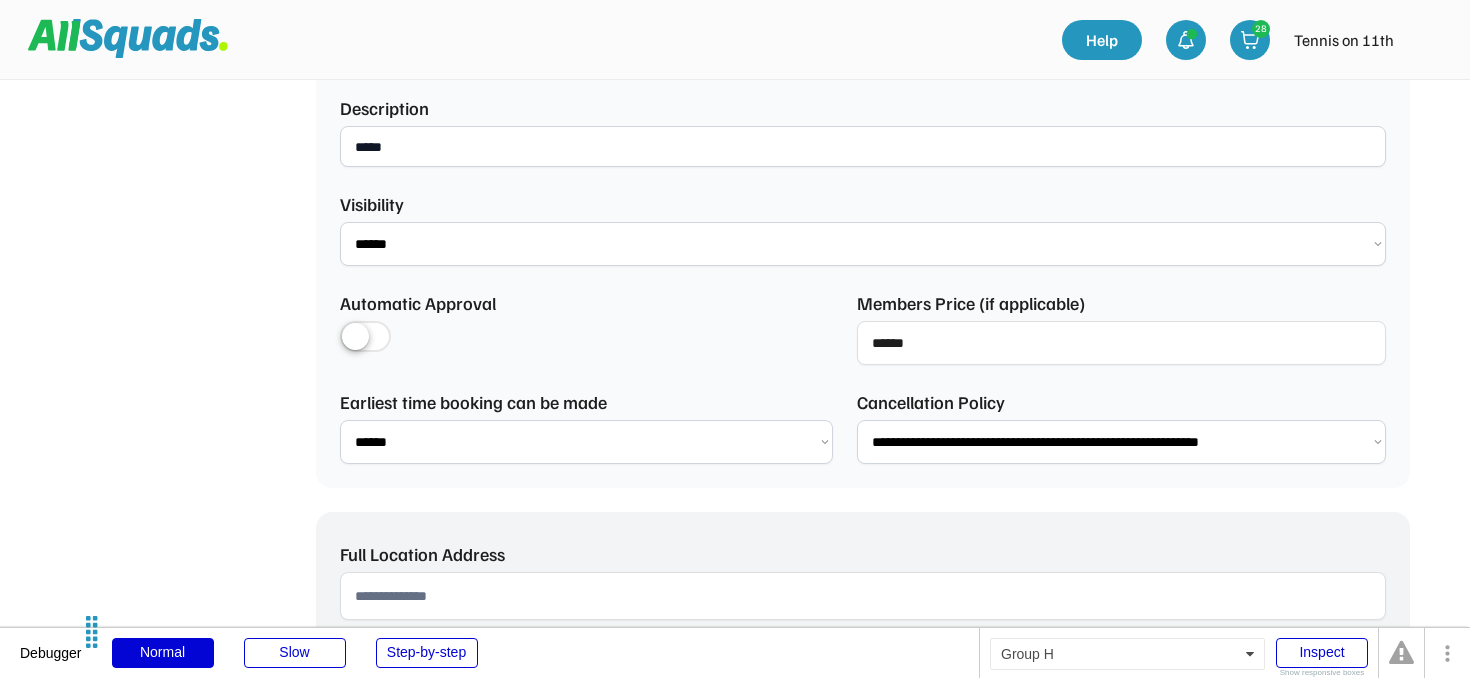 click on "**********" at bounding box center (1121, 442) 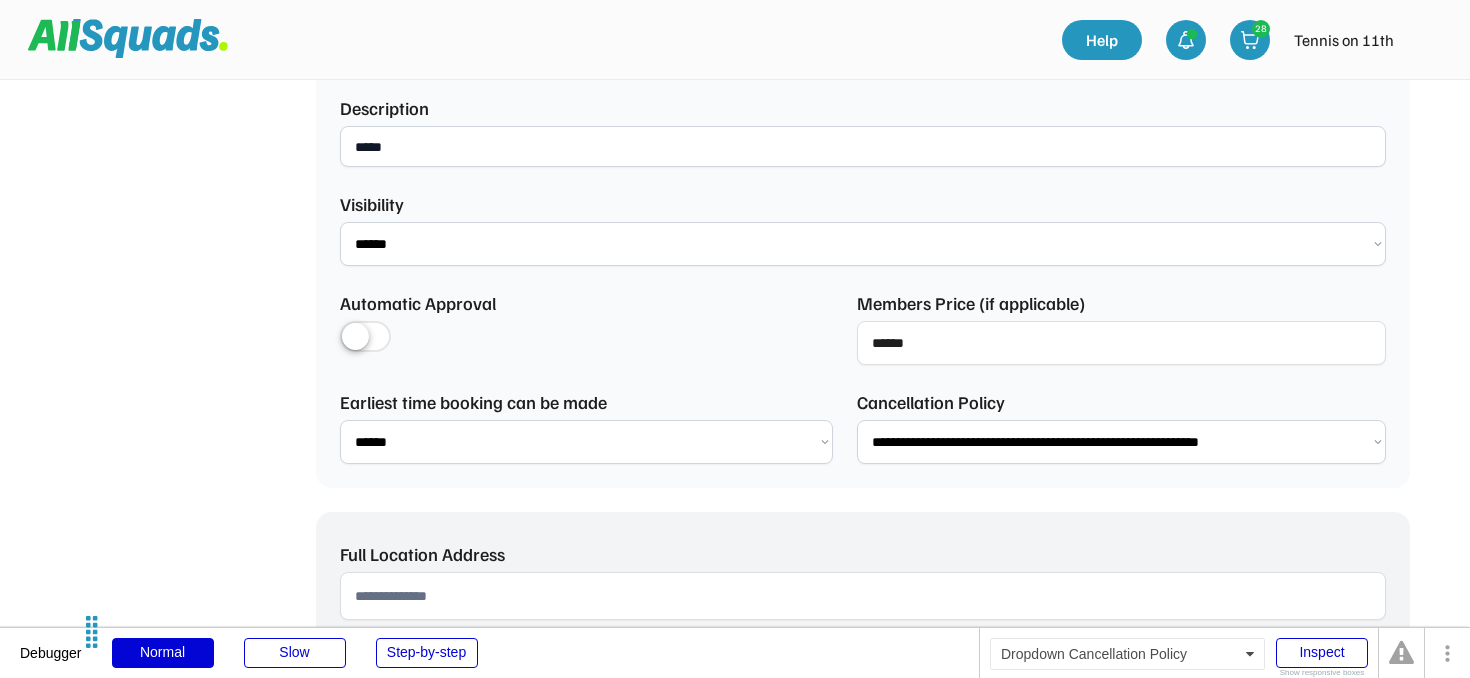 click on "**********" at bounding box center [1121, 442] 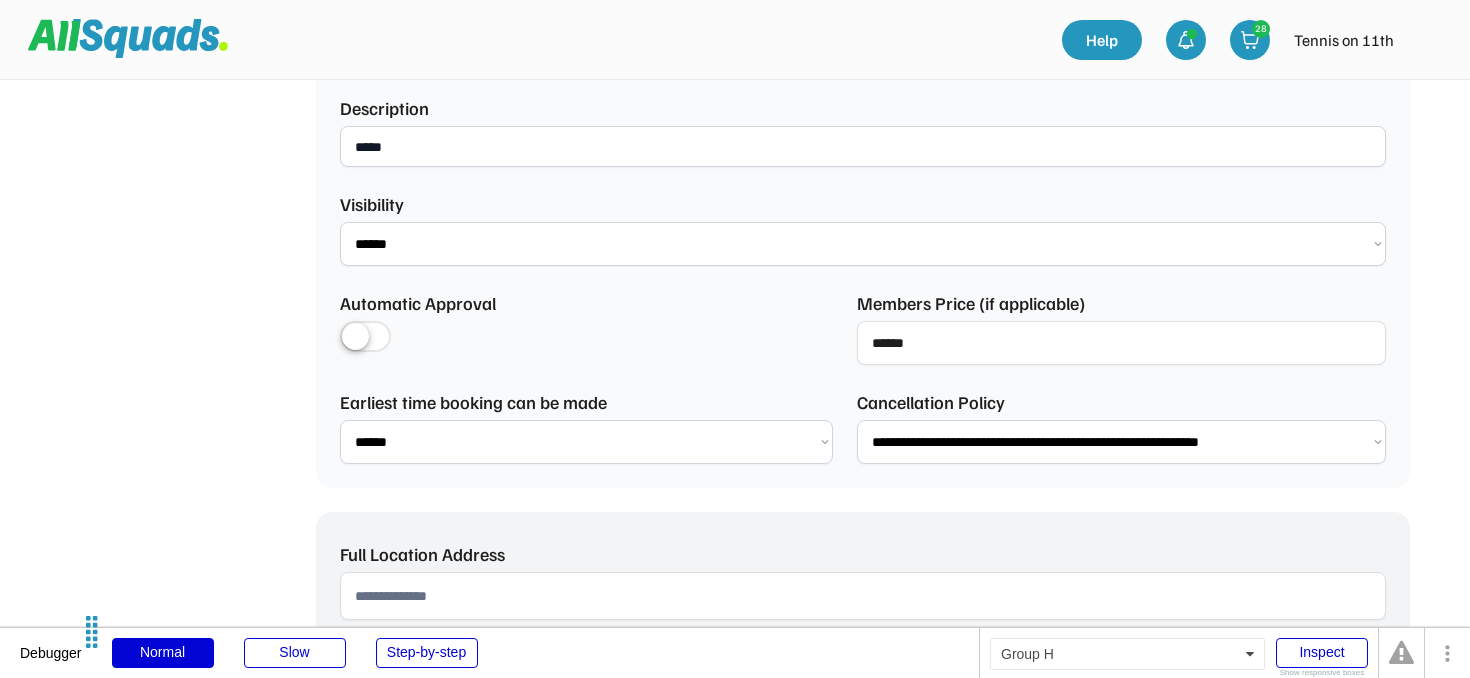 click on "**********" at bounding box center [1121, 442] 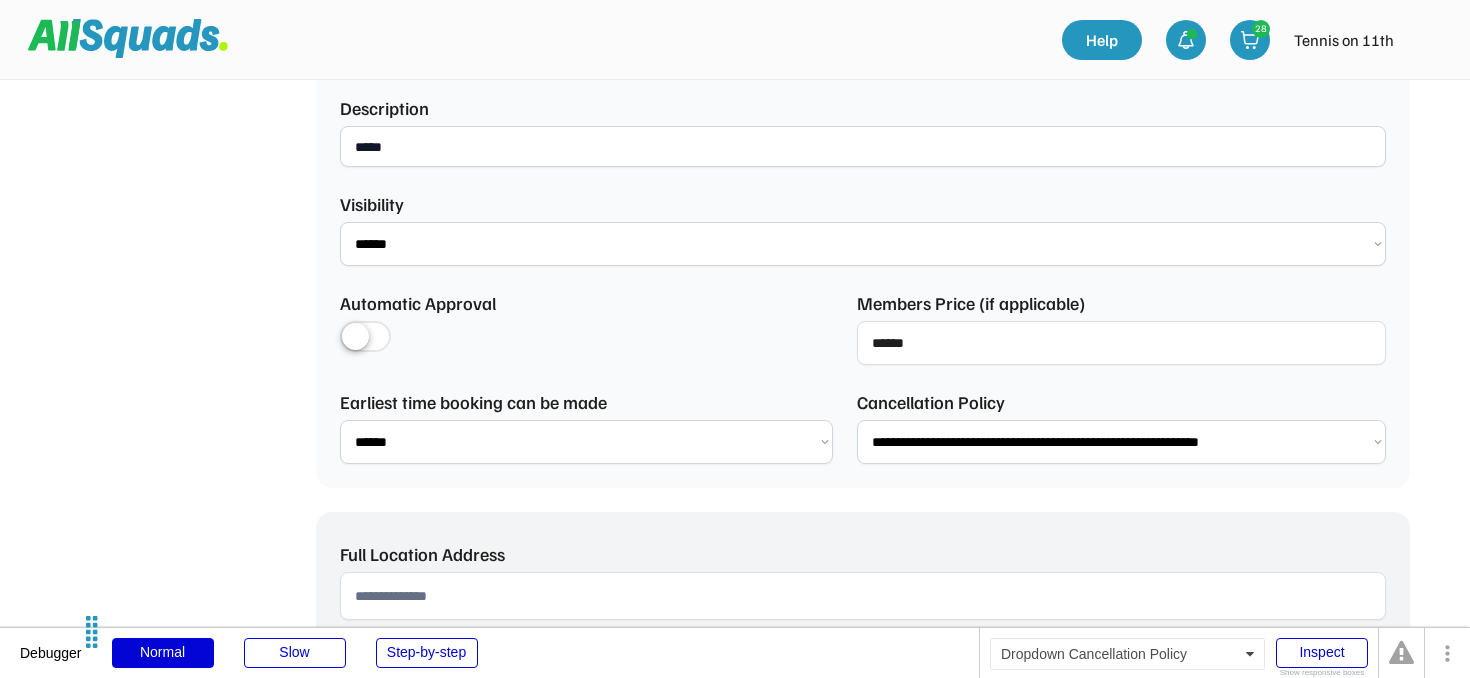 click on "**********" at bounding box center (1121, 442) 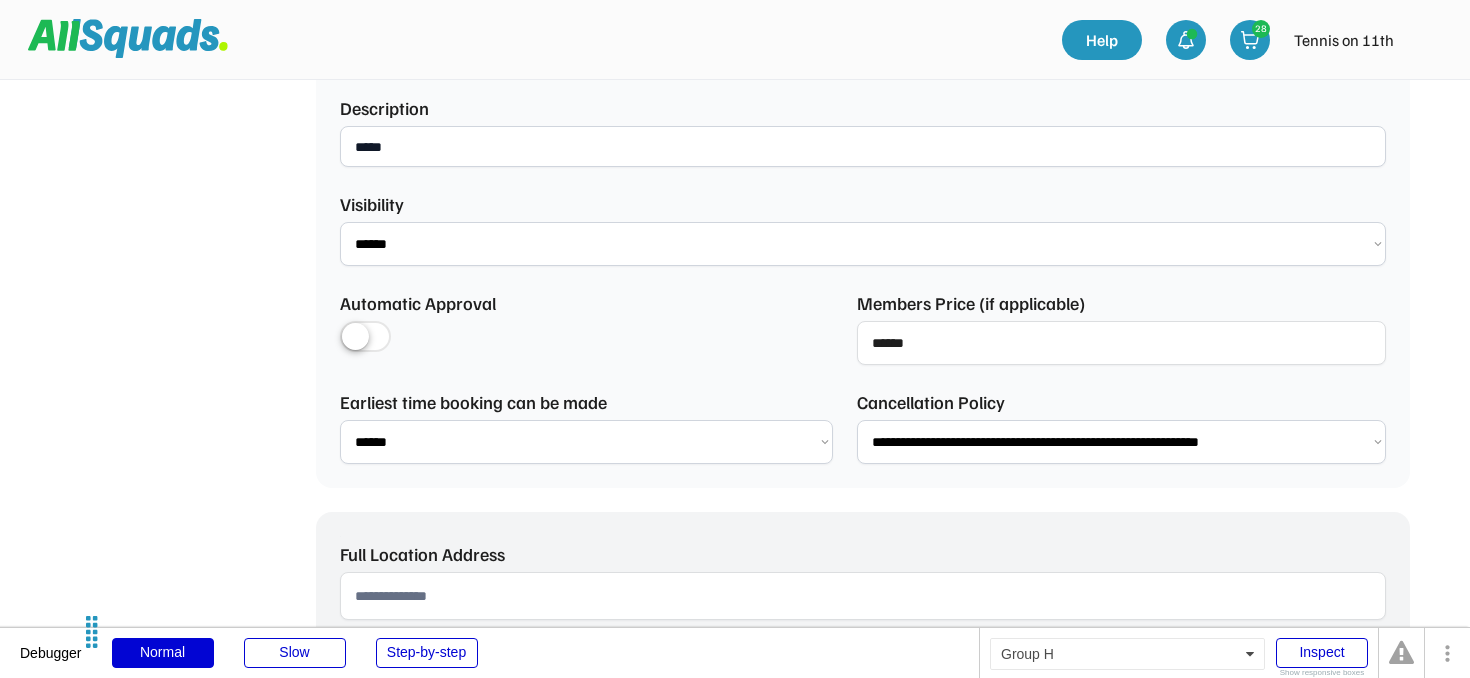 click on "**********" at bounding box center [1121, 442] 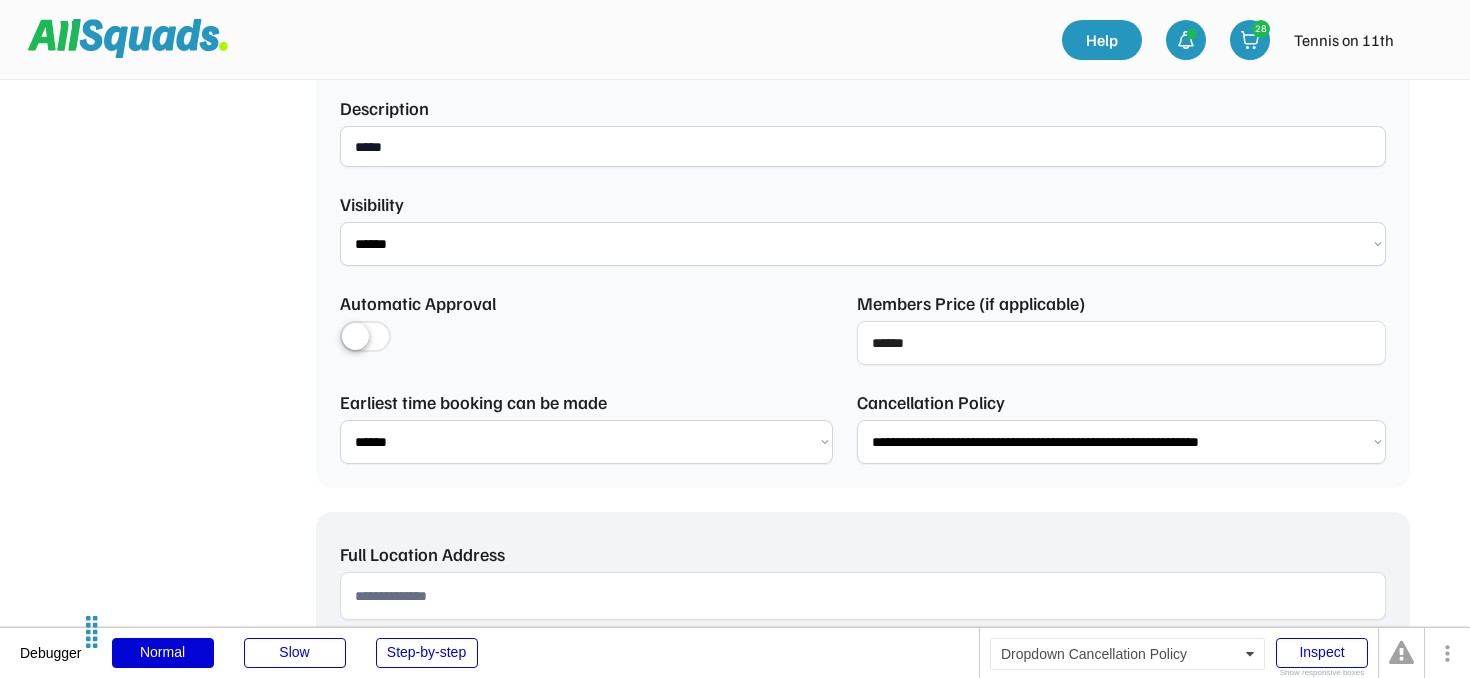 select on "**********" 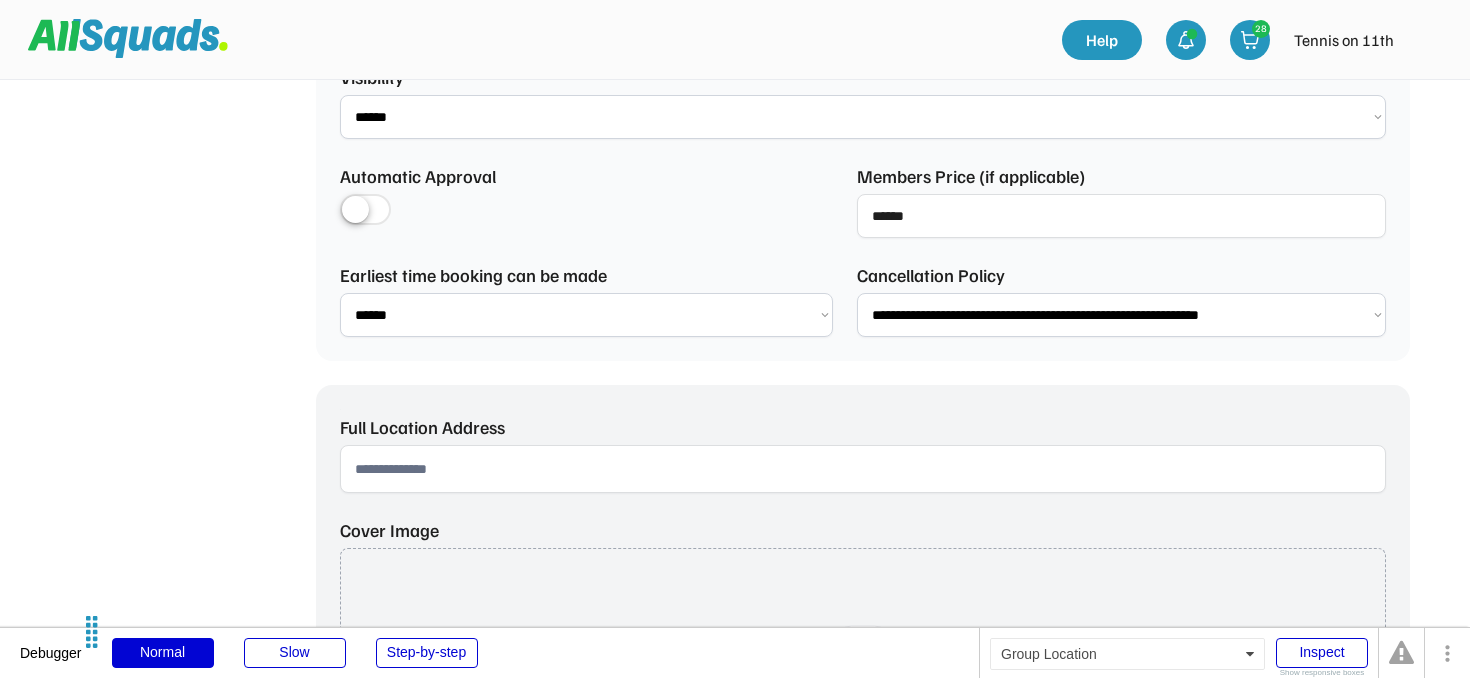 scroll, scrollTop: 969, scrollLeft: 0, axis: vertical 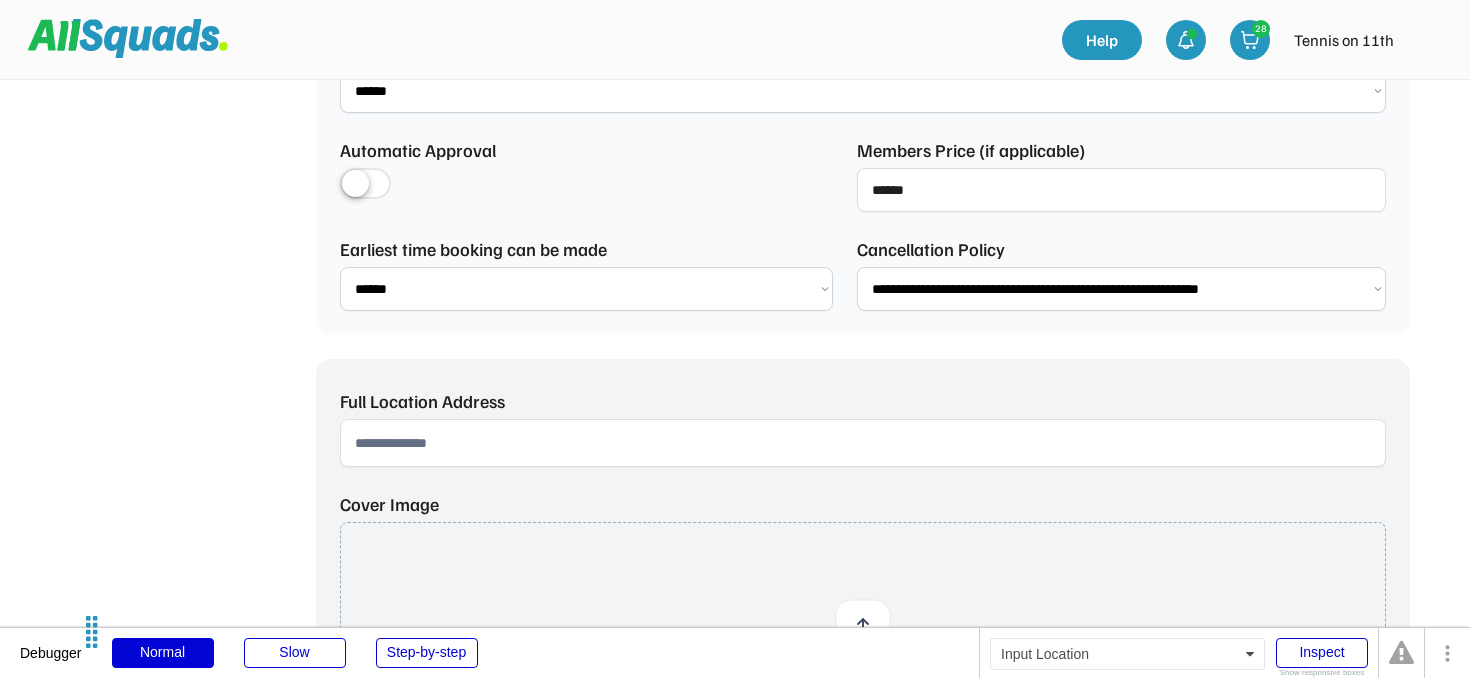 click at bounding box center (863, 443) 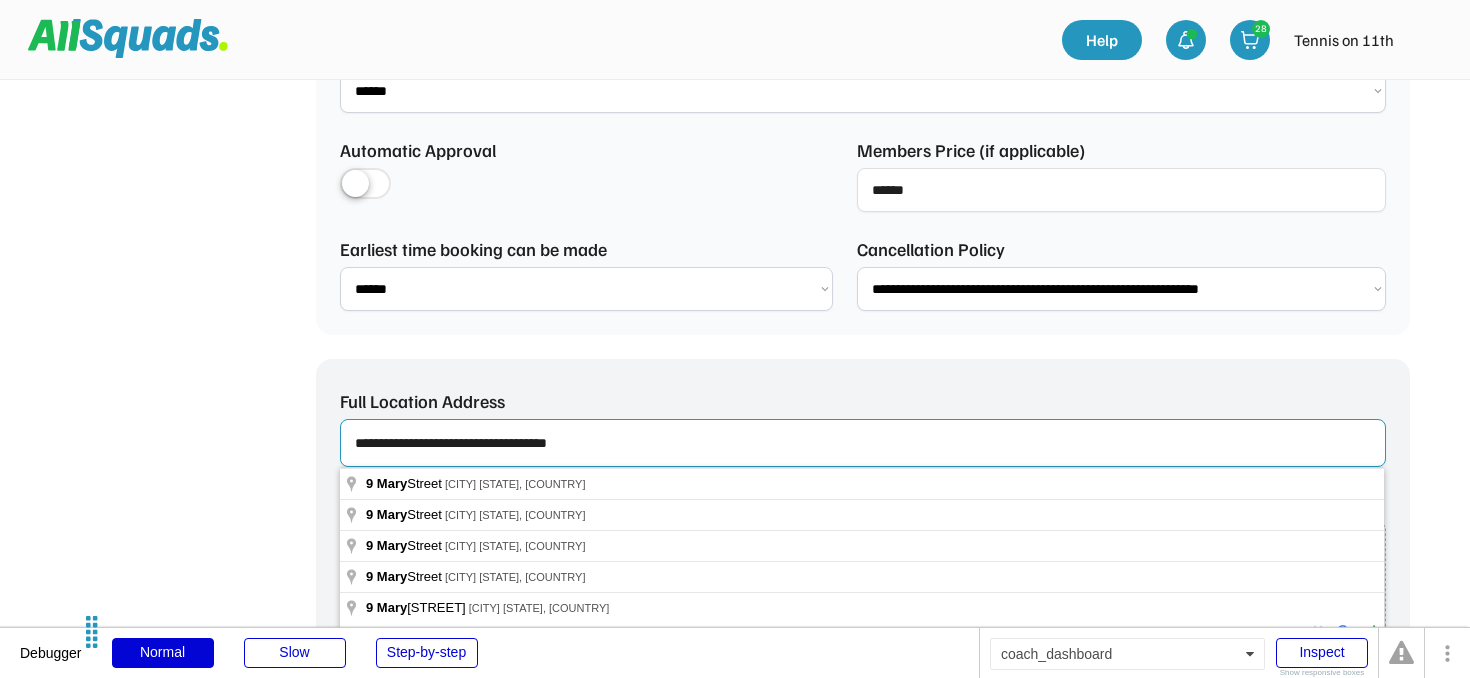 type on "**********" 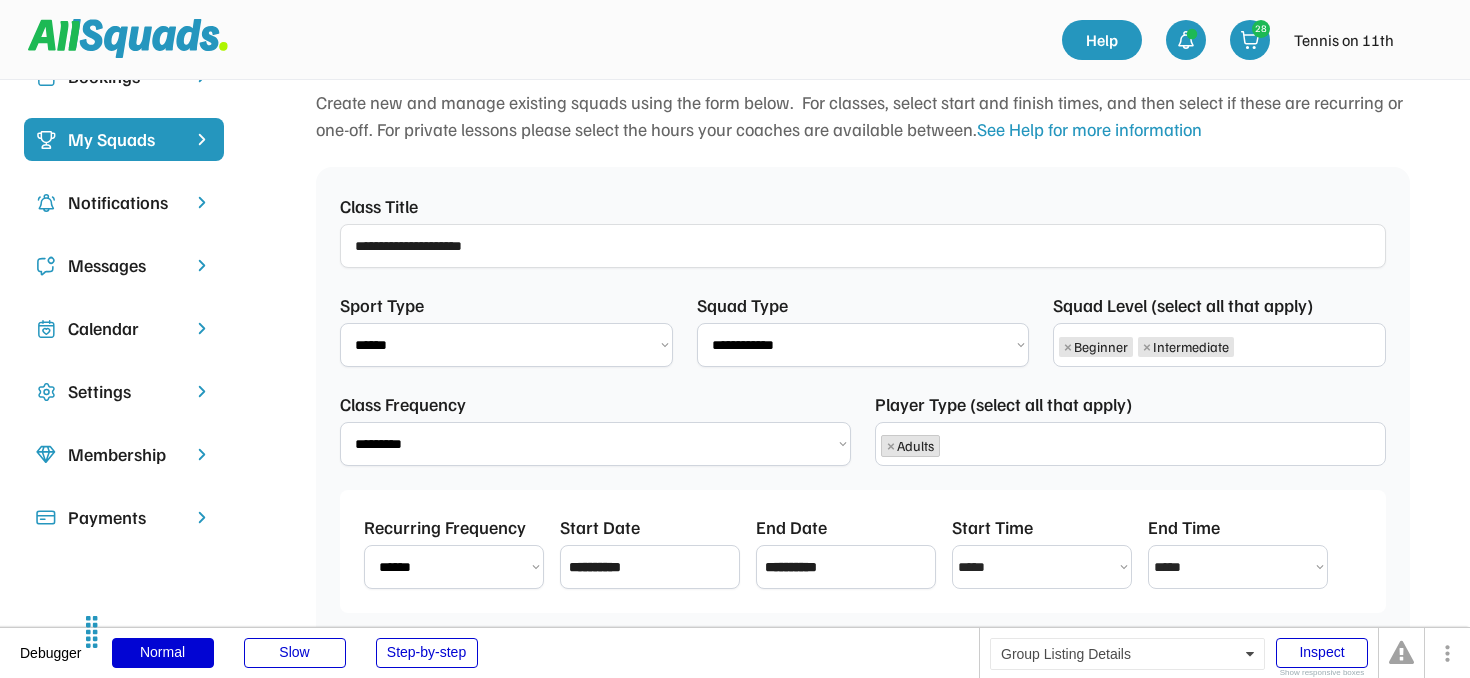 scroll, scrollTop: 0, scrollLeft: 0, axis: both 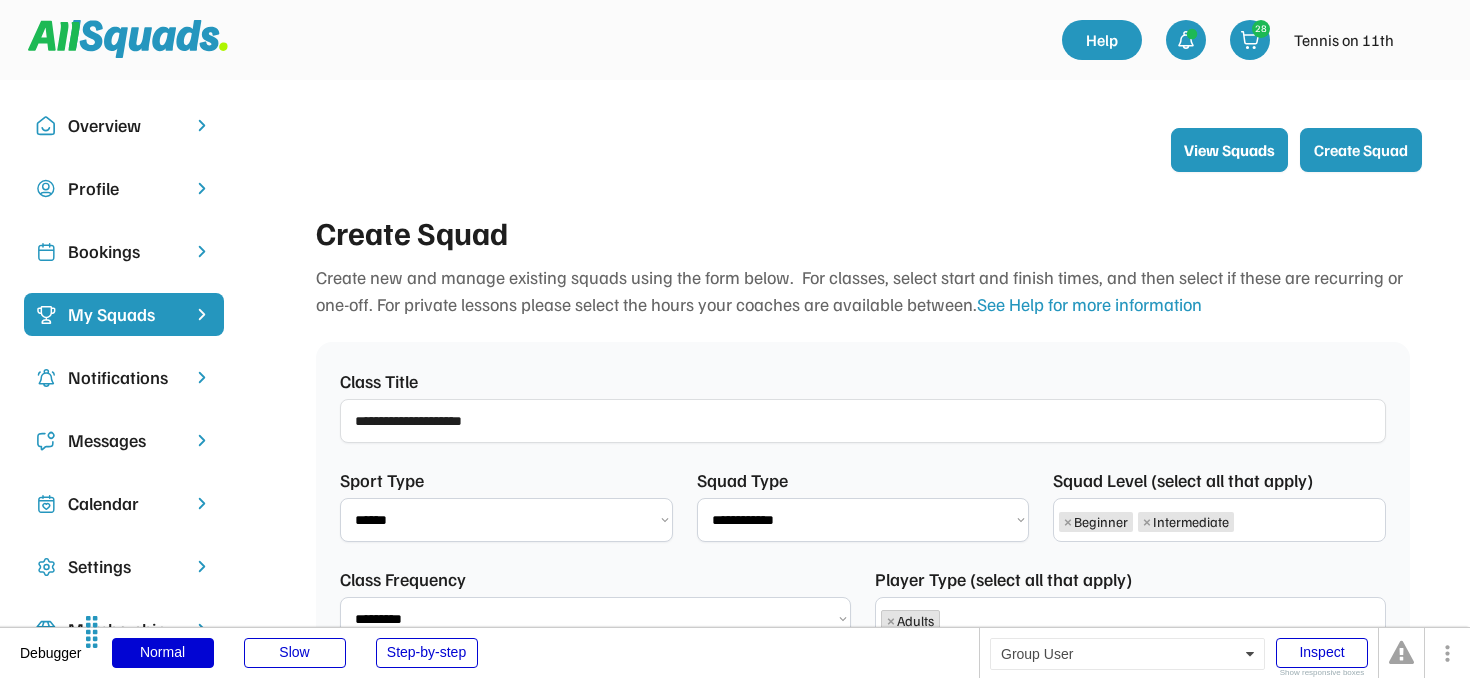 click on "View Squads" at bounding box center [1229, 150] 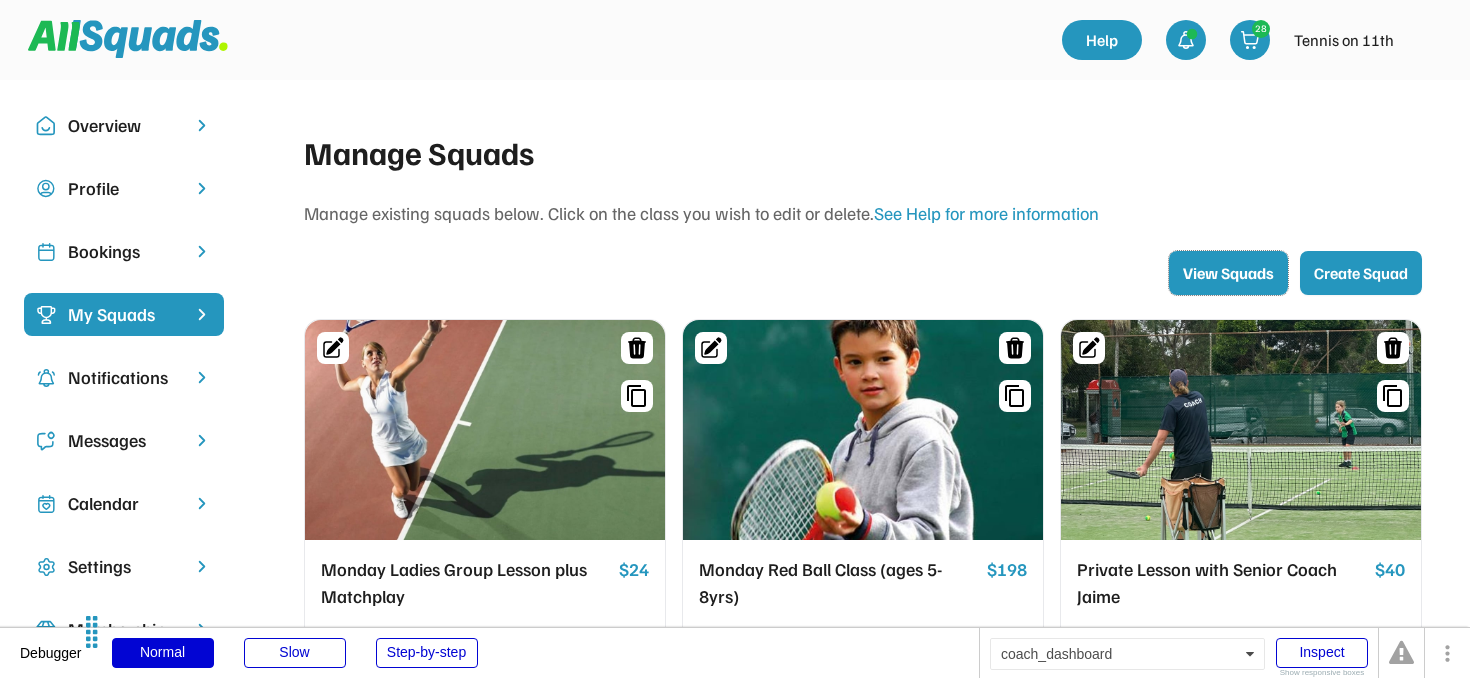 click on "Bookings" at bounding box center (124, 251) 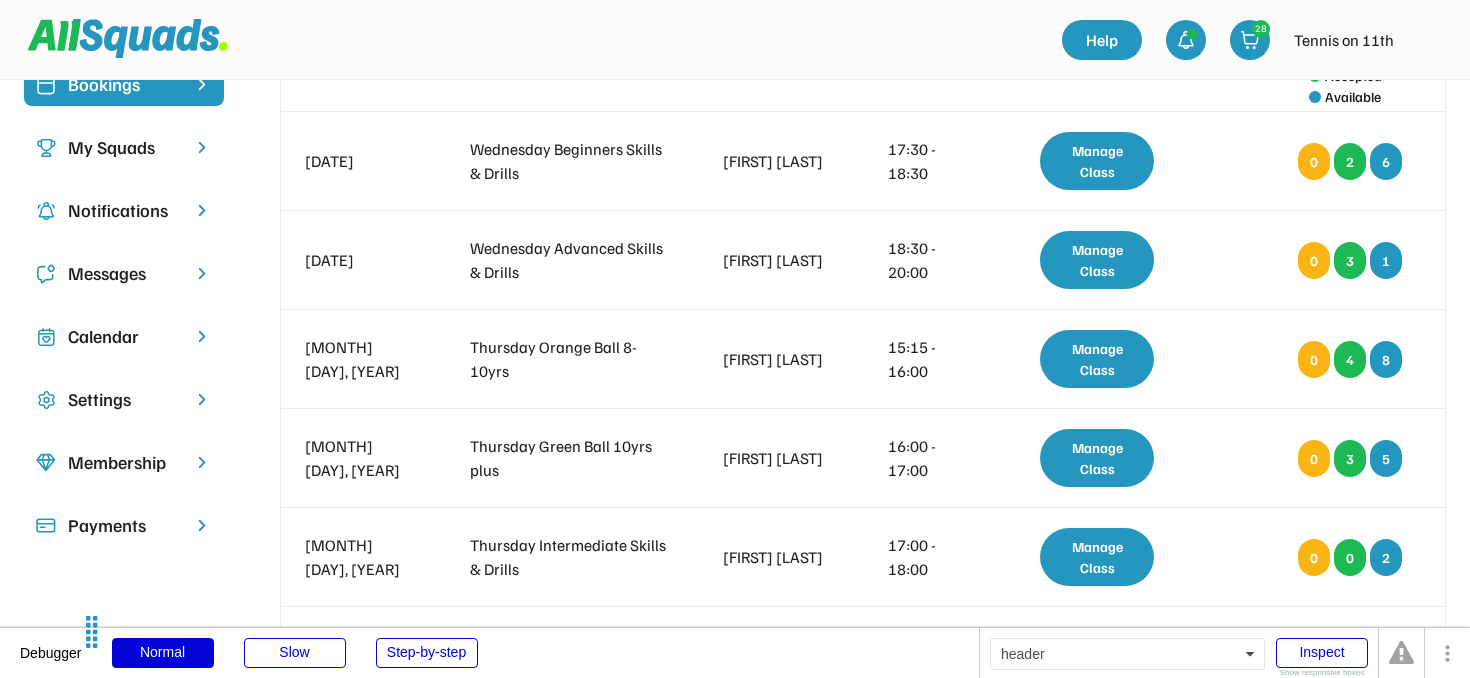 scroll, scrollTop: 171, scrollLeft: 0, axis: vertical 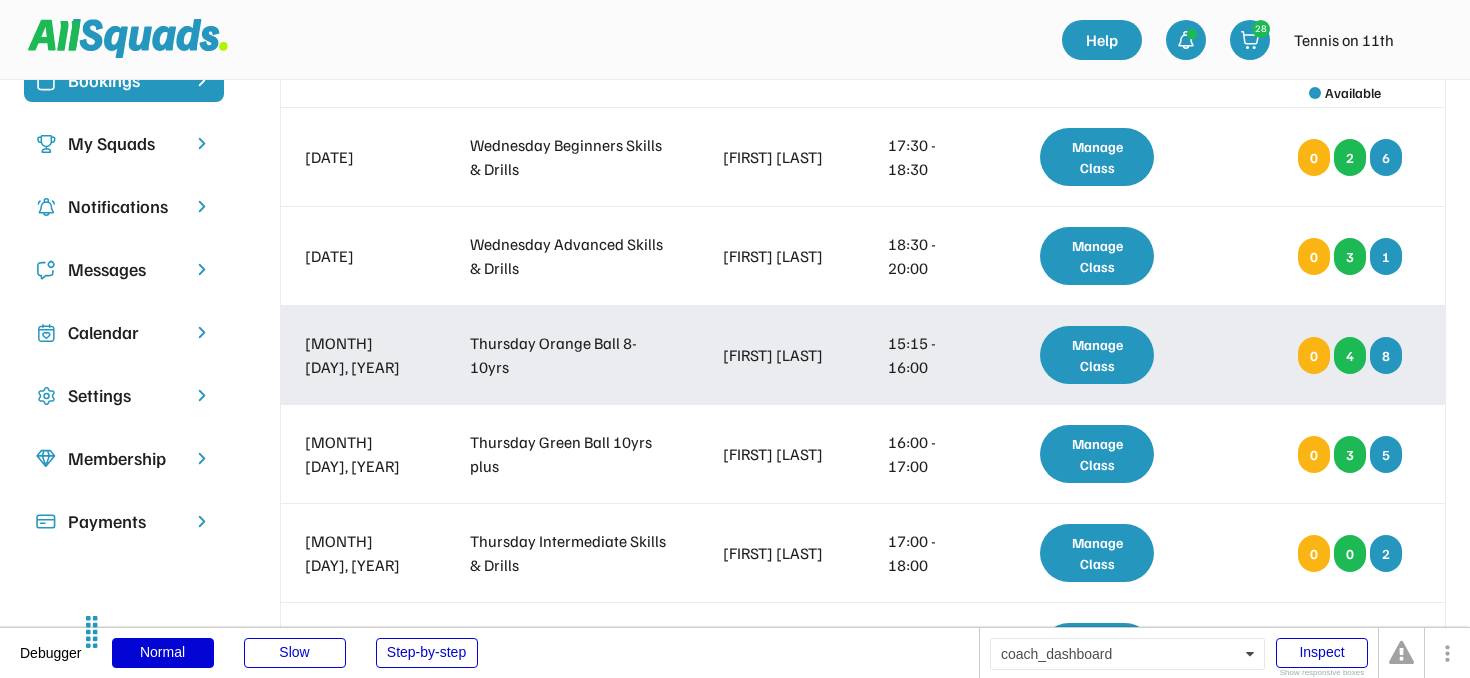 click on "Manage Class" at bounding box center [1097, 355] 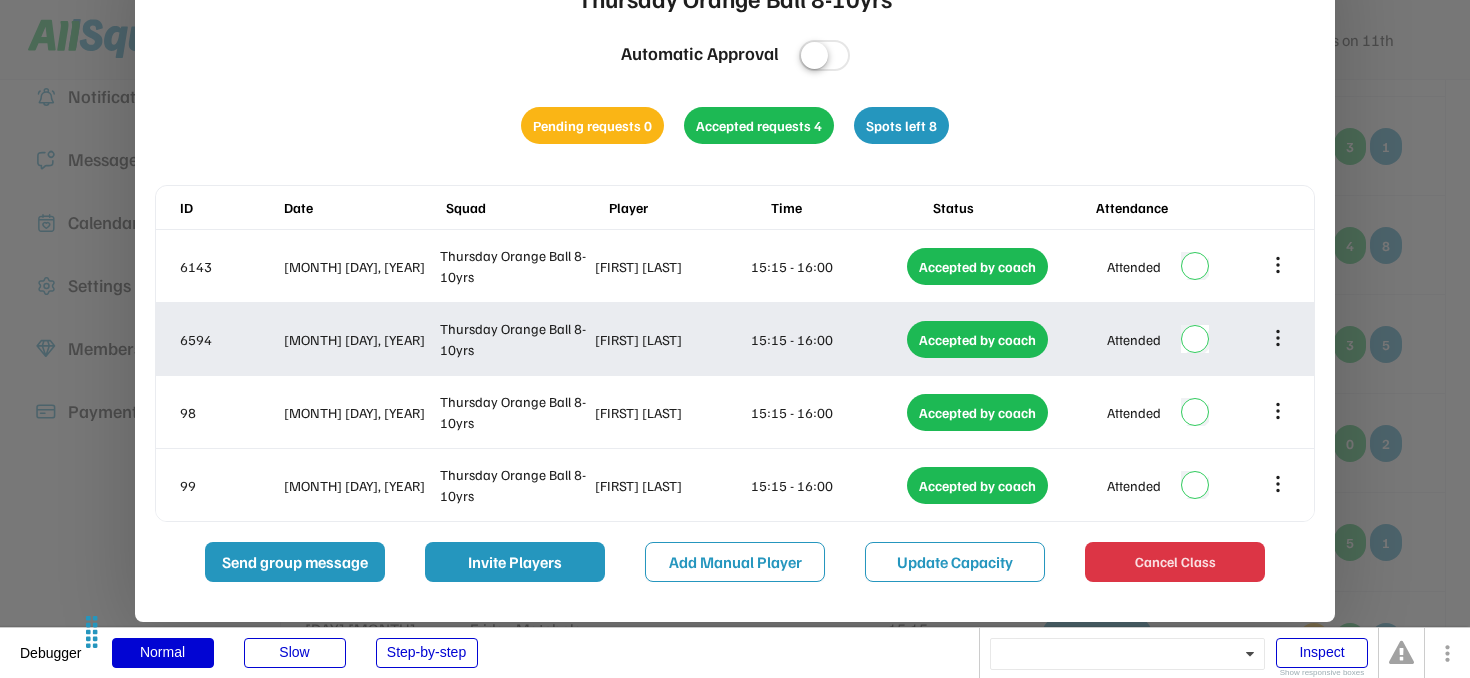 scroll, scrollTop: 278, scrollLeft: 0, axis: vertical 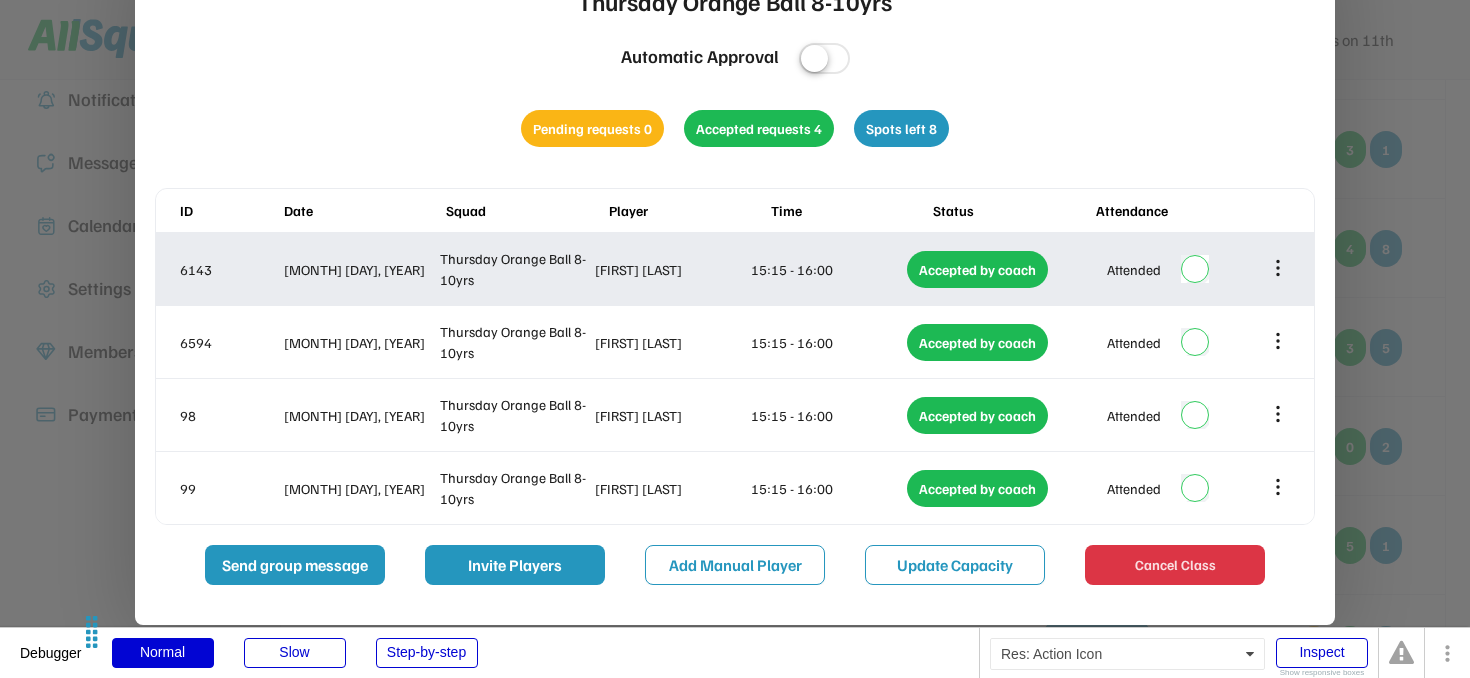 click 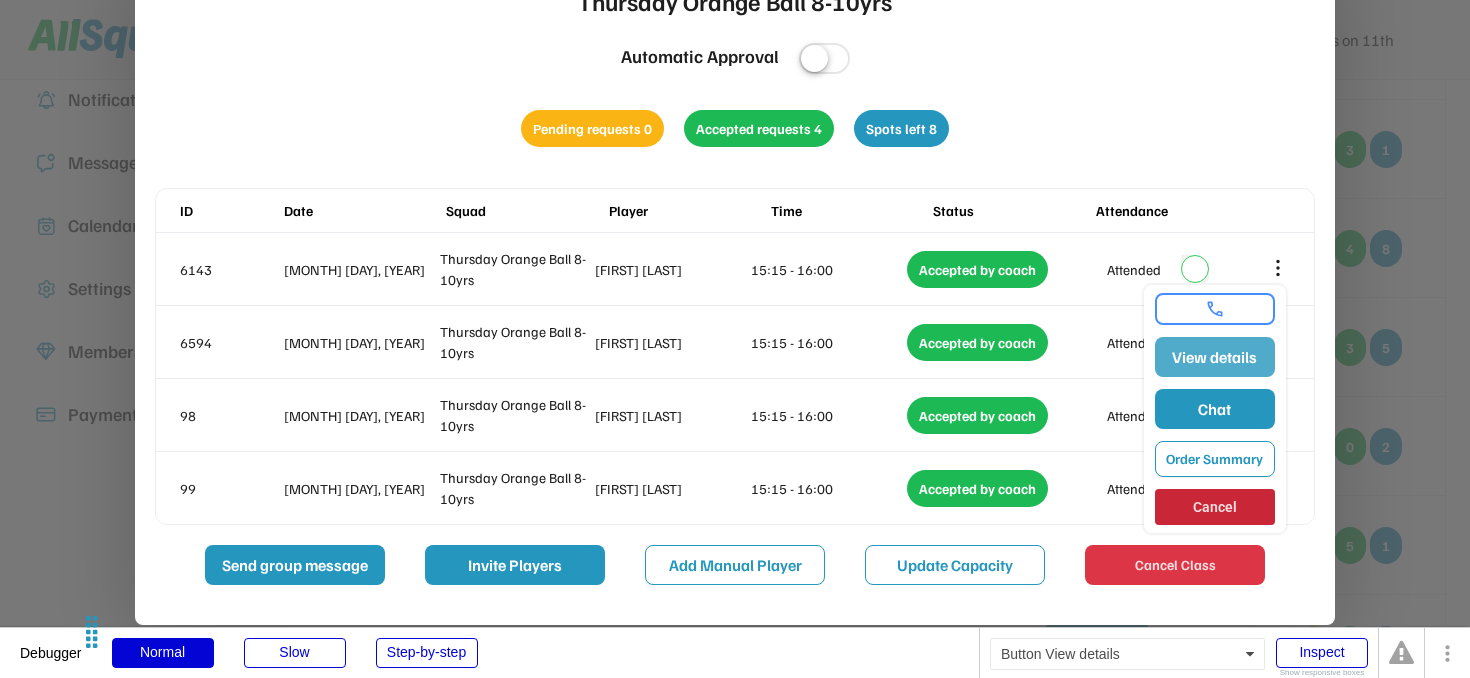 click on "View details" at bounding box center [1215, 357] 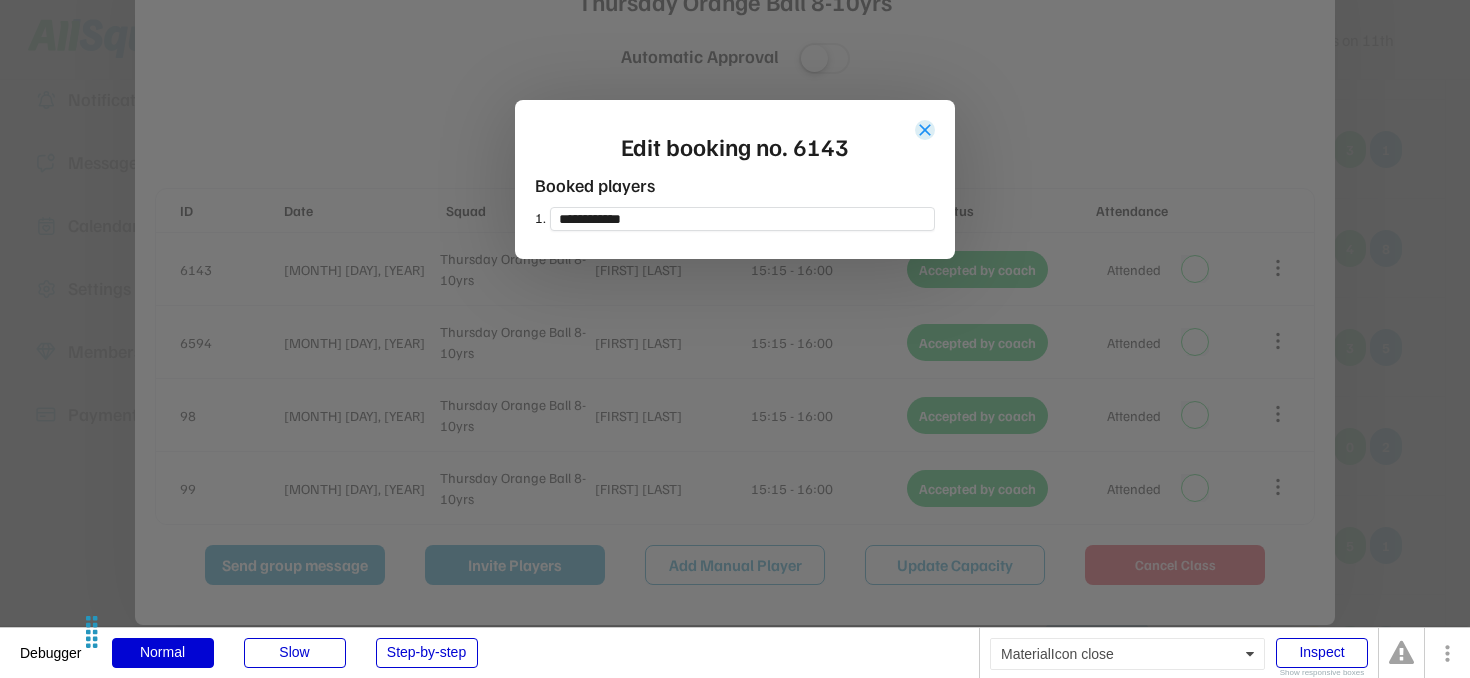 click on "close" at bounding box center [925, 130] 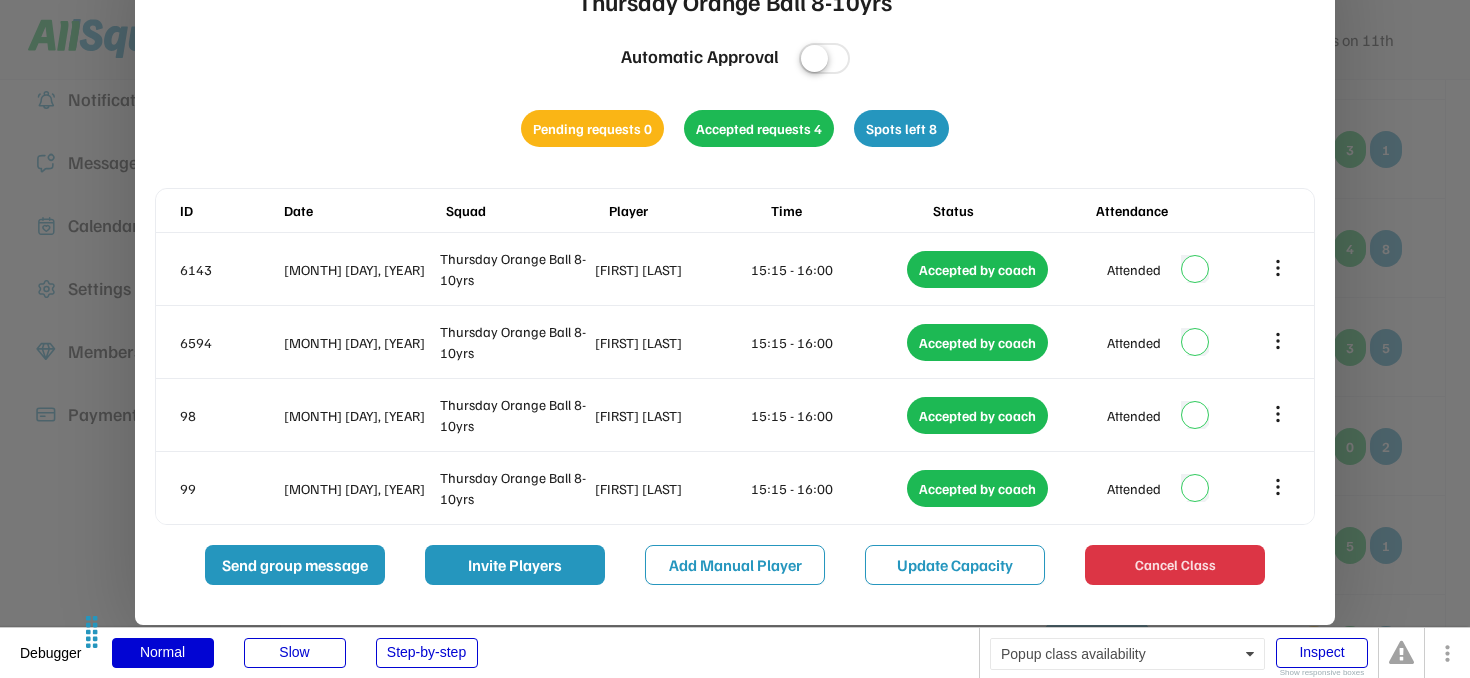 scroll, scrollTop: 249, scrollLeft: 0, axis: vertical 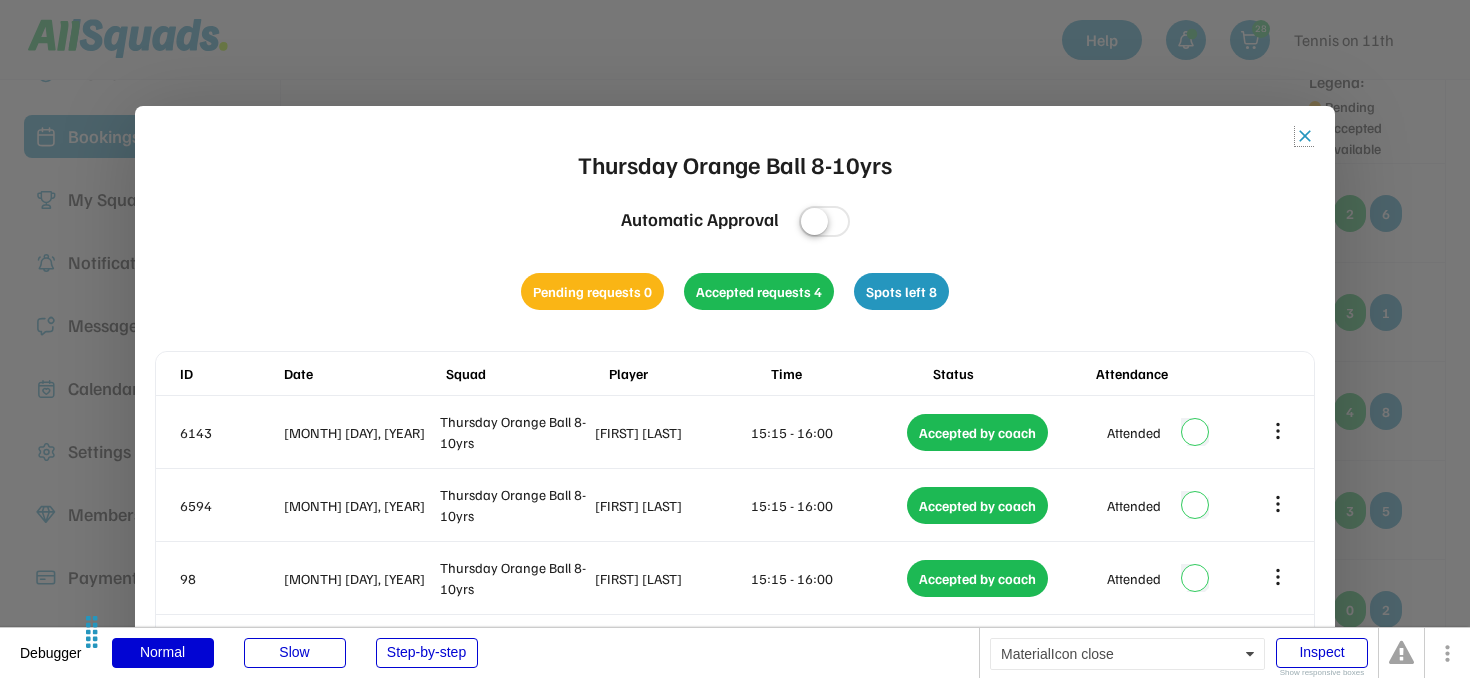click on "close" at bounding box center [1305, 136] 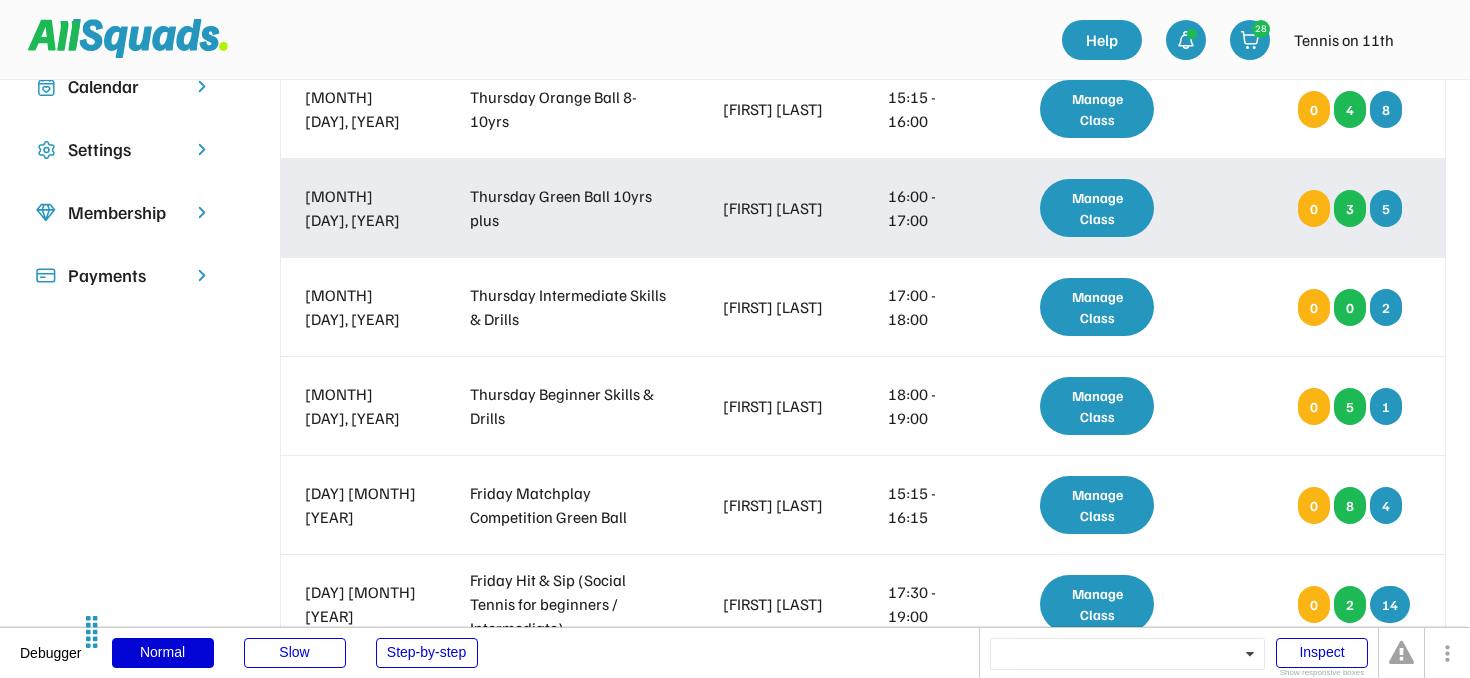 scroll, scrollTop: 434, scrollLeft: 0, axis: vertical 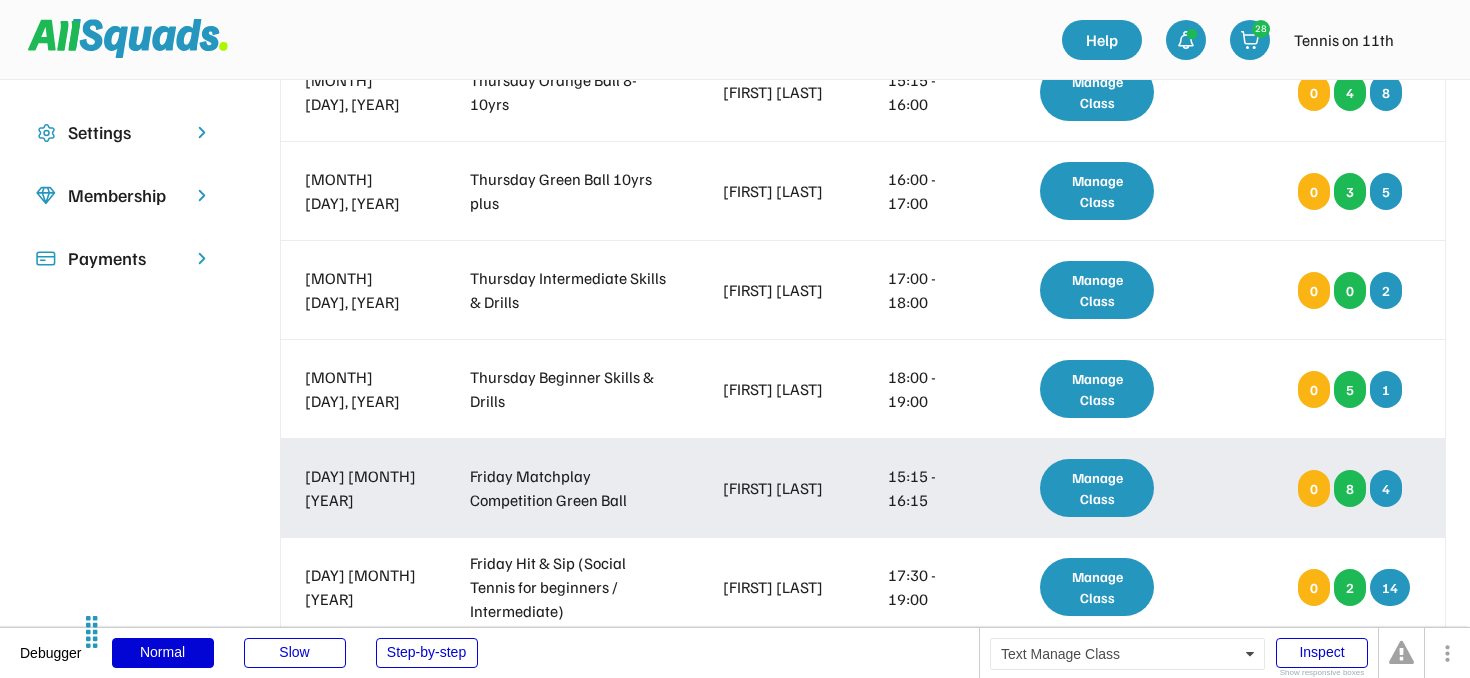 click on "Manage Class" at bounding box center [1097, 488] 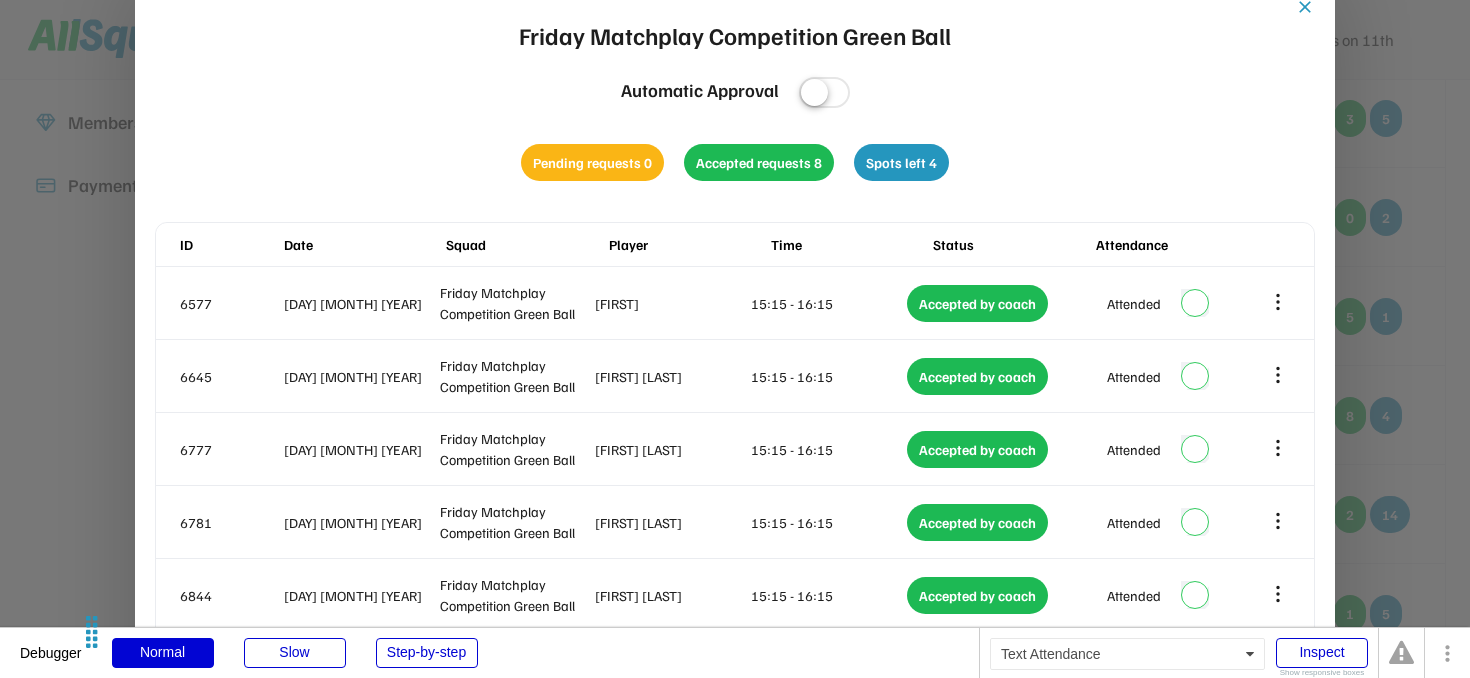 scroll, scrollTop: 524, scrollLeft: 0, axis: vertical 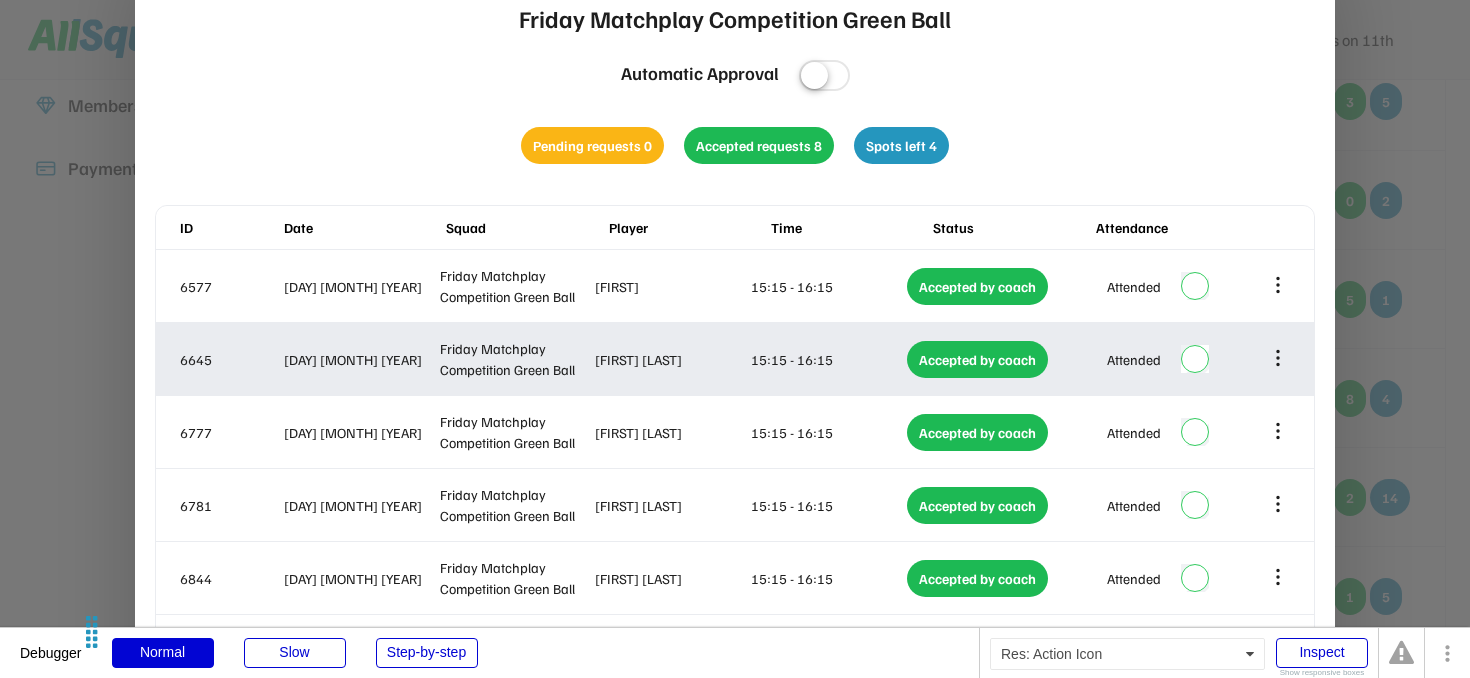 click 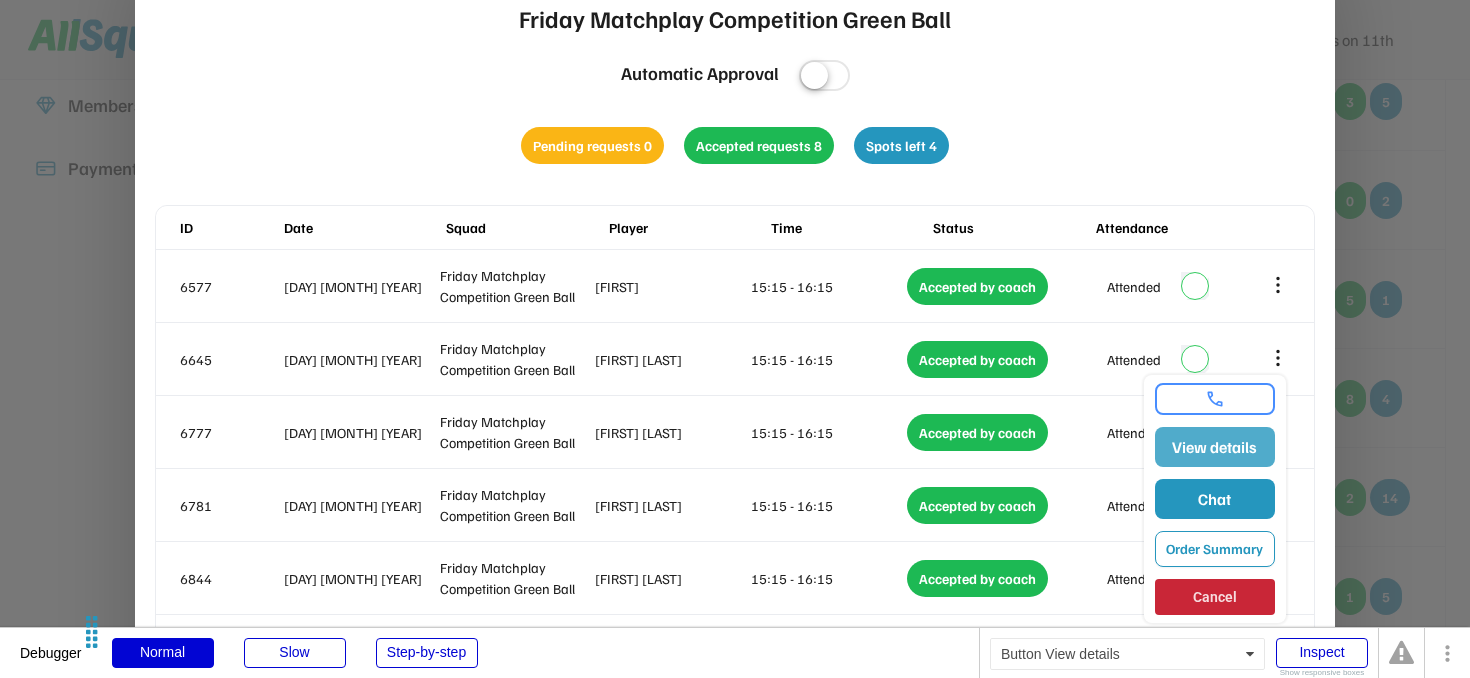 click on "View details" at bounding box center (1215, 447) 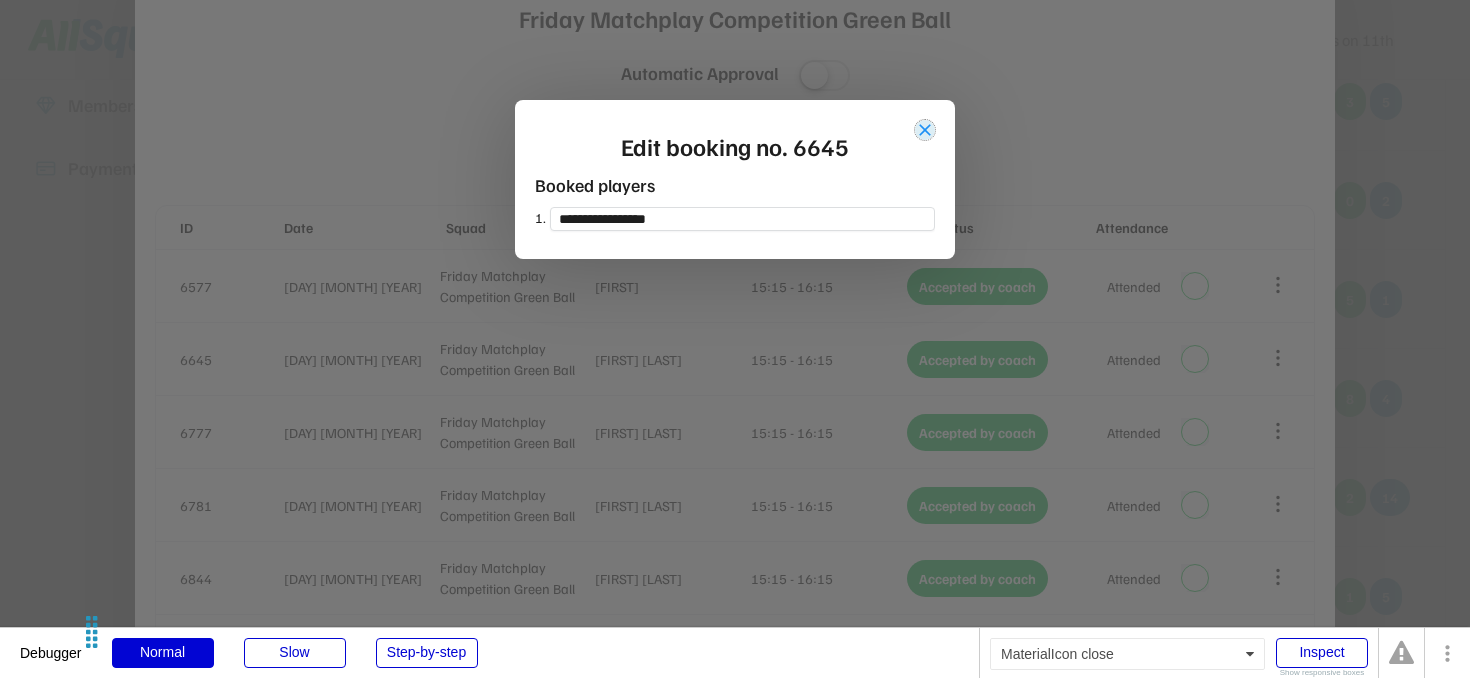 click on "close" at bounding box center (925, 130) 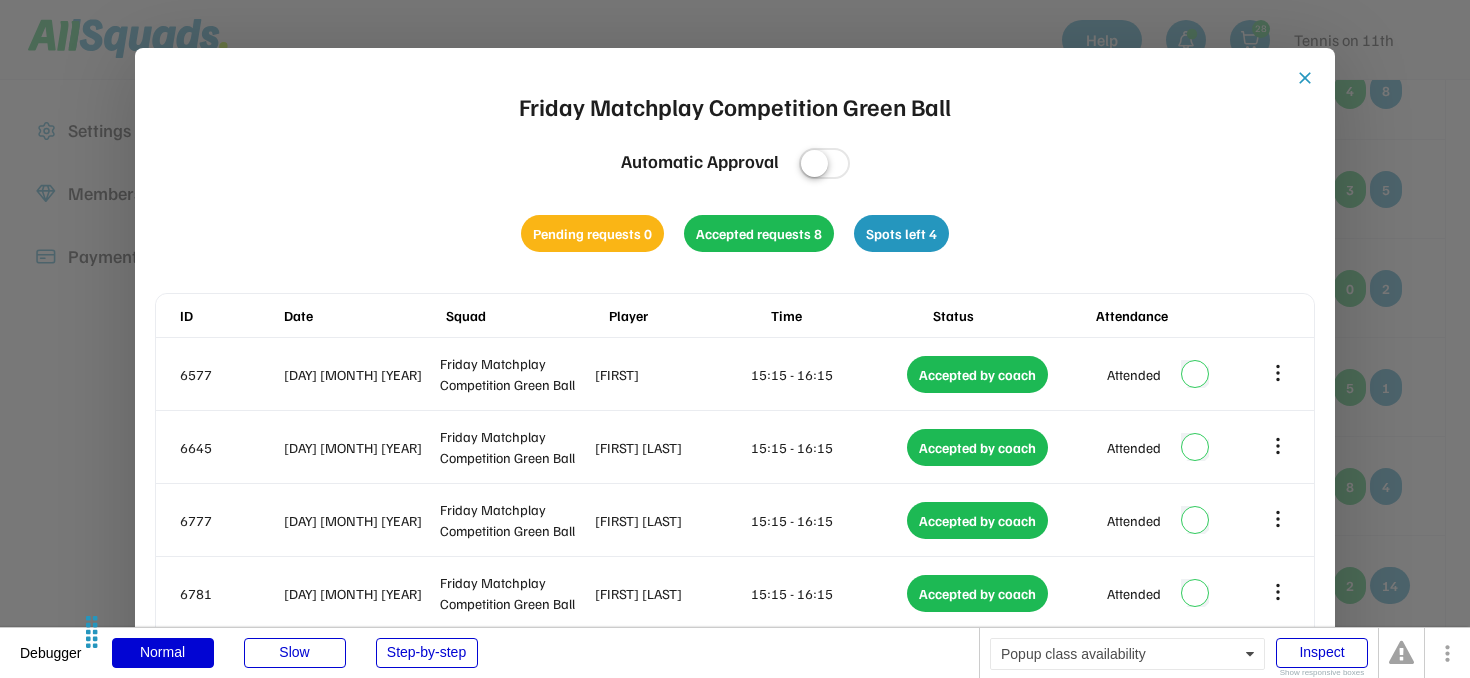 scroll, scrollTop: 434, scrollLeft: 0, axis: vertical 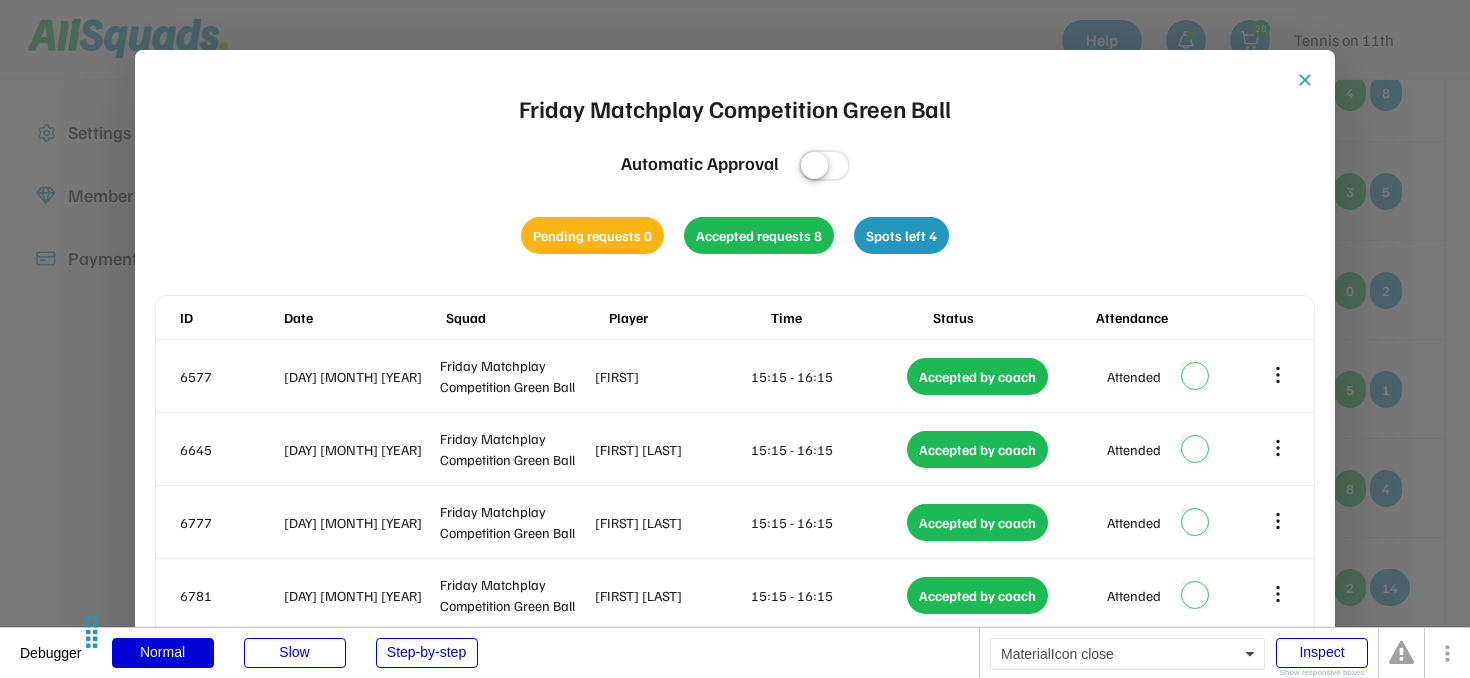 click on "close" at bounding box center [1305, 80] 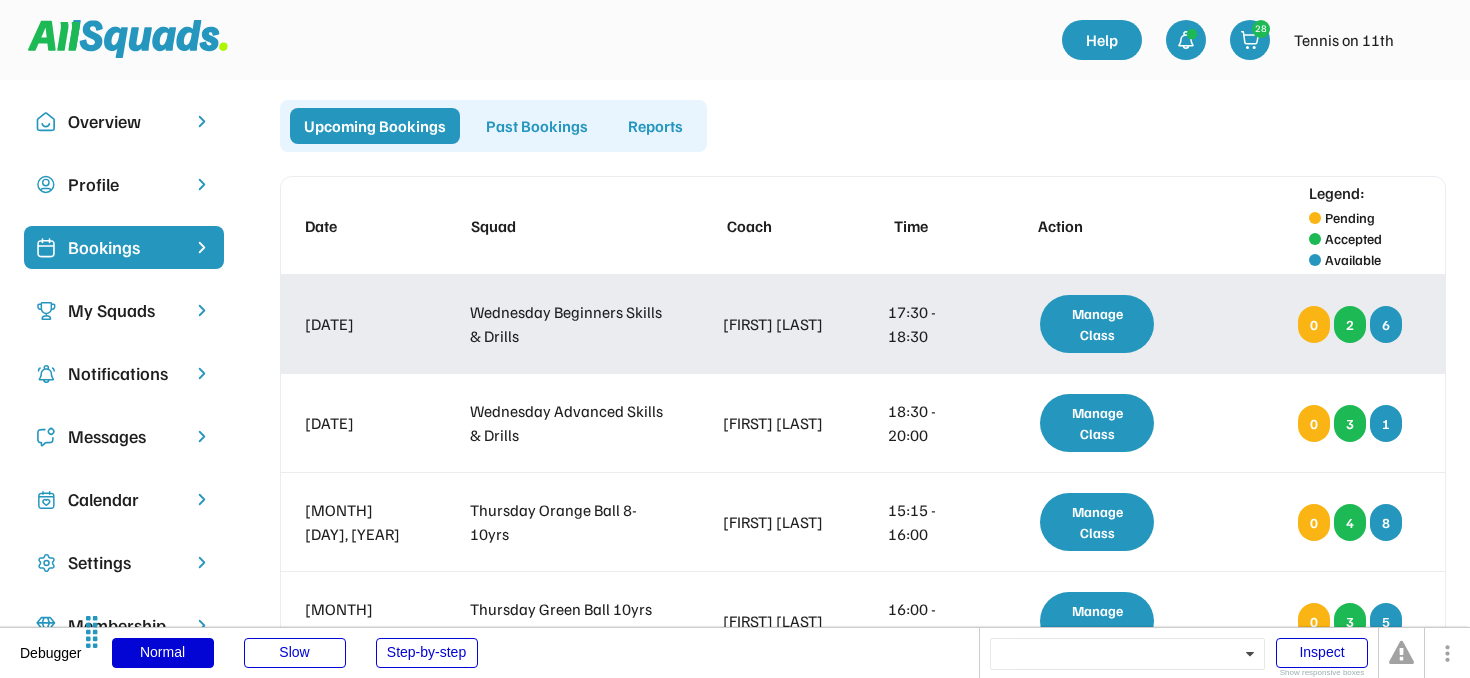 scroll, scrollTop: 0, scrollLeft: 0, axis: both 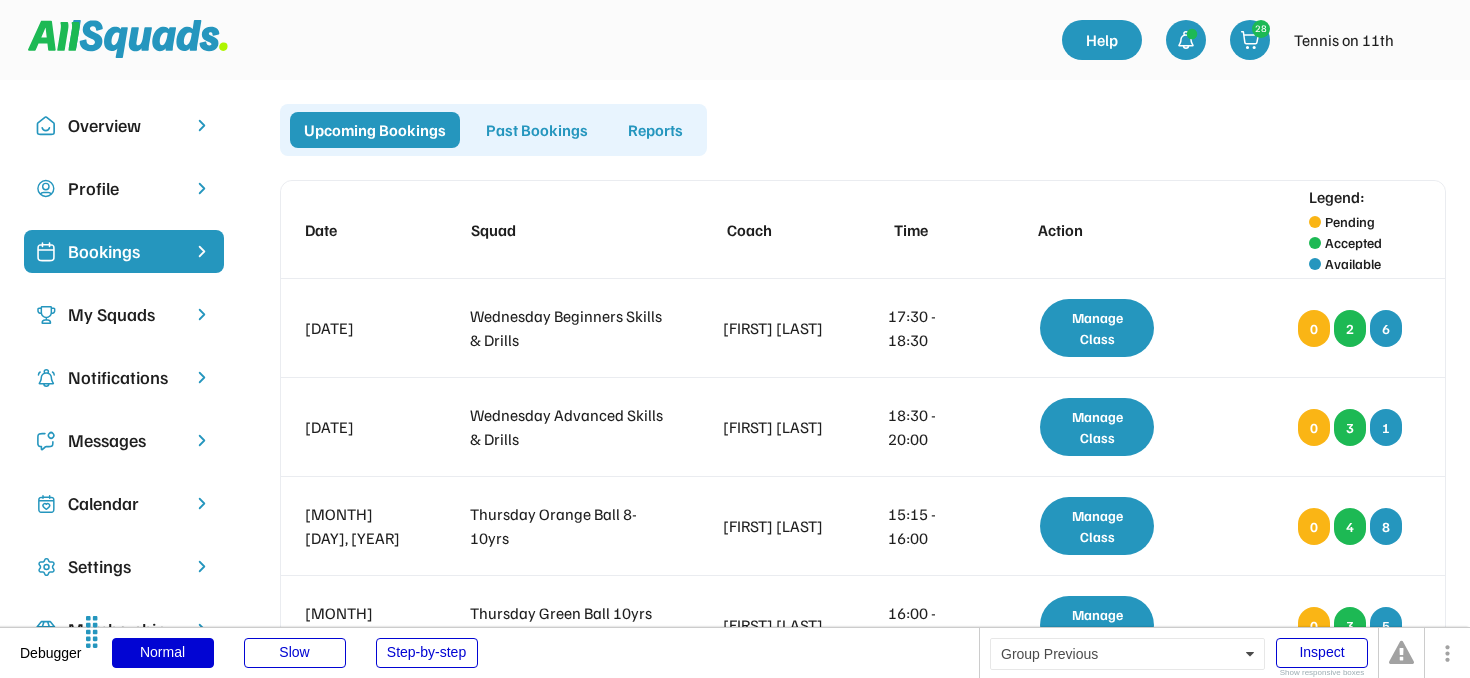 click on "Past Bookings" at bounding box center (537, 130) 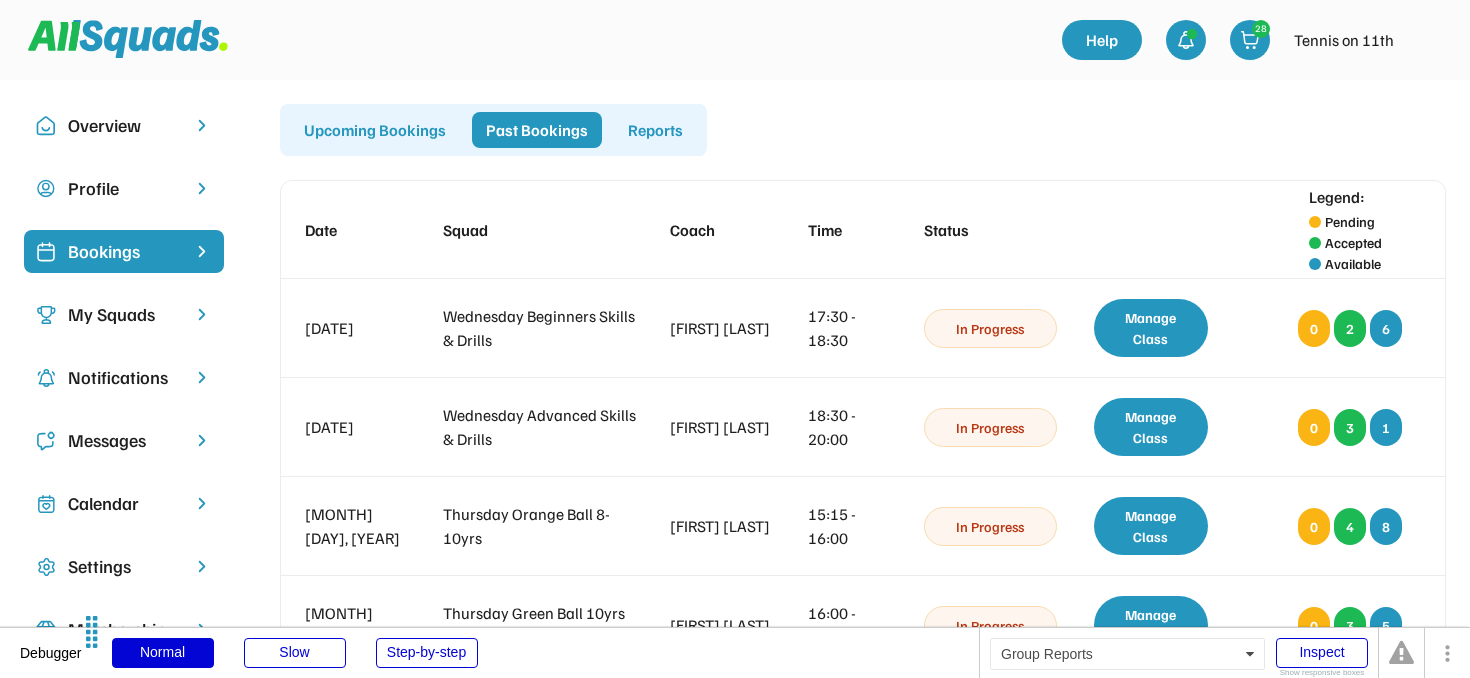 click on "Reports" at bounding box center (655, 130) 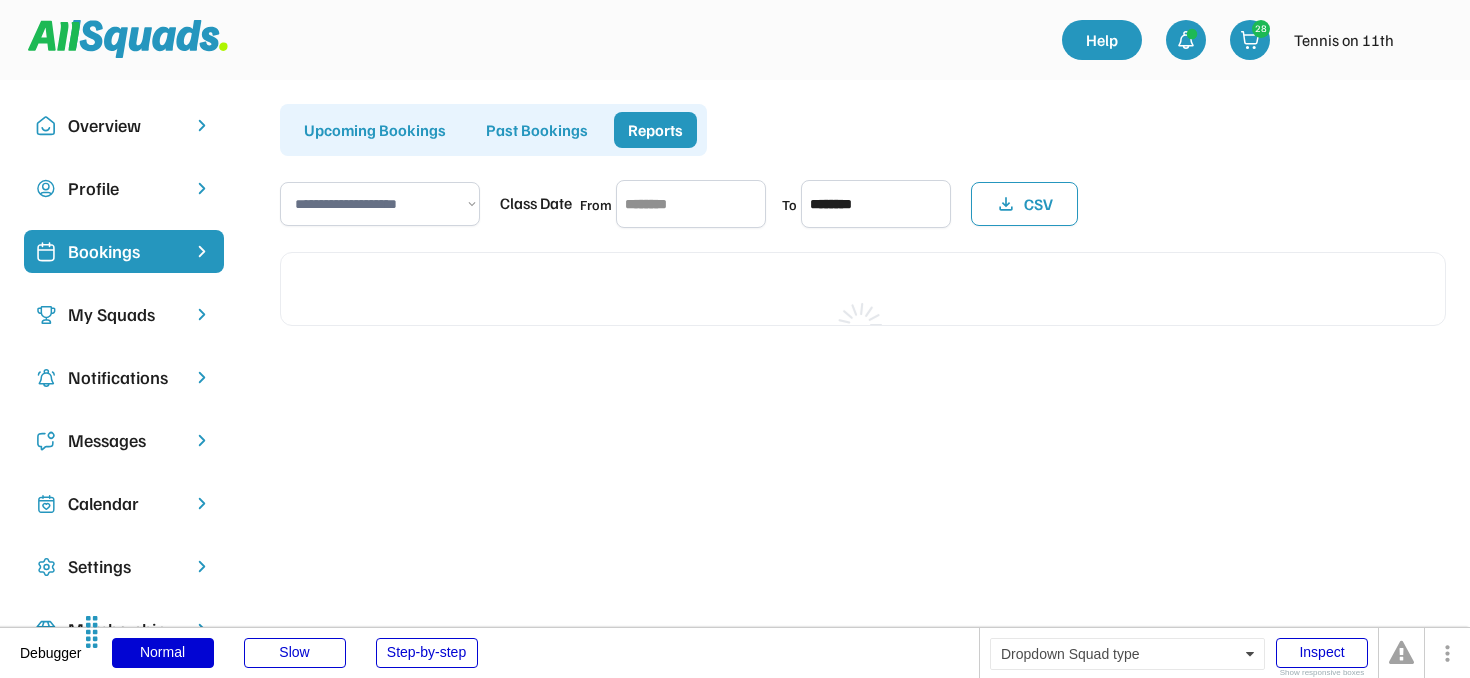 click on "**********" at bounding box center (380, 204) 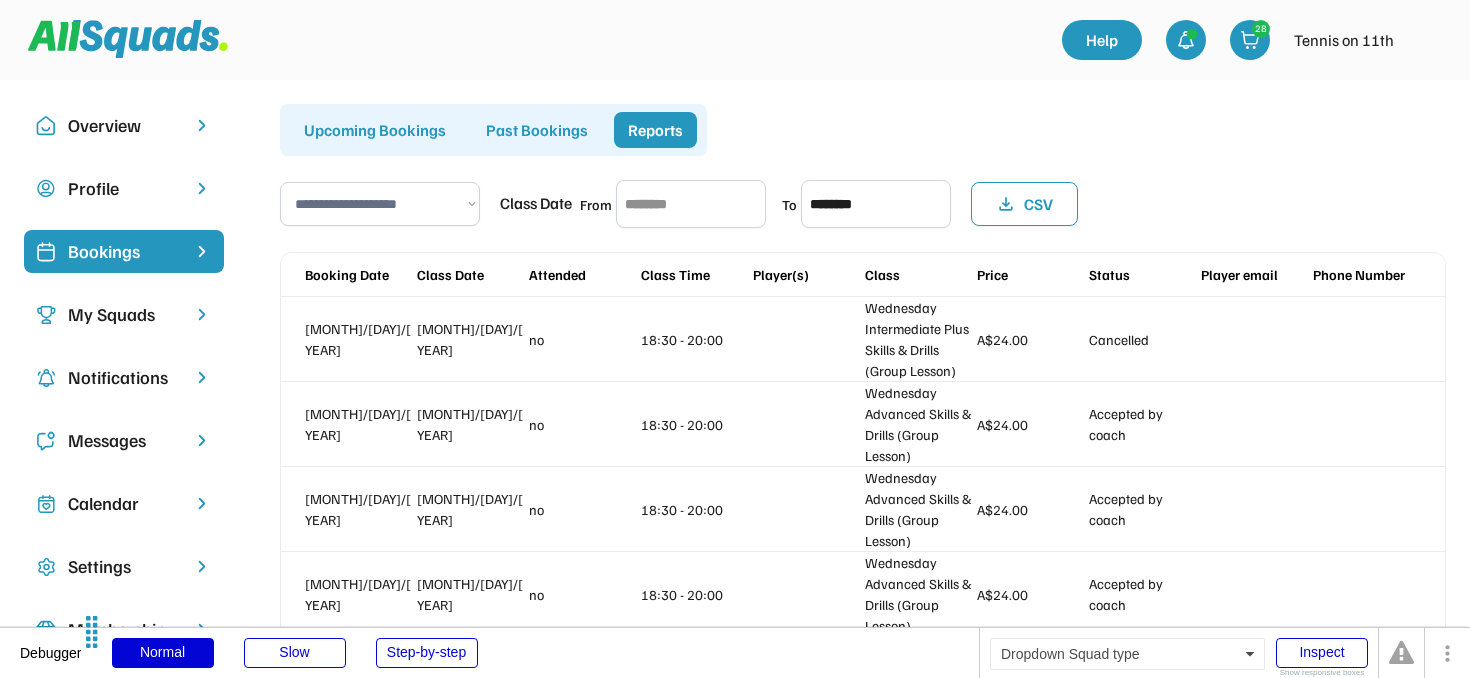click on "**********" at bounding box center (380, 204) 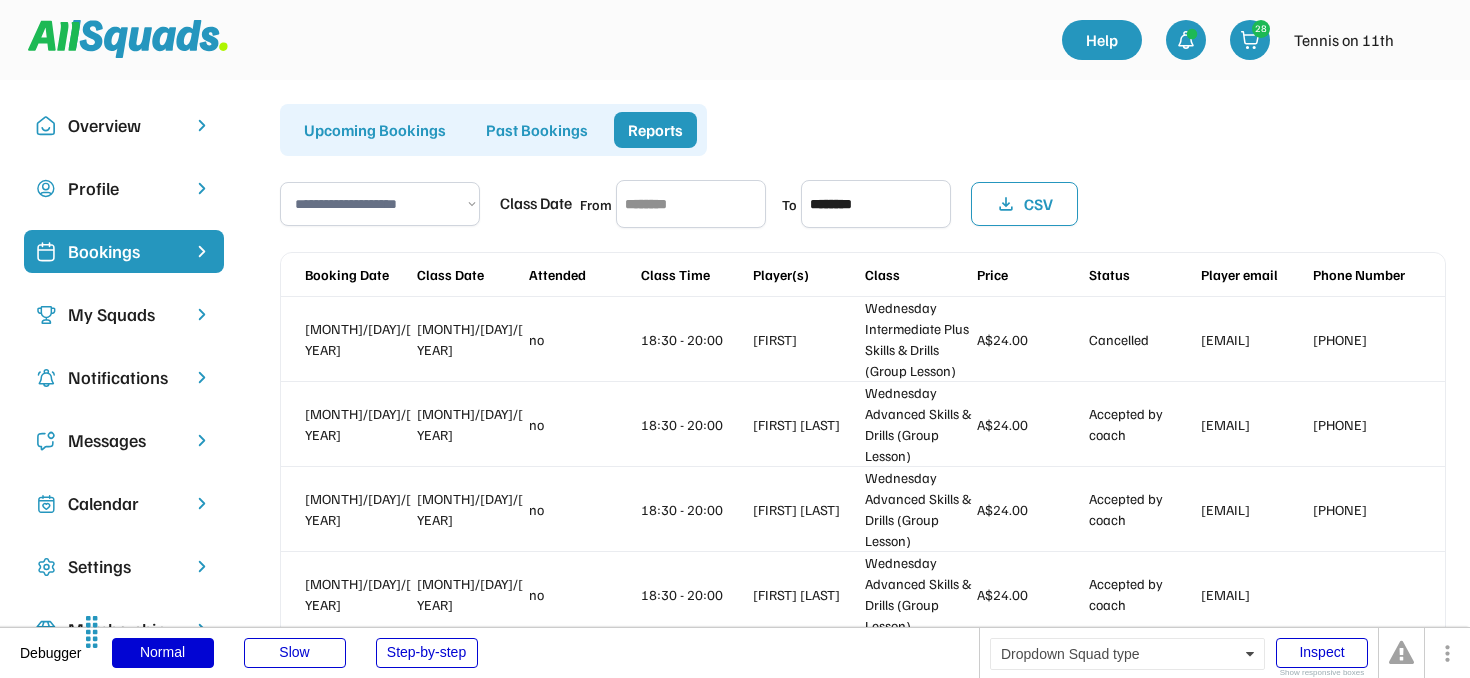 click on "**********" at bounding box center (380, 204) 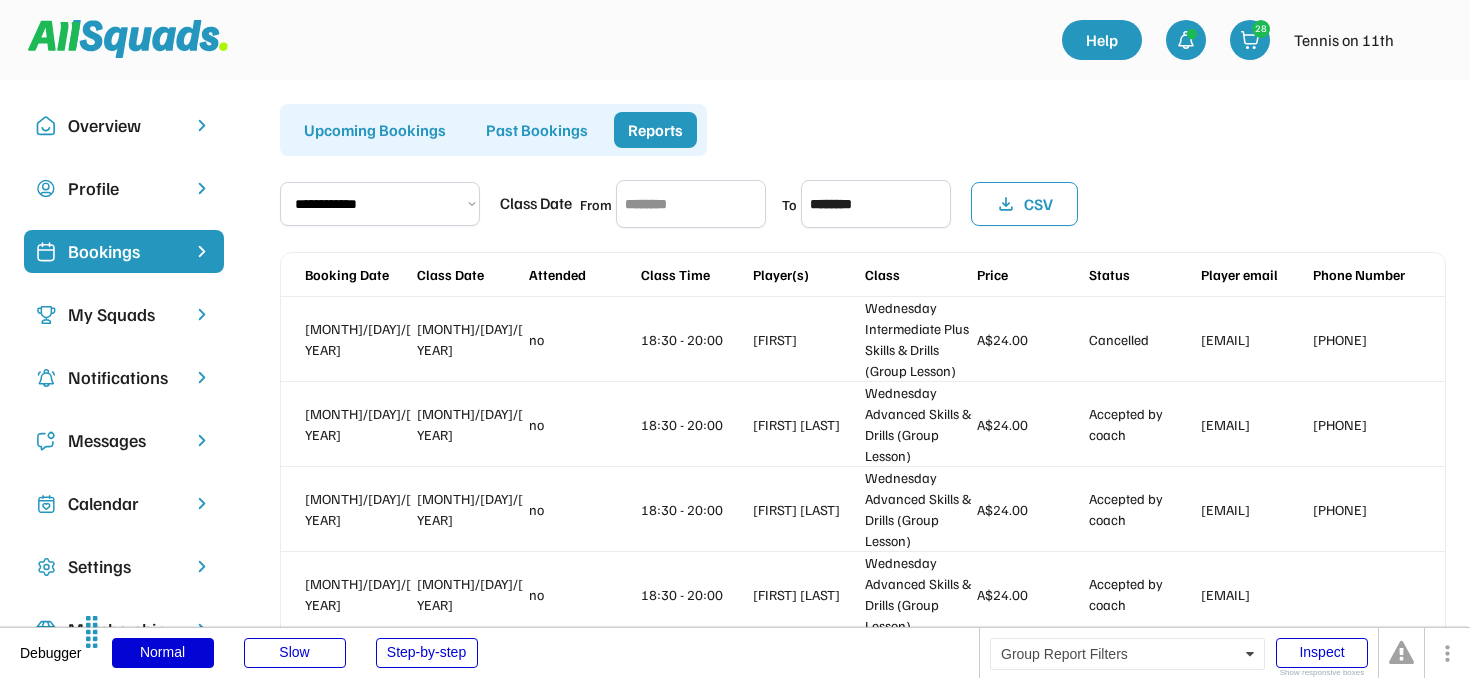 click on "**********" at bounding box center [380, 204] 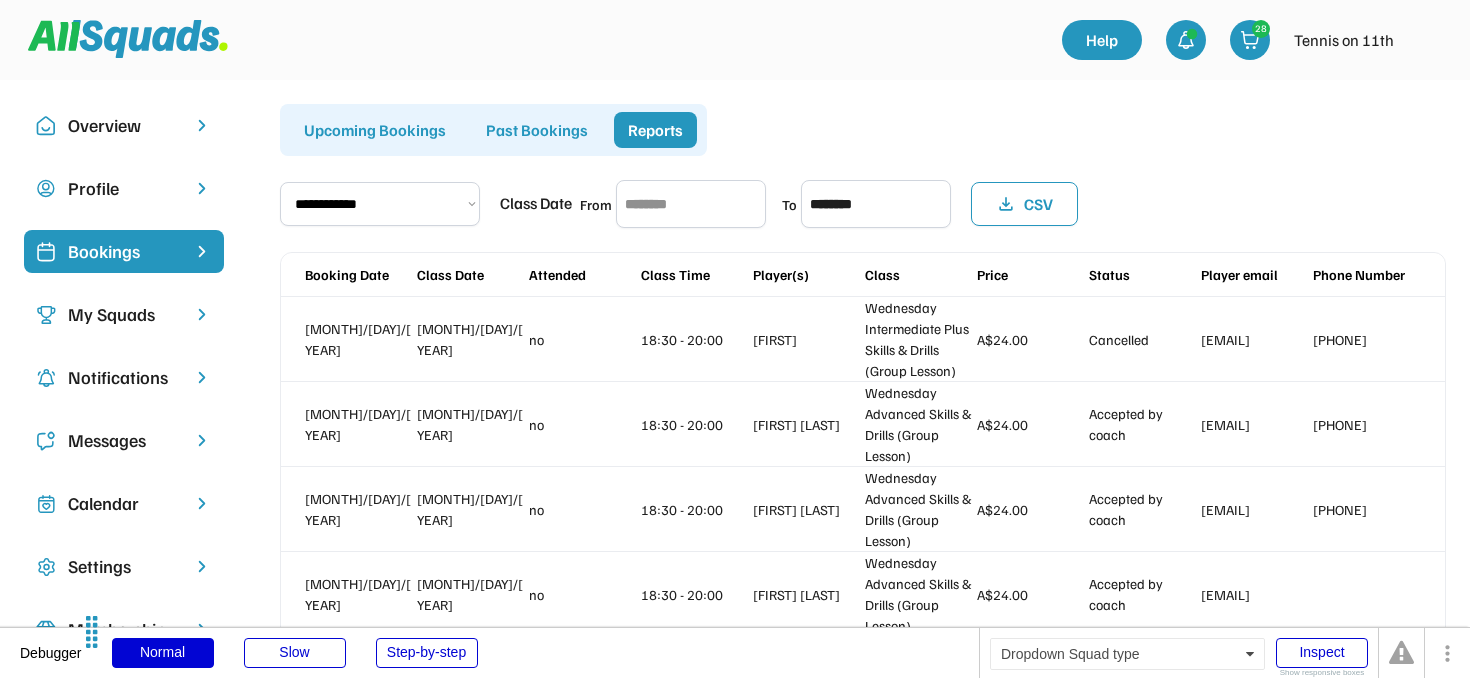 select on "**********" 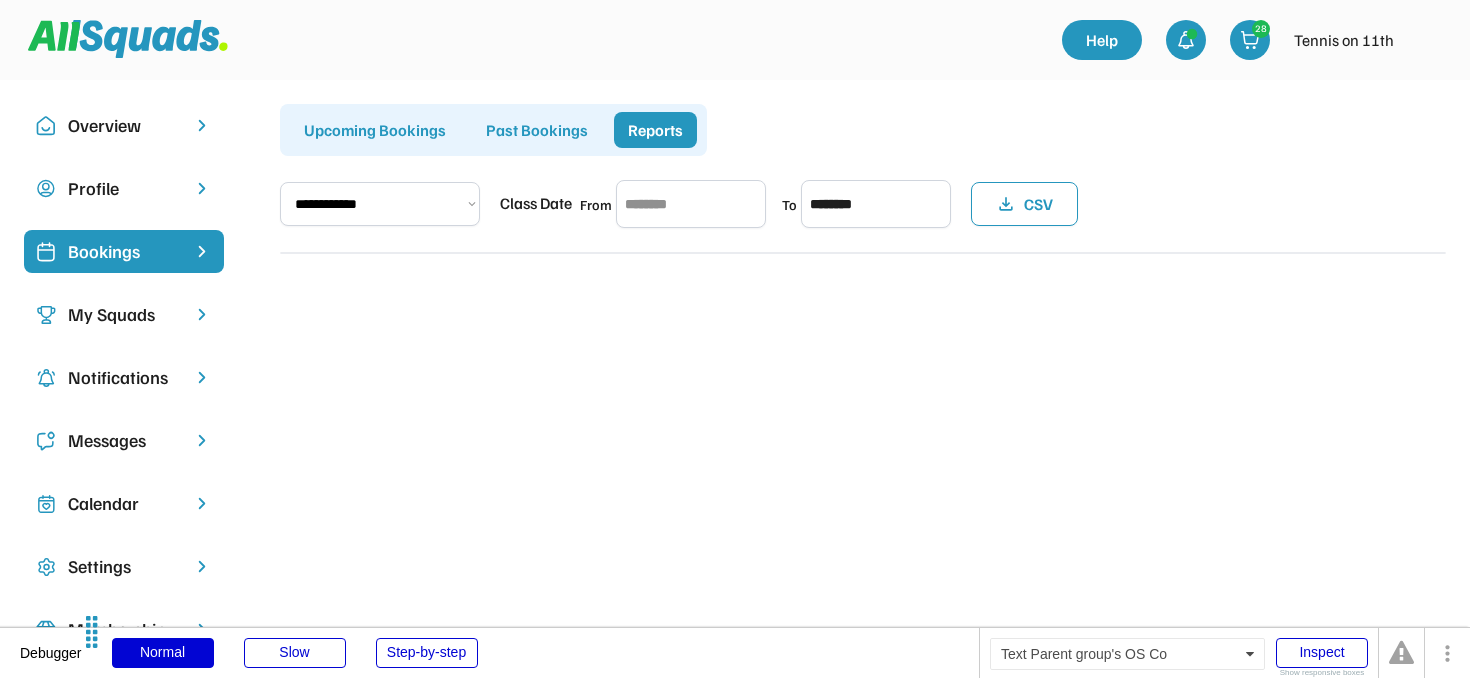 click on "Messages" at bounding box center (124, 440) 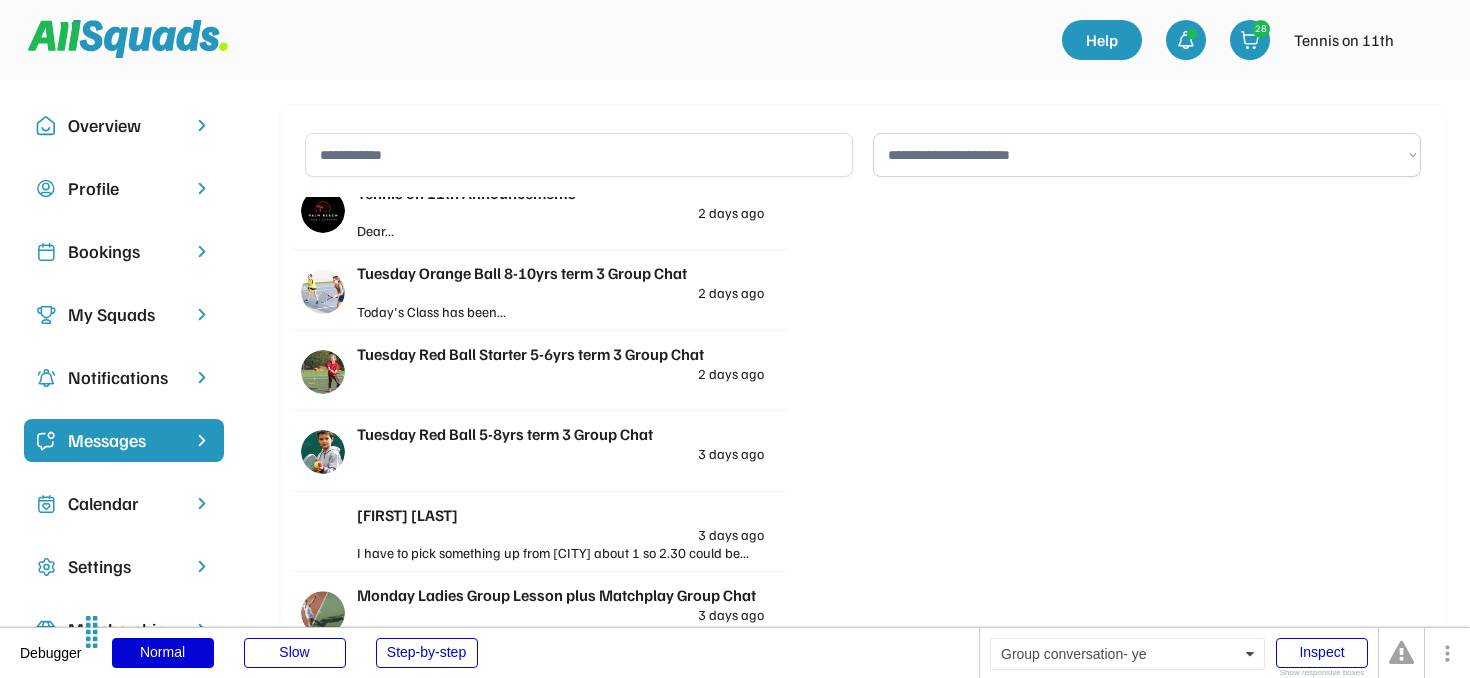 scroll, scrollTop: 0, scrollLeft: 0, axis: both 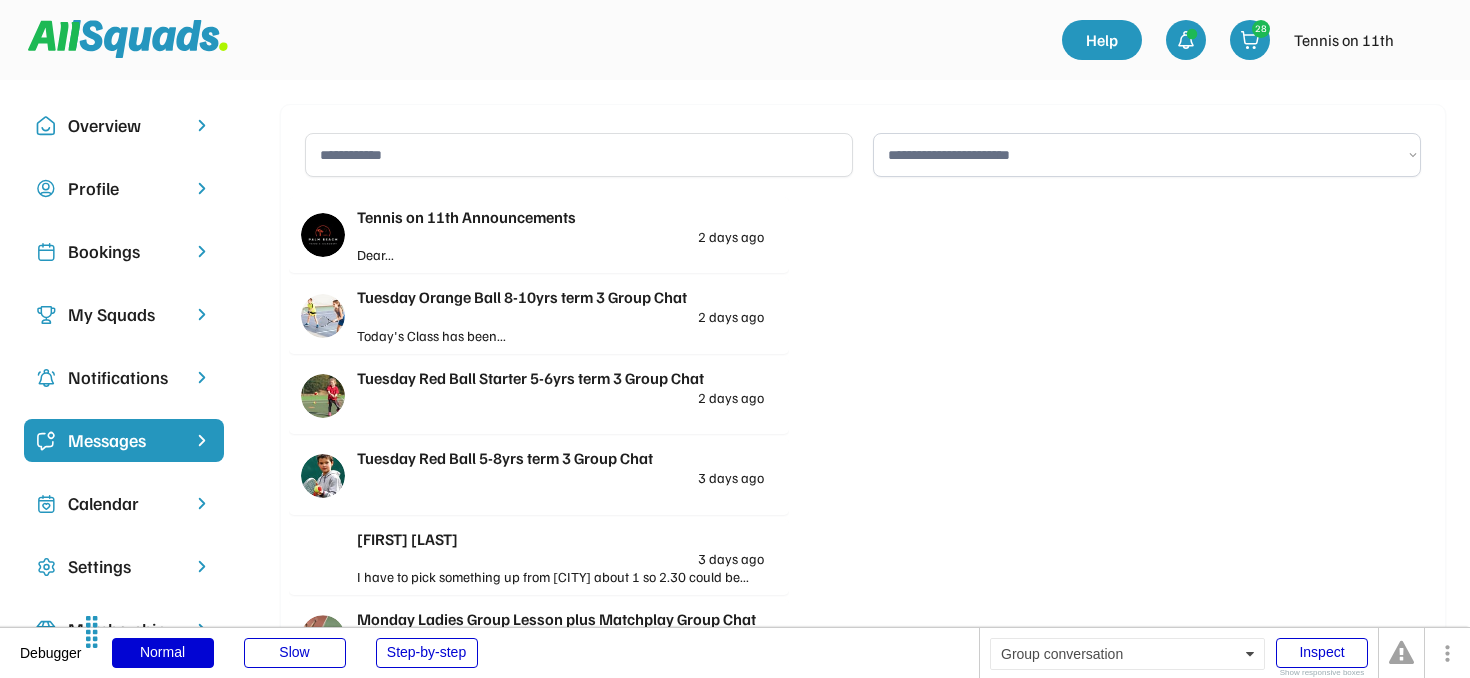 click on "Tuesday Orange Ball 8-10yrs term 3 Group Chat 2 days ago" at bounding box center [560, 304] 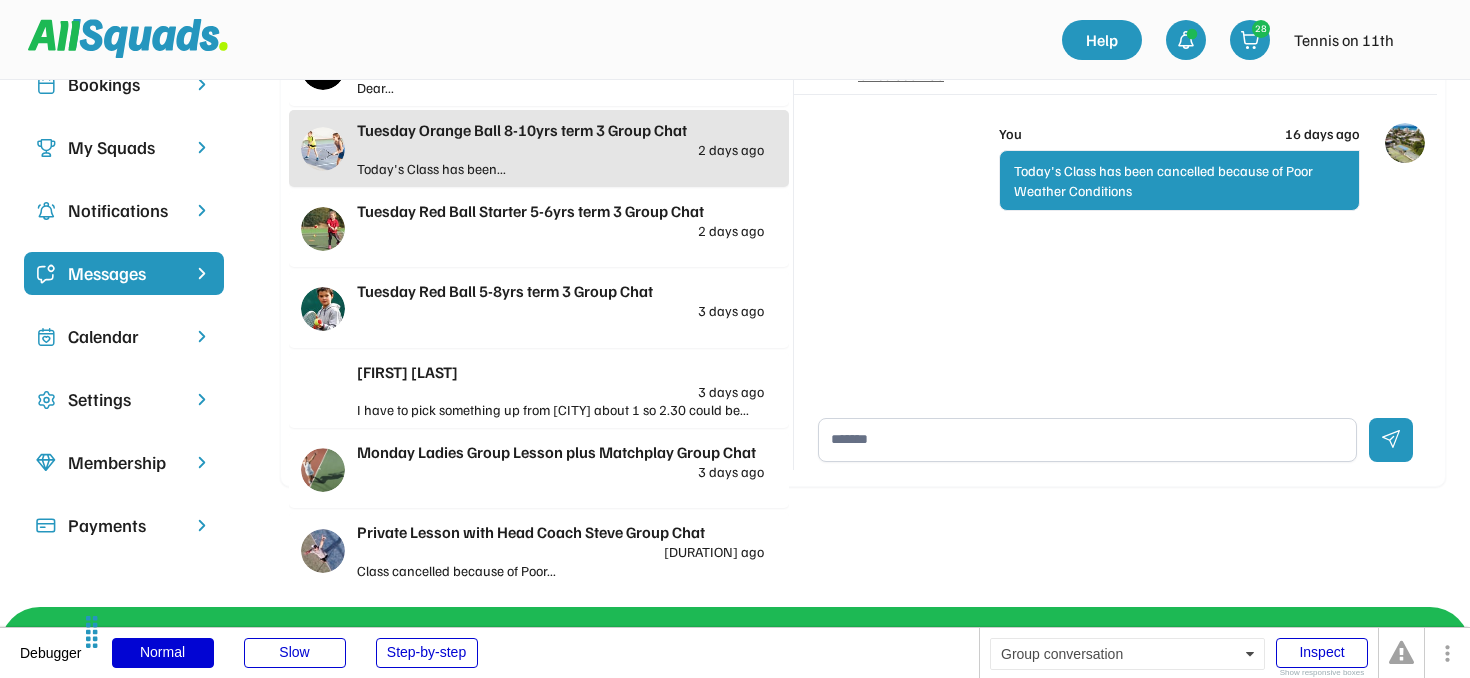 scroll, scrollTop: 163, scrollLeft: 0, axis: vertical 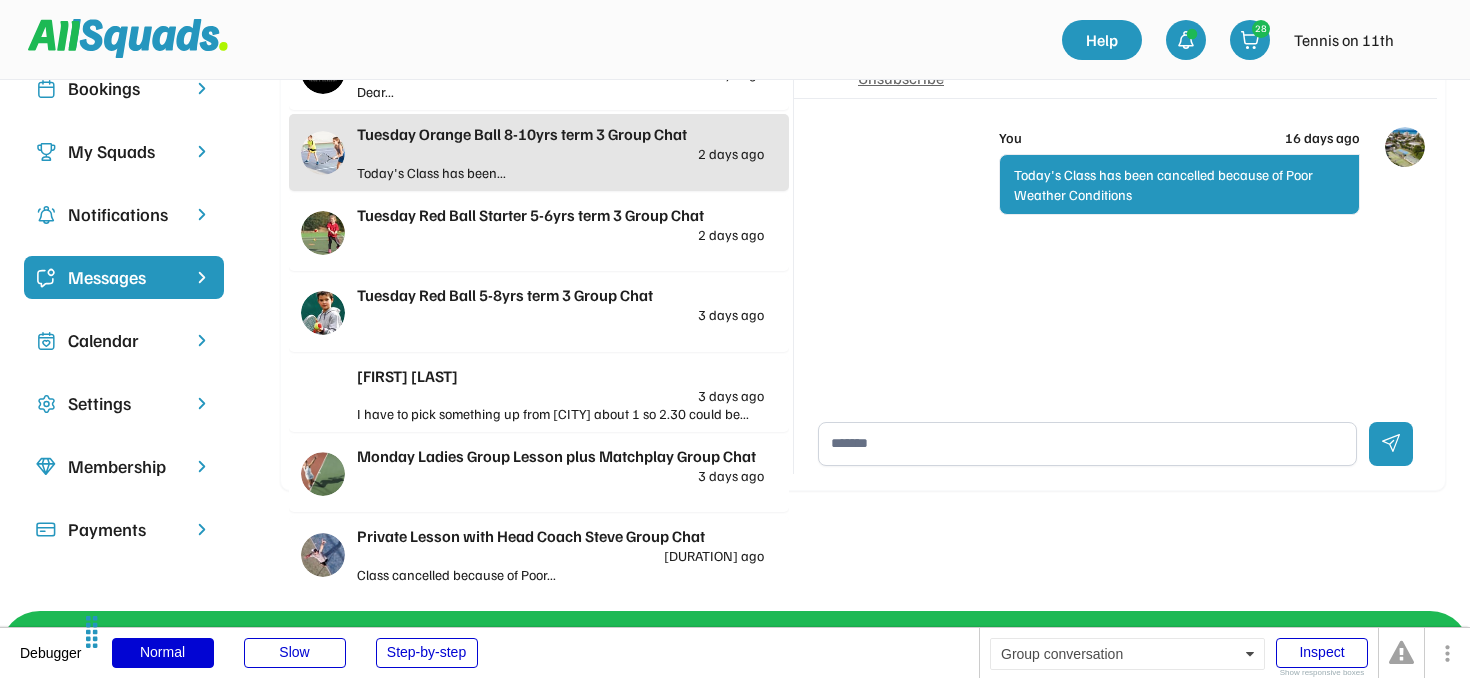 click on "[FIRST] [LAST] [DURATION] ago" at bounding box center [560, 383] 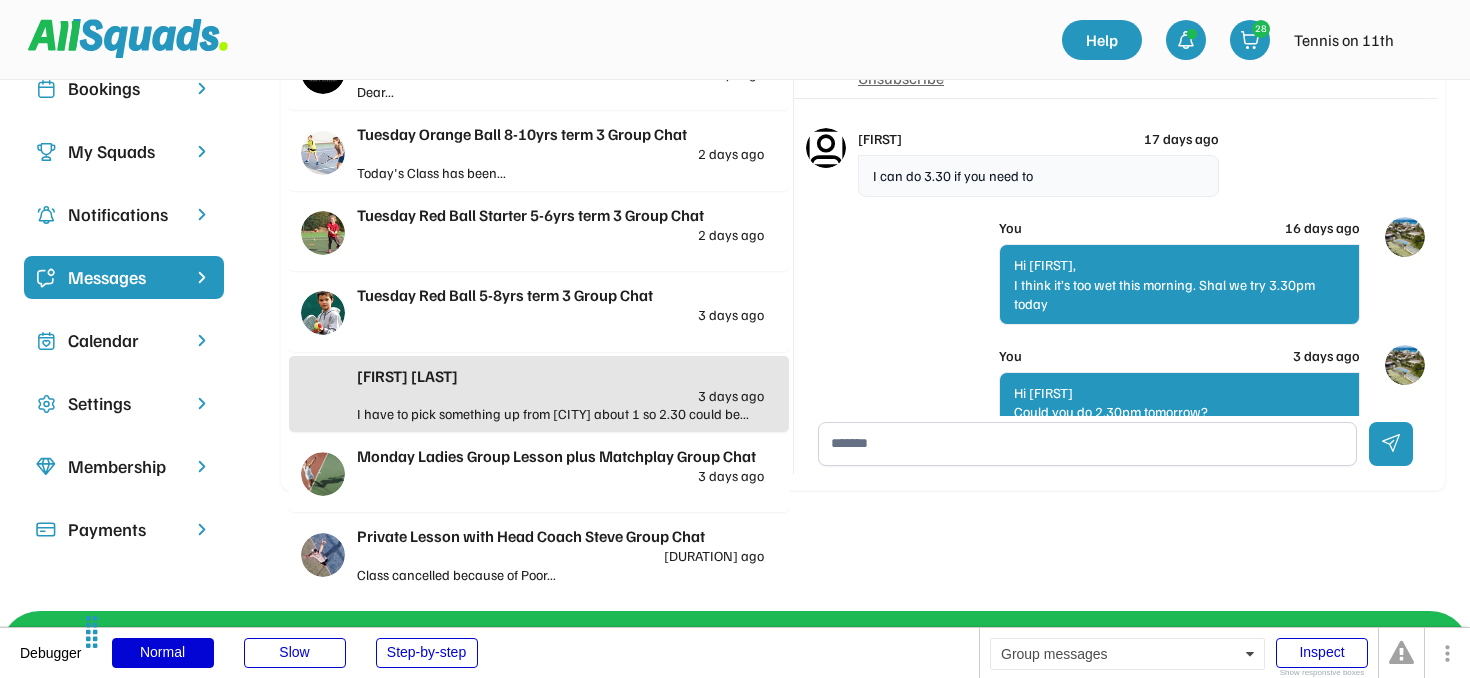 scroll, scrollTop: 2935, scrollLeft: 0, axis: vertical 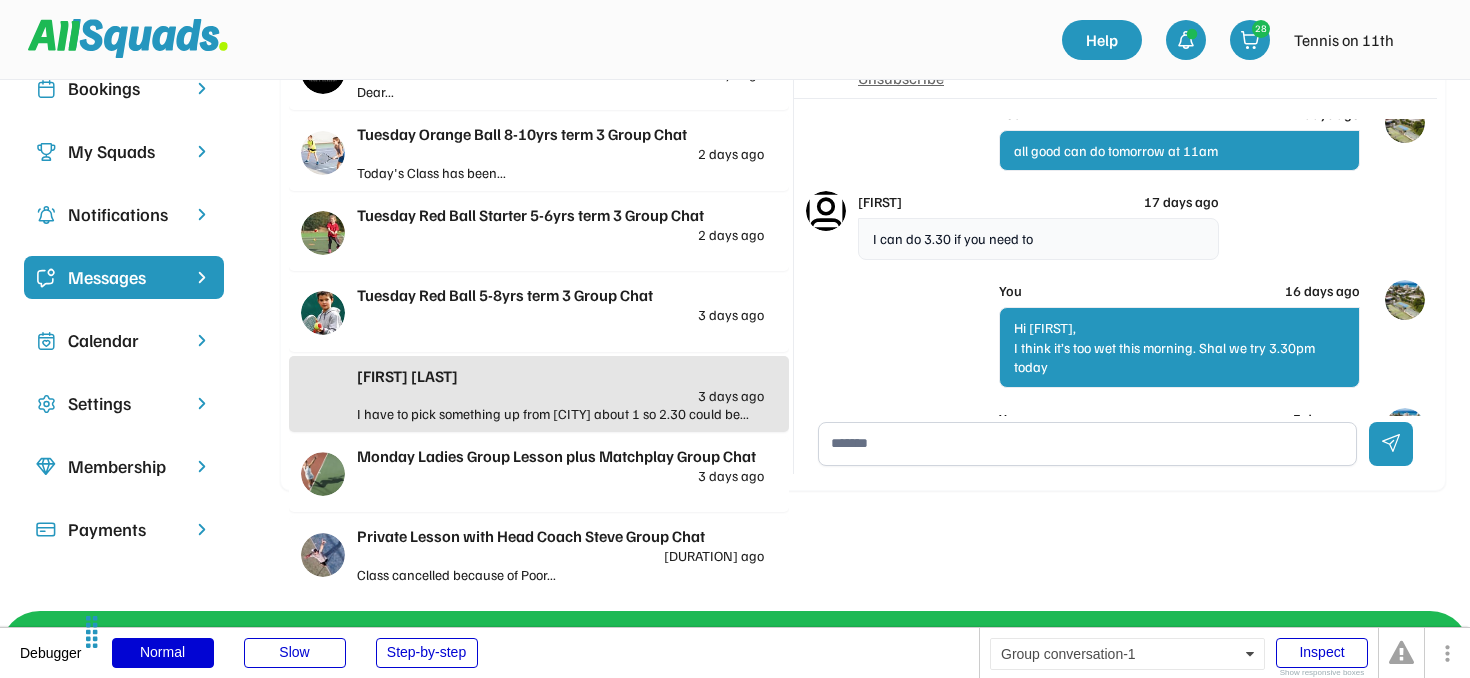 click on "Tuesday Orange Ball 8-10yrs term 3 Group Chat 2 days ago" at bounding box center (560, 141) 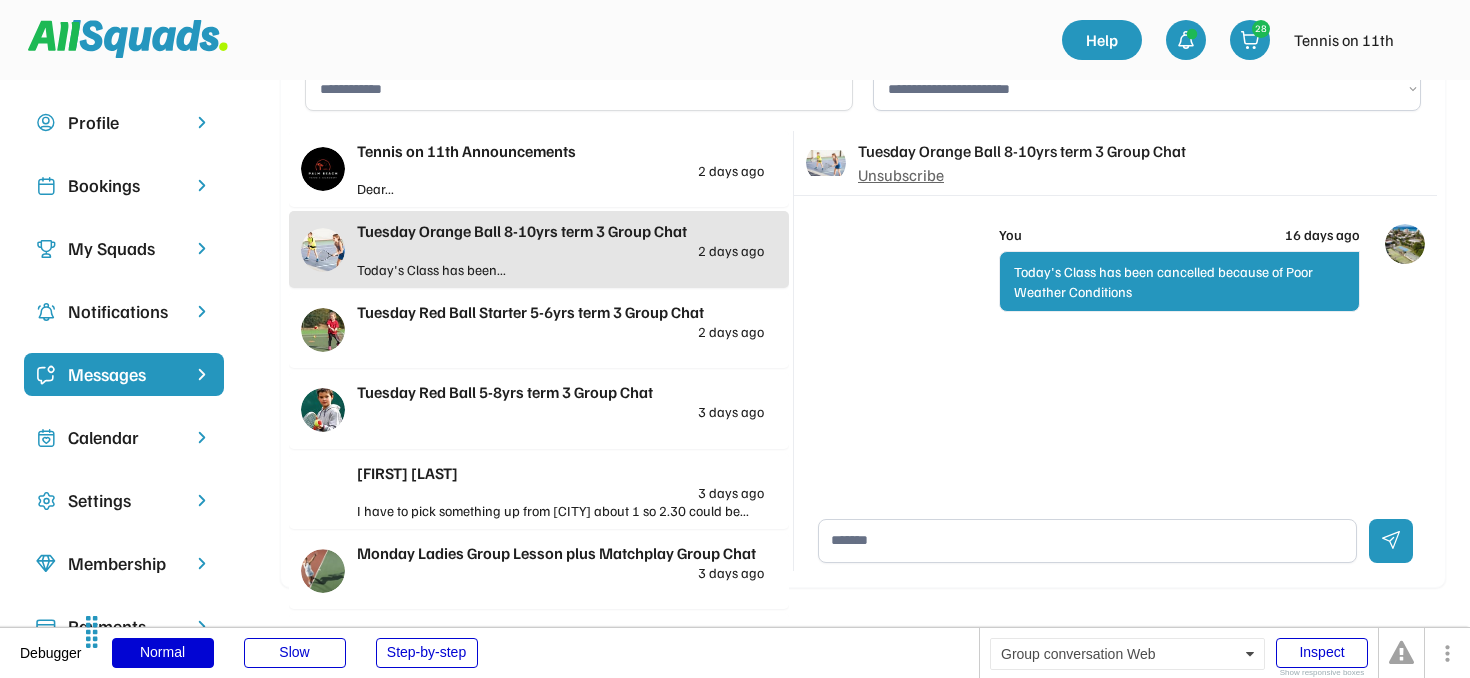 scroll, scrollTop: 57, scrollLeft: 0, axis: vertical 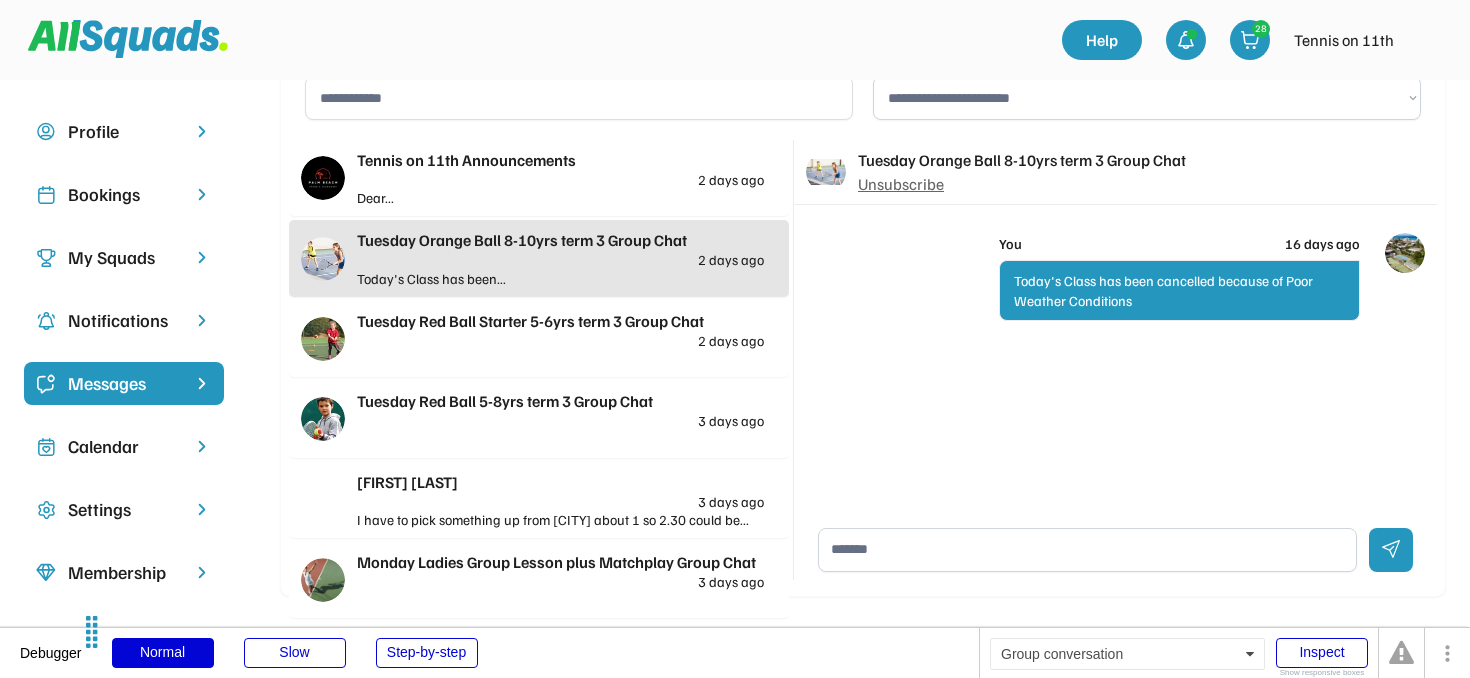 click on "Dear..." at bounding box center (459, 197) 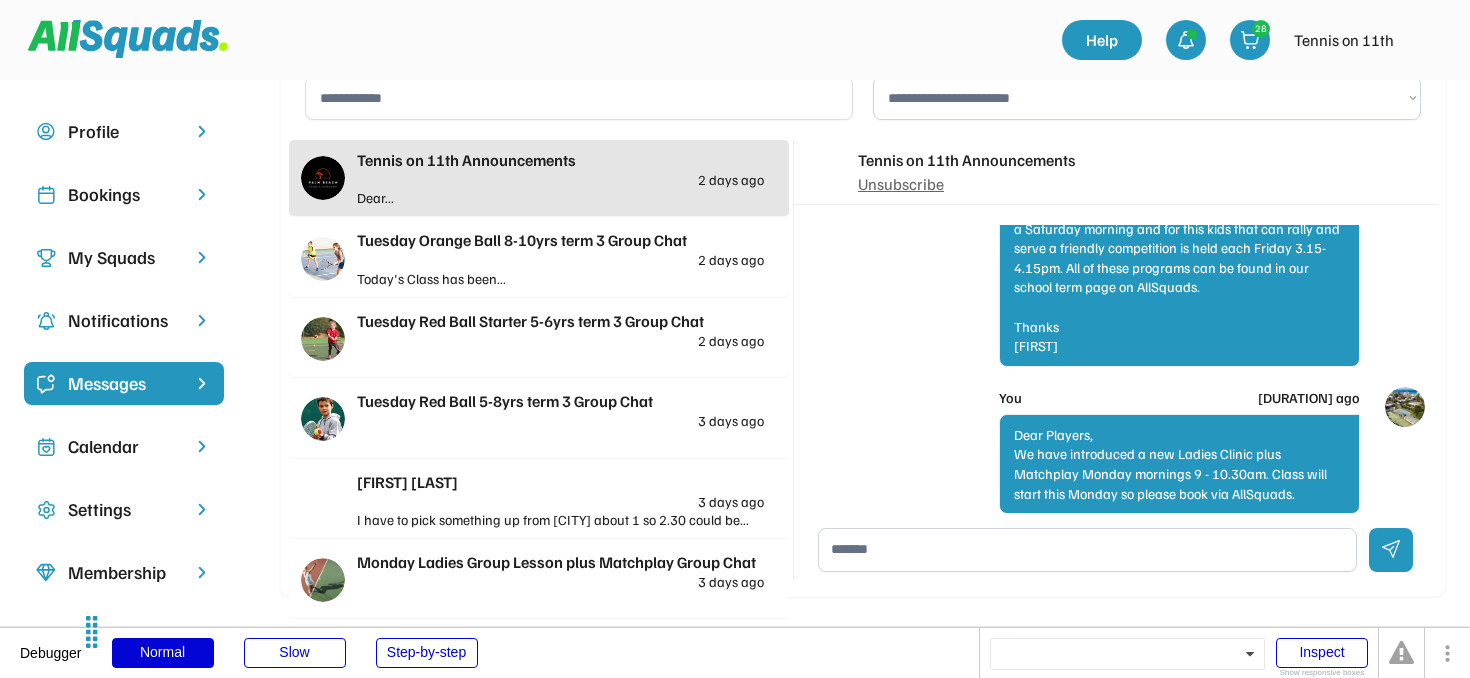 scroll, scrollTop: 6585, scrollLeft: 0, axis: vertical 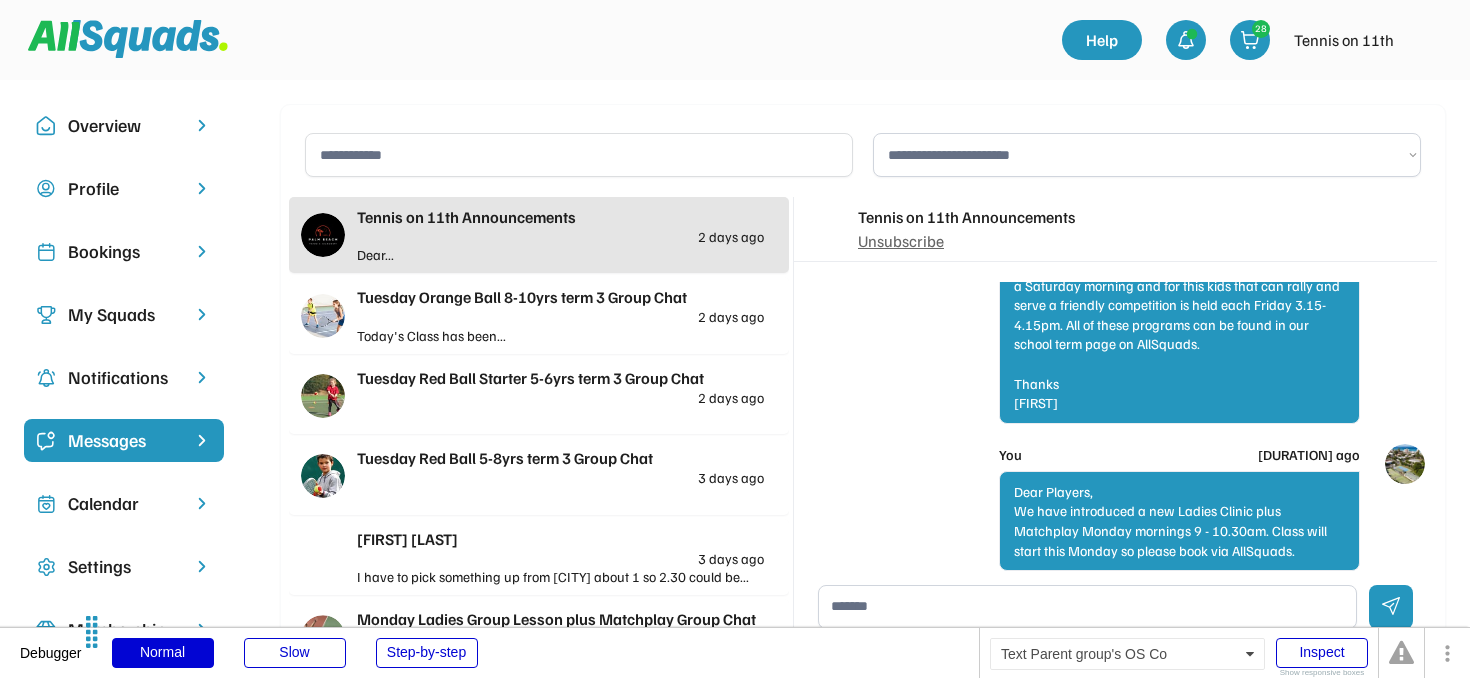 click on "Calendar" at bounding box center [124, 503] 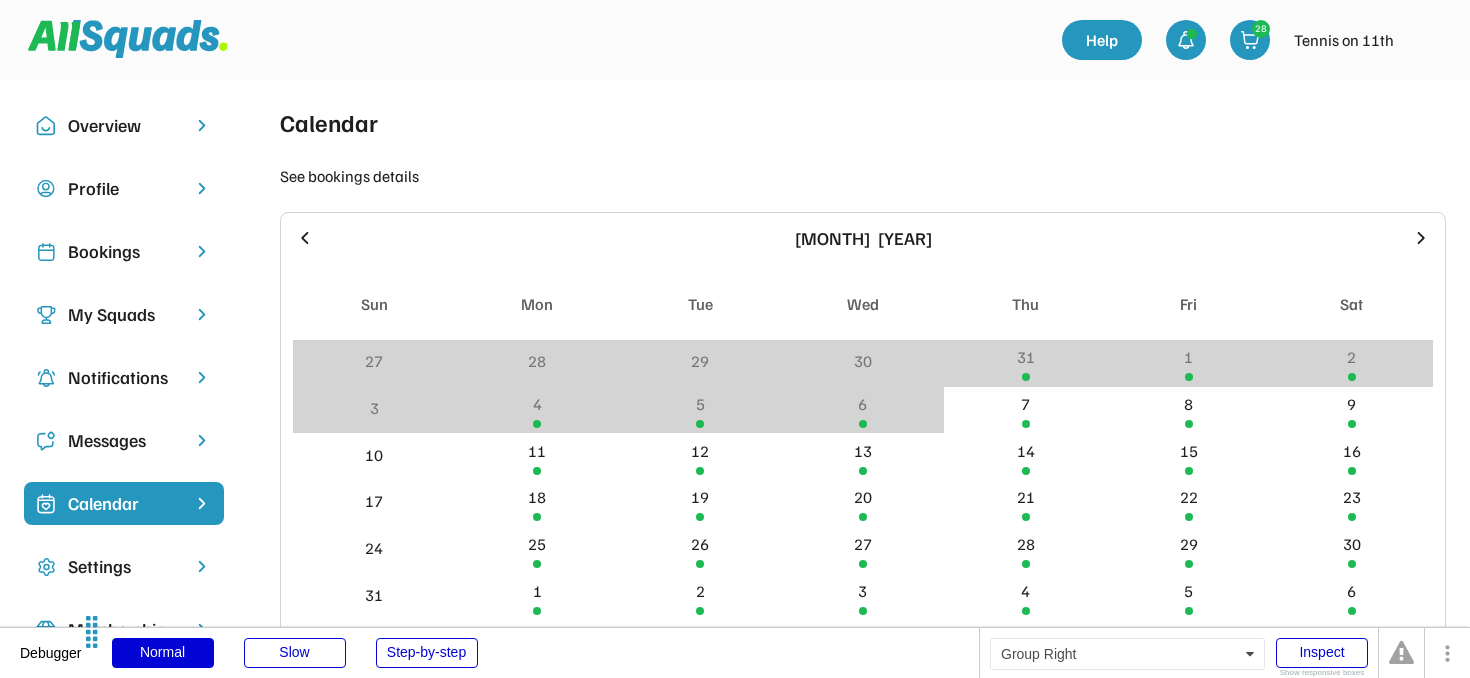 scroll, scrollTop: 105, scrollLeft: 0, axis: vertical 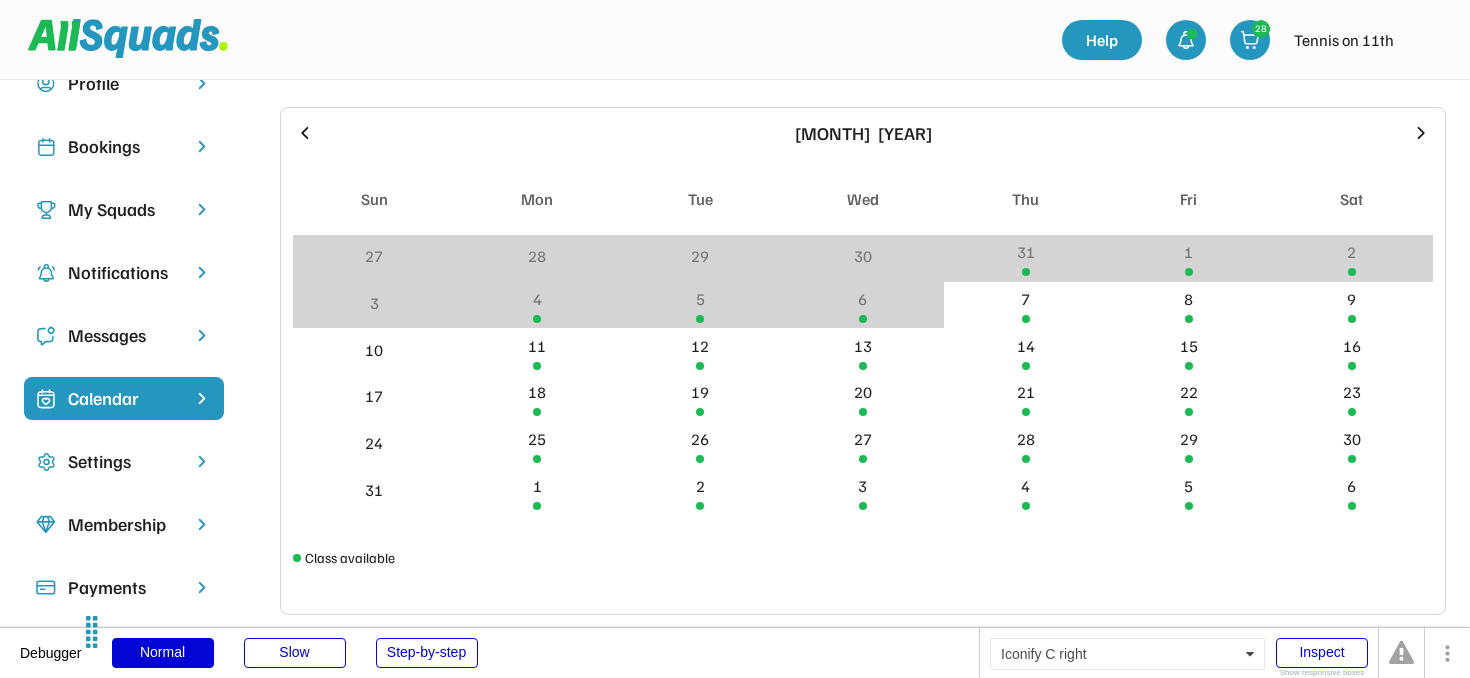 click at bounding box center [1421, 134] 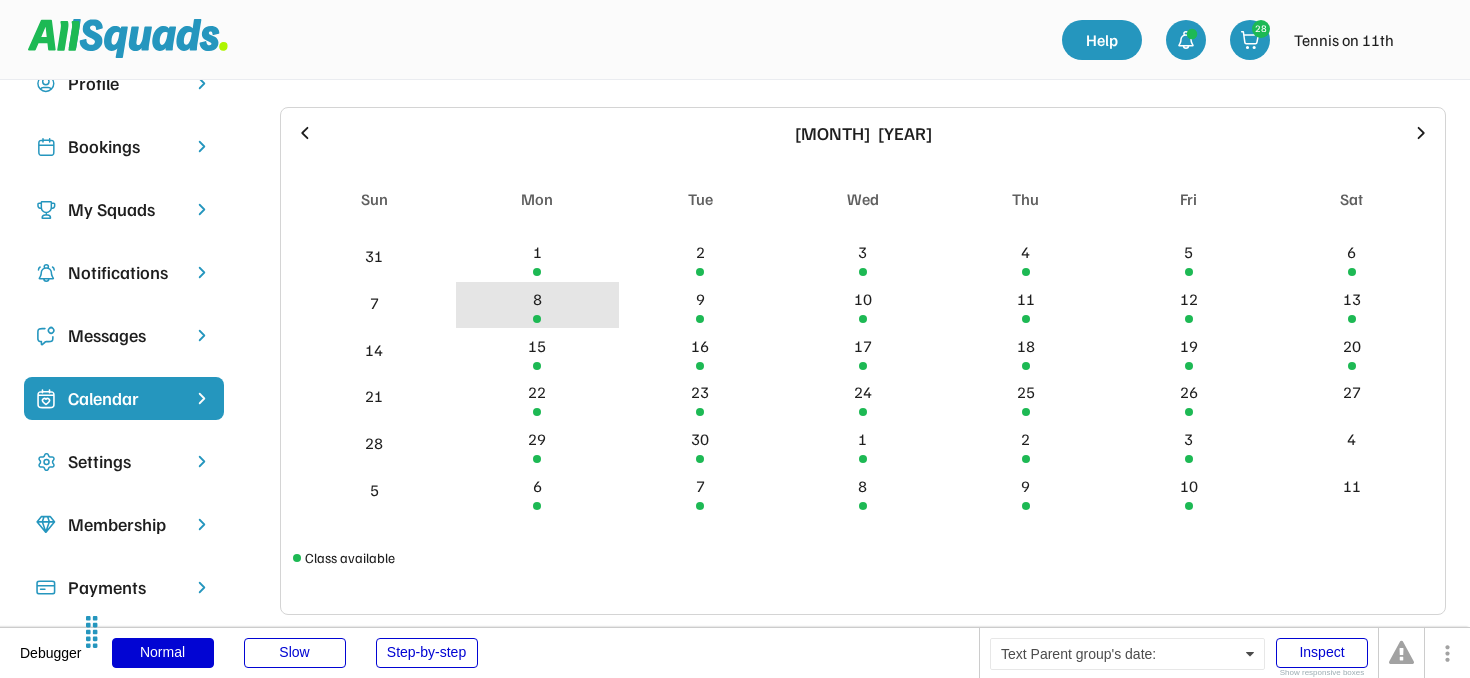 click on "8" at bounding box center (537, 299) 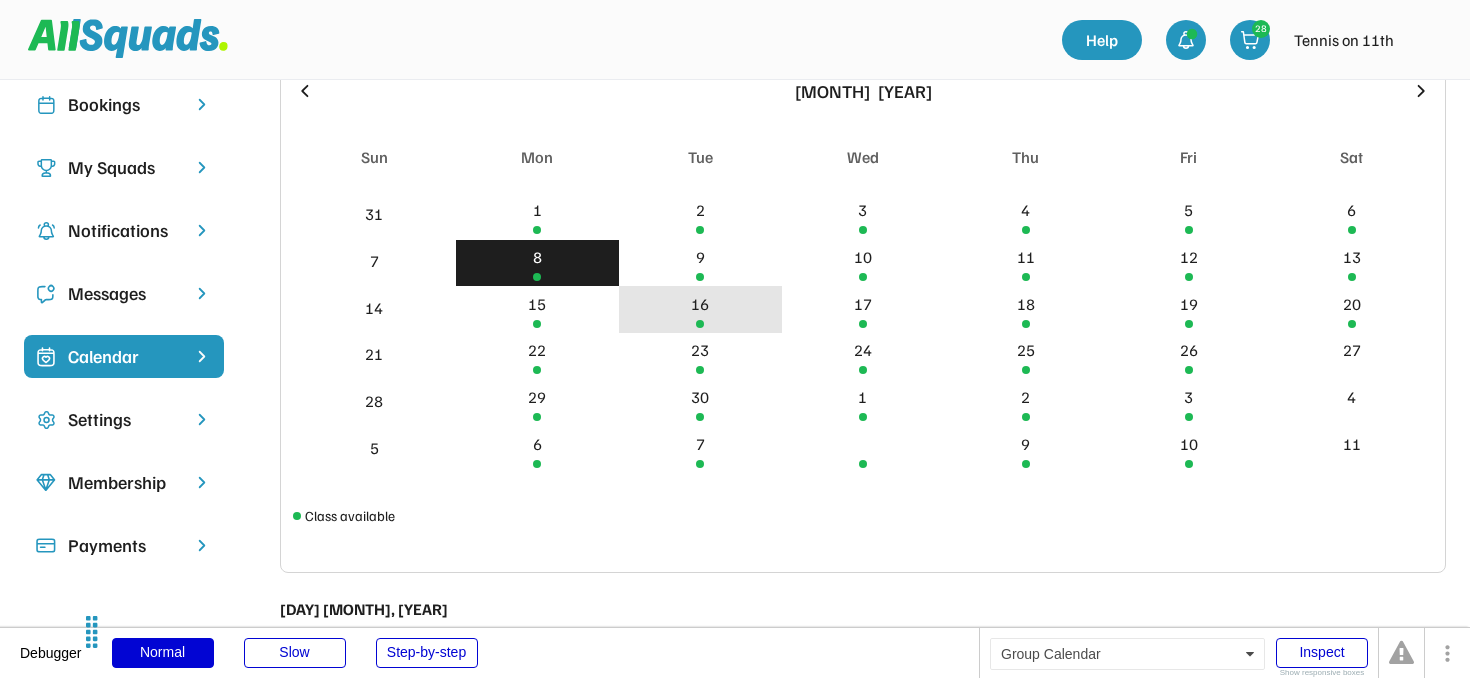 scroll, scrollTop: 113, scrollLeft: 0, axis: vertical 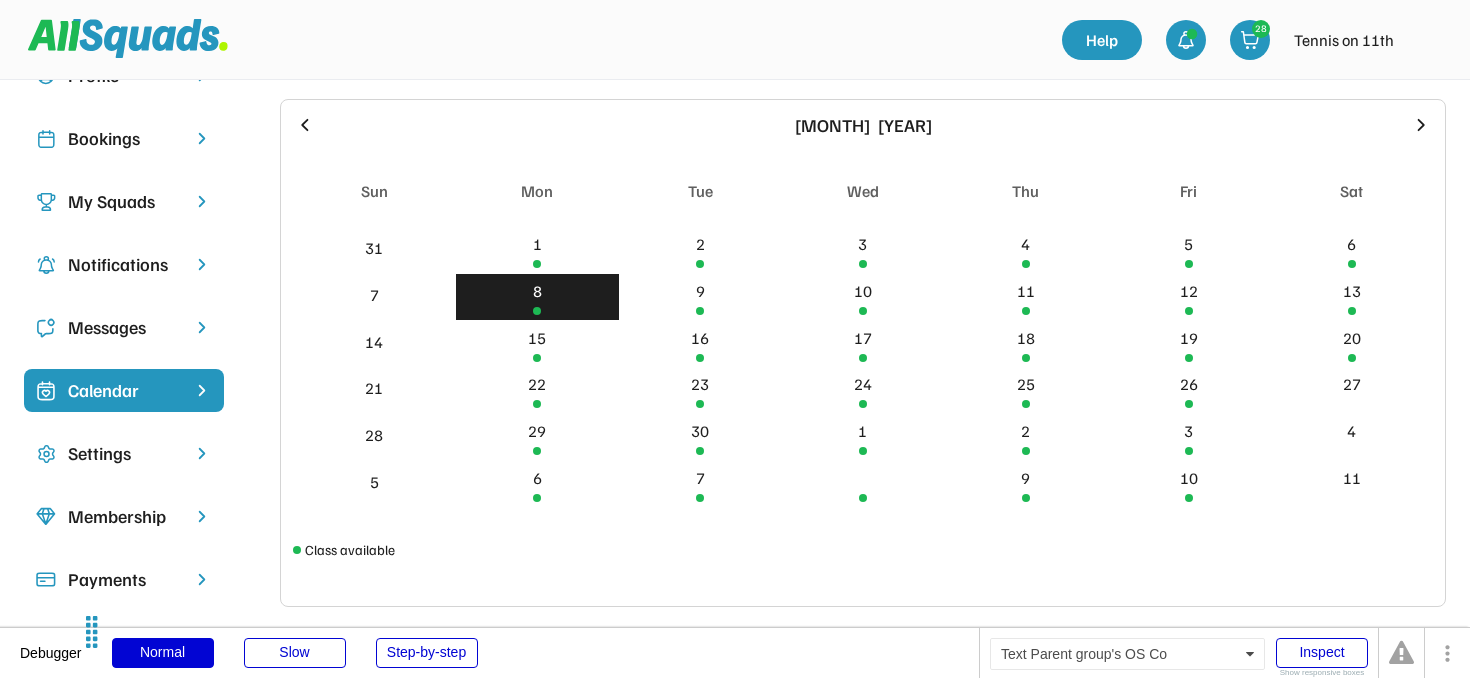 click on "Membership" at bounding box center (124, 516) 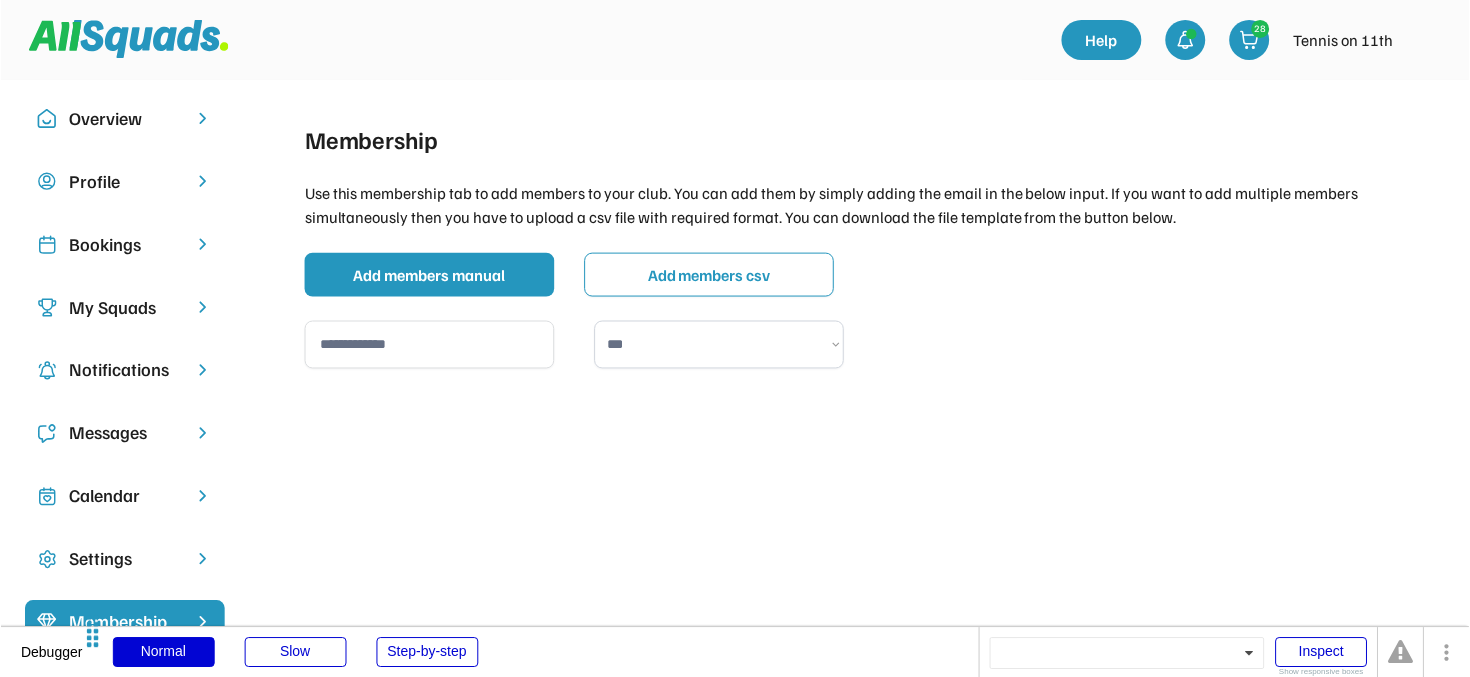 scroll, scrollTop: 4, scrollLeft: 0, axis: vertical 